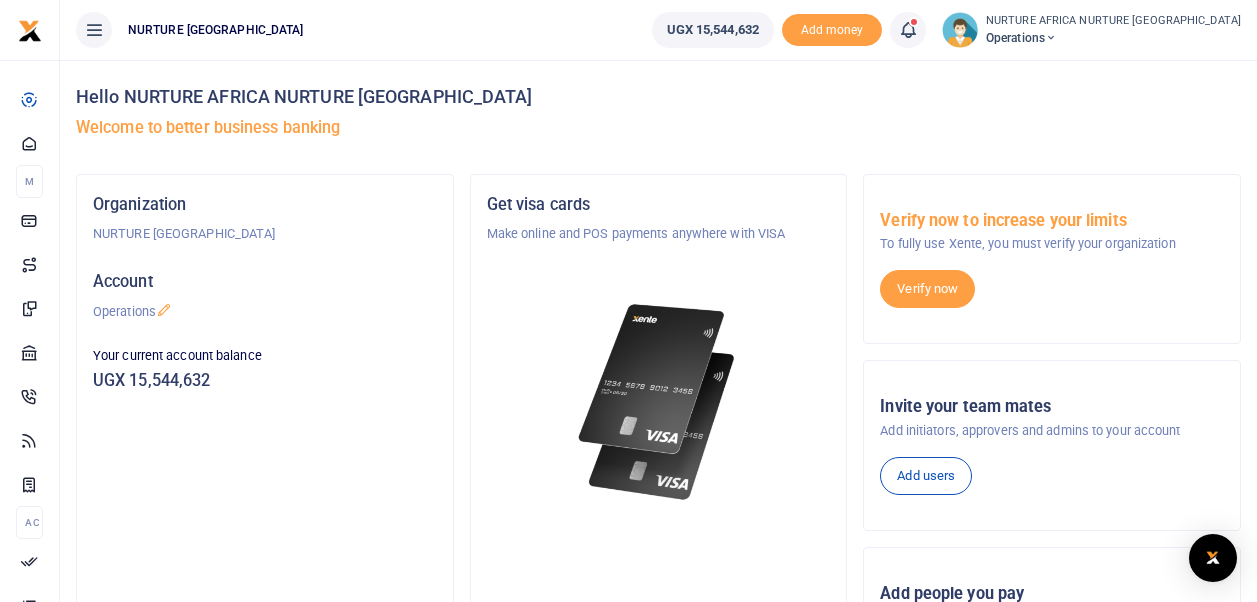 scroll, scrollTop: 0, scrollLeft: 0, axis: both 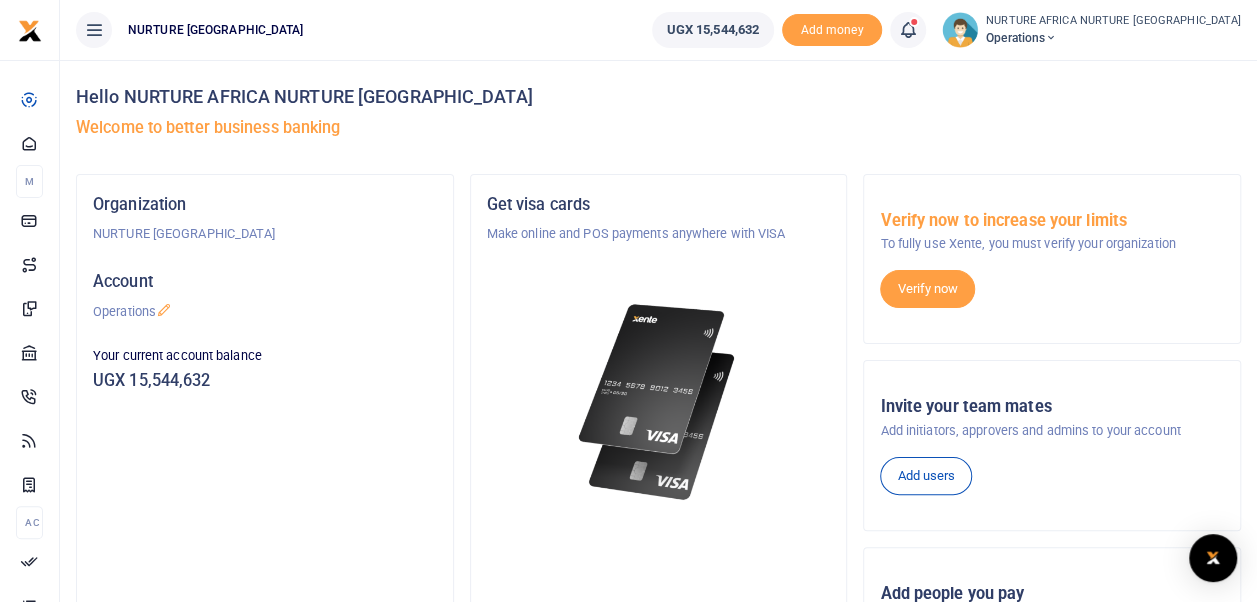 drag, startPoint x: 0, startPoint y: 0, endPoint x: 979, endPoint y: 30, distance: 979.45953 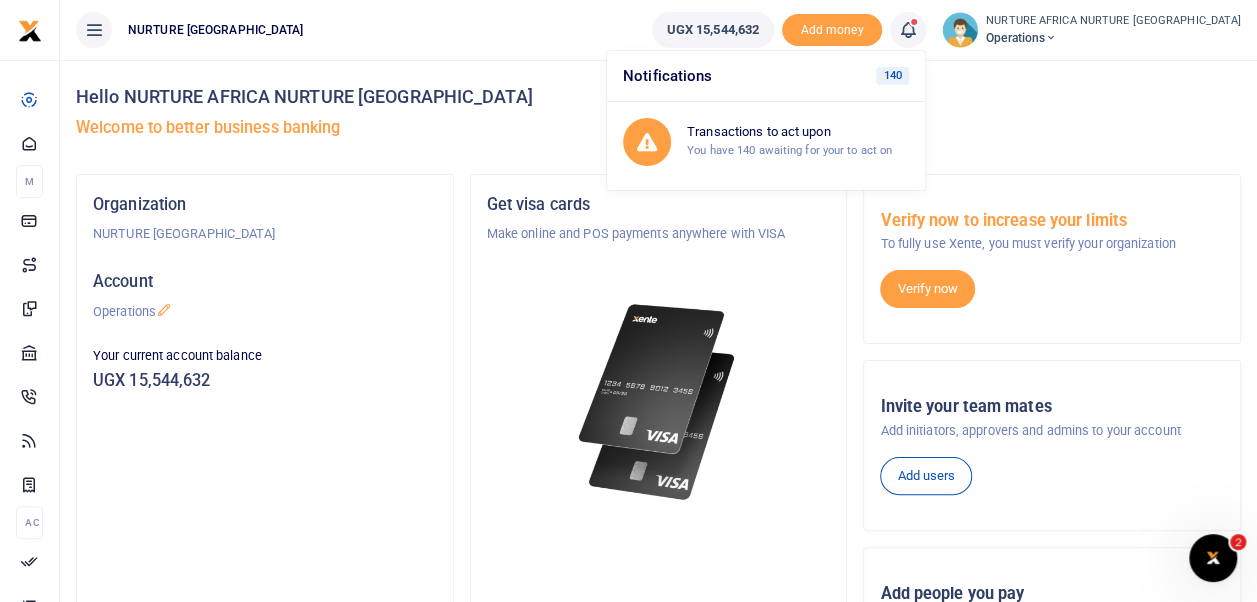 scroll, scrollTop: 0, scrollLeft: 0, axis: both 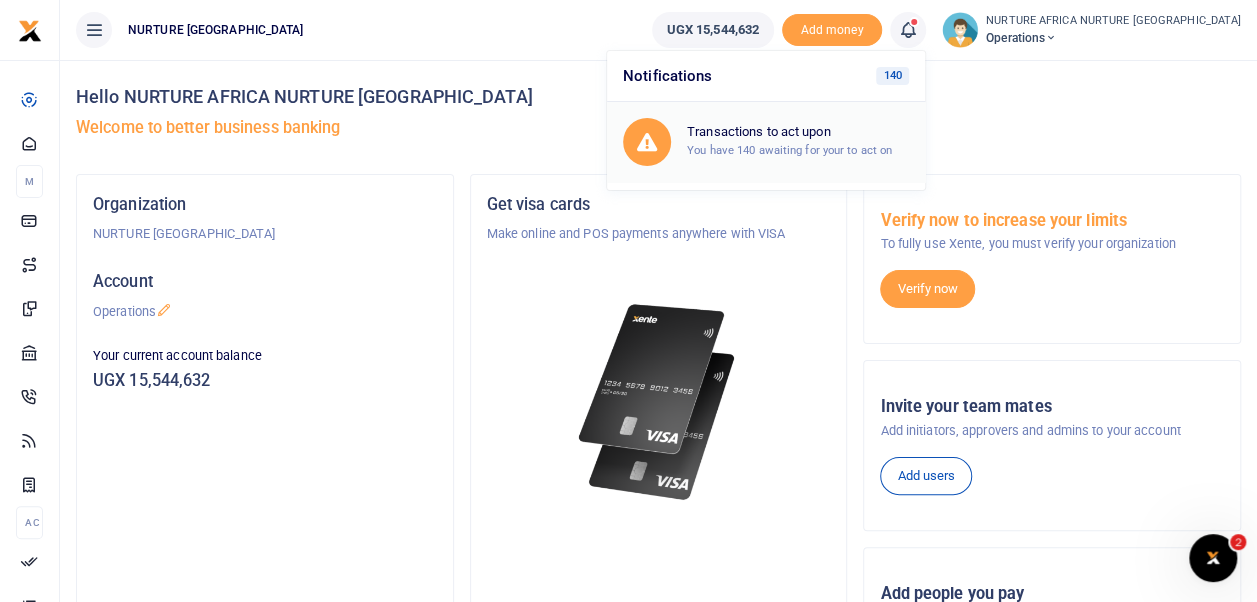 click on "You have 140 awaiting for your to act on" at bounding box center [789, 150] 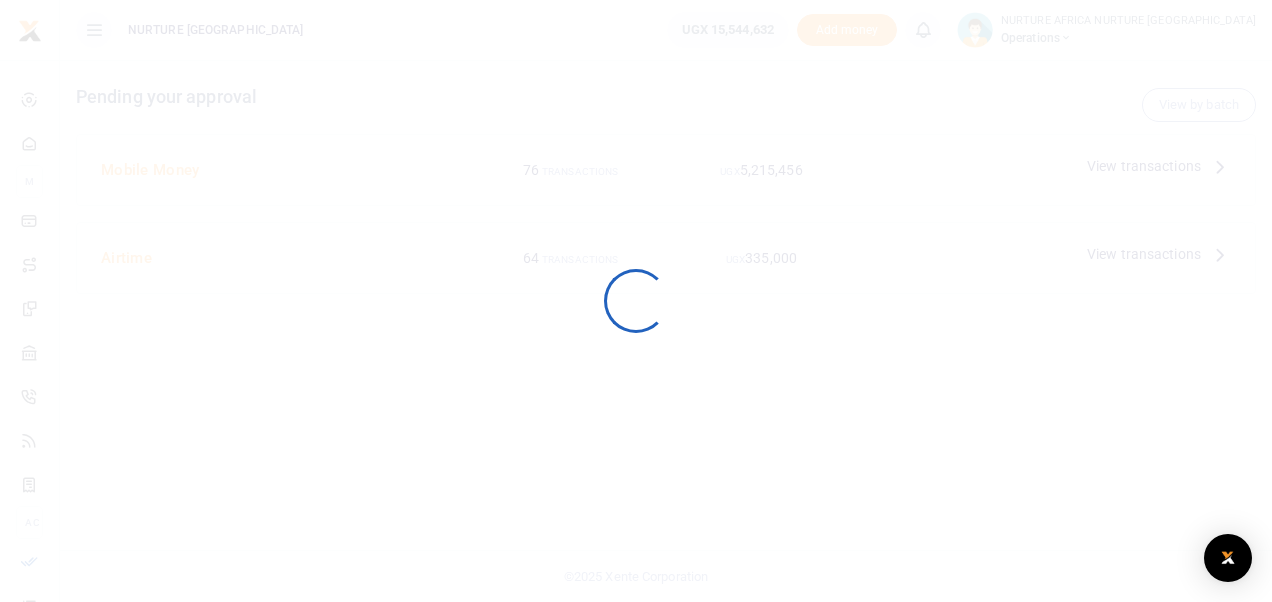 scroll, scrollTop: 0, scrollLeft: 0, axis: both 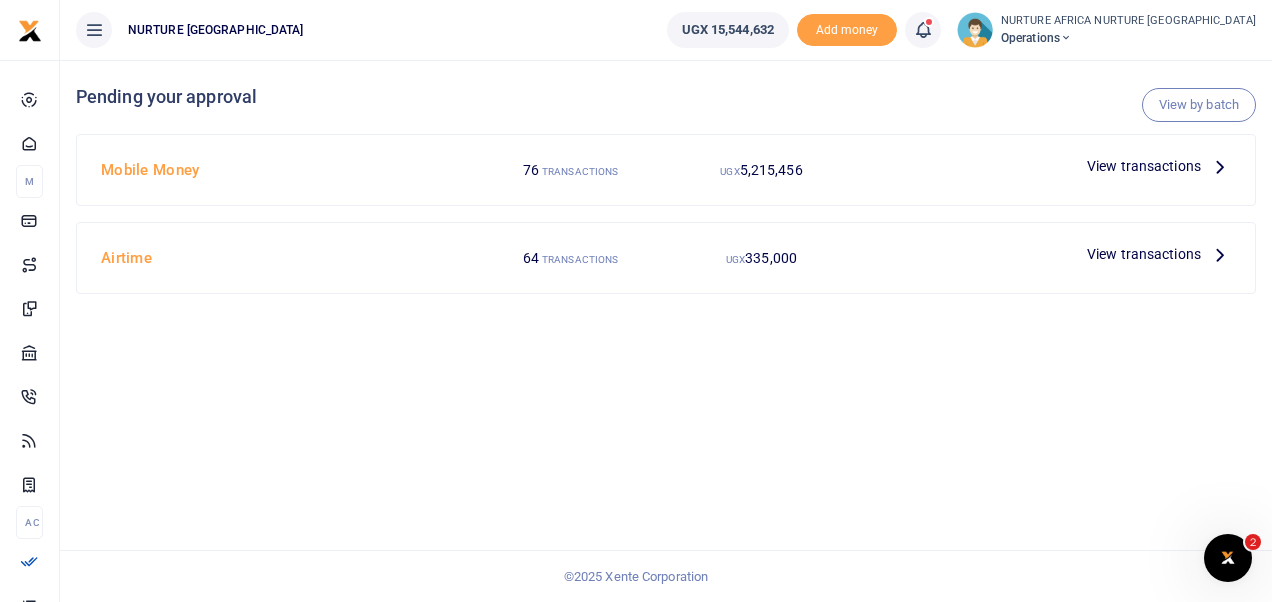 click on "View transactions" at bounding box center [1144, 166] 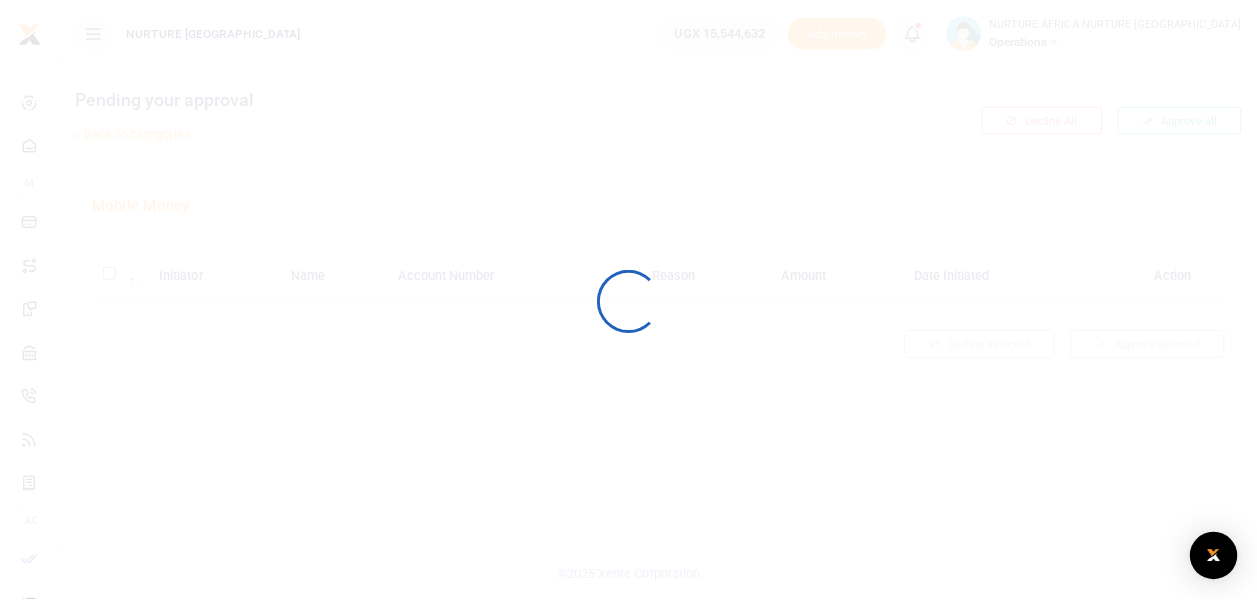 scroll, scrollTop: 0, scrollLeft: 0, axis: both 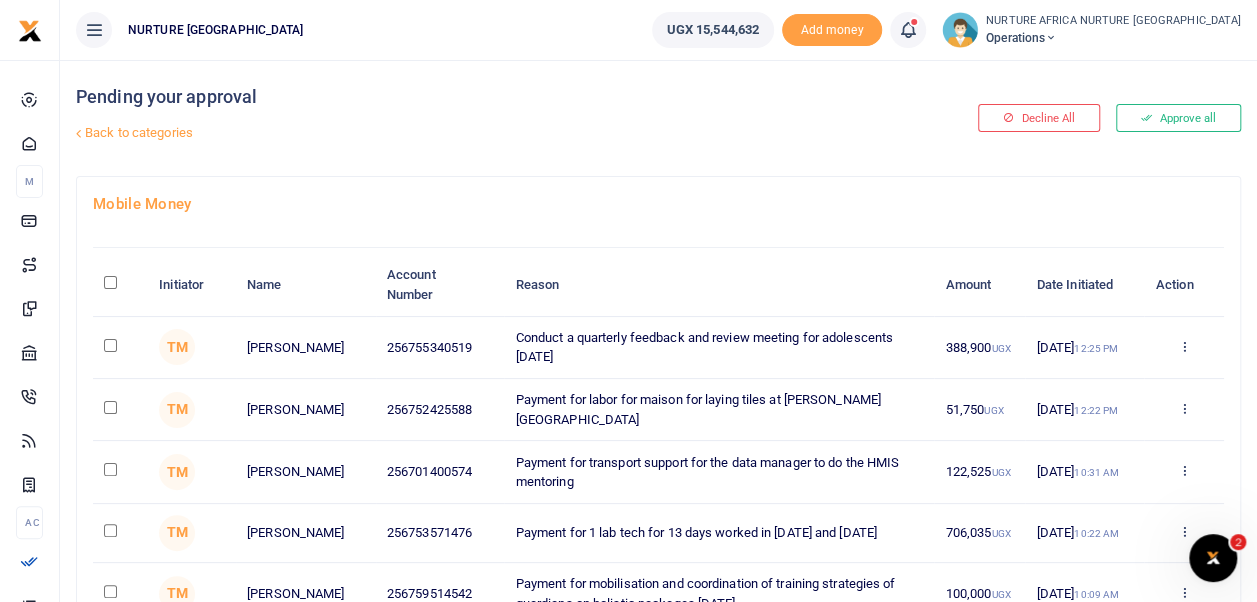 click at bounding box center [110, 345] 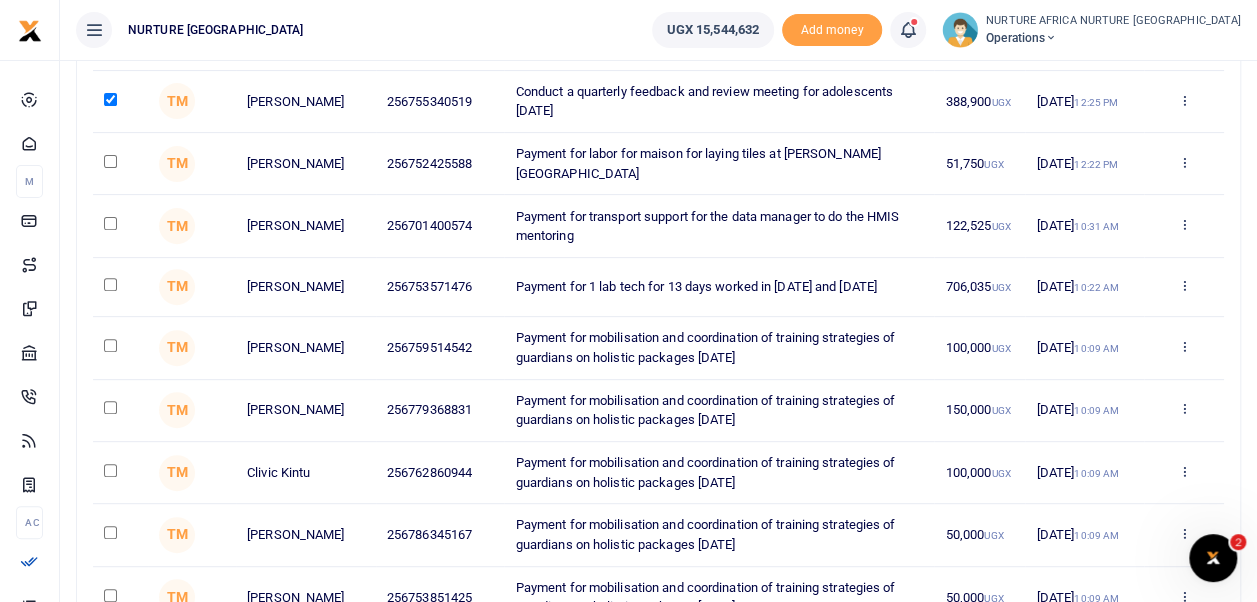 scroll, scrollTop: 106, scrollLeft: 0, axis: vertical 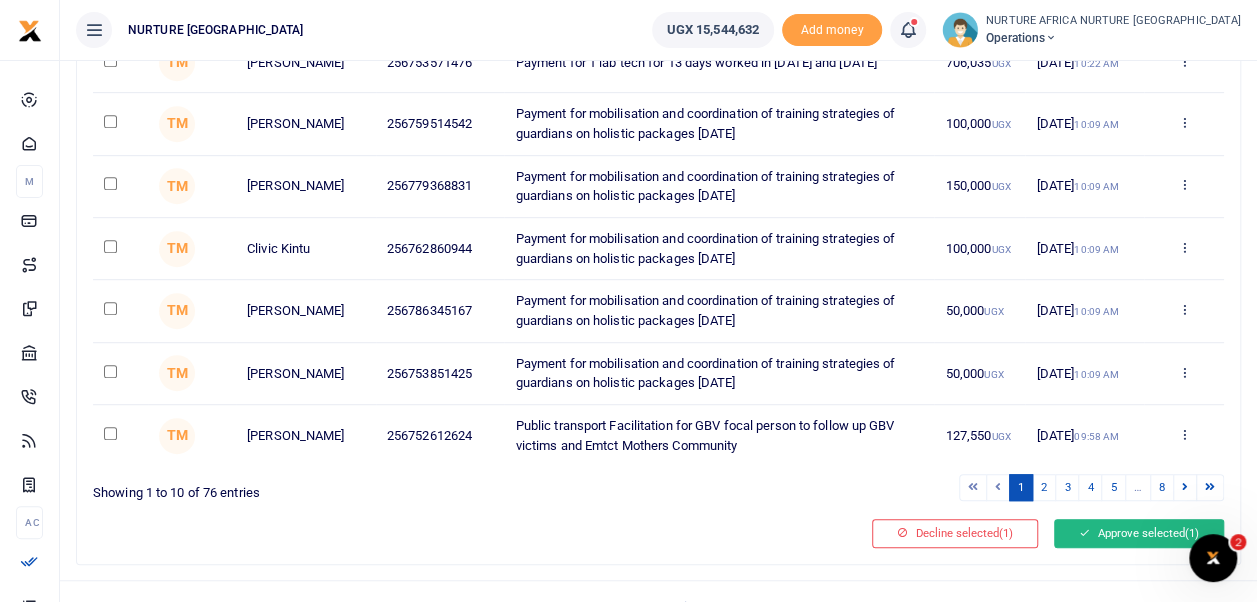 click on "Approve selected  (1)" at bounding box center [1139, 533] 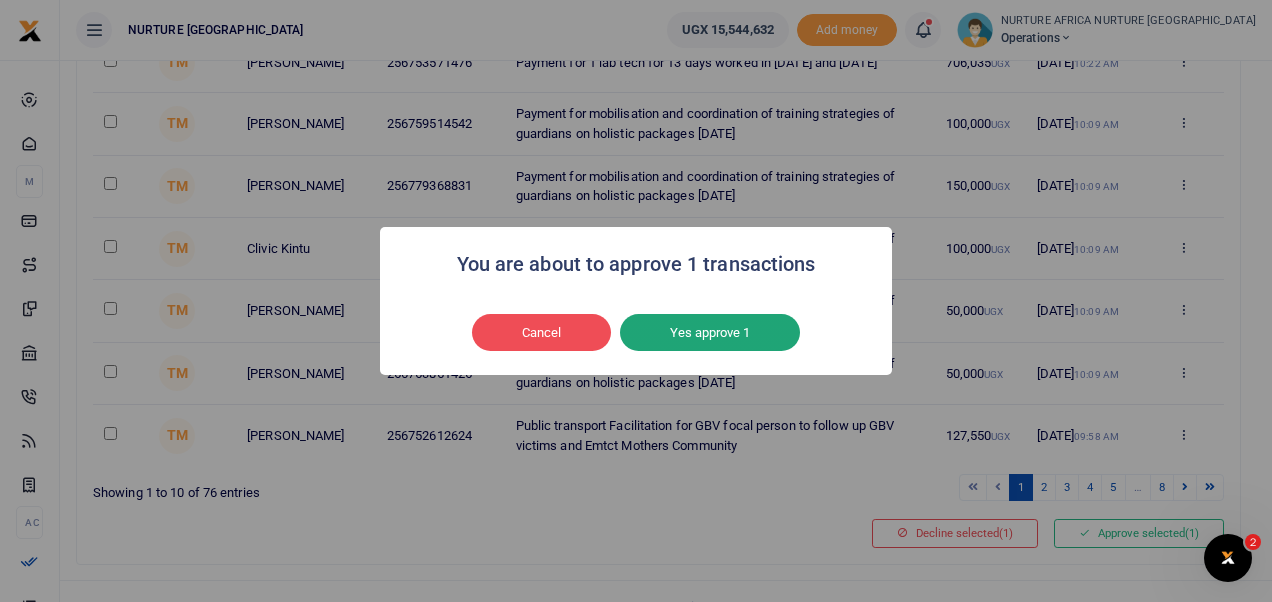 click on "Yes approve 1" at bounding box center (710, 333) 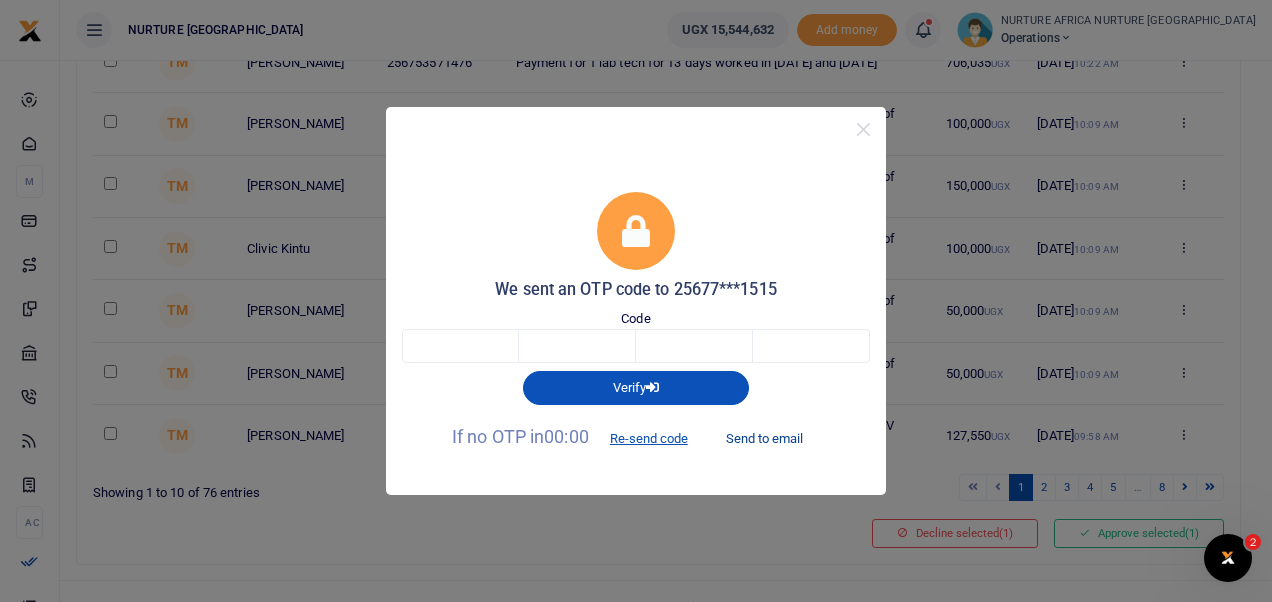 click on "Send to email" at bounding box center (764, 438) 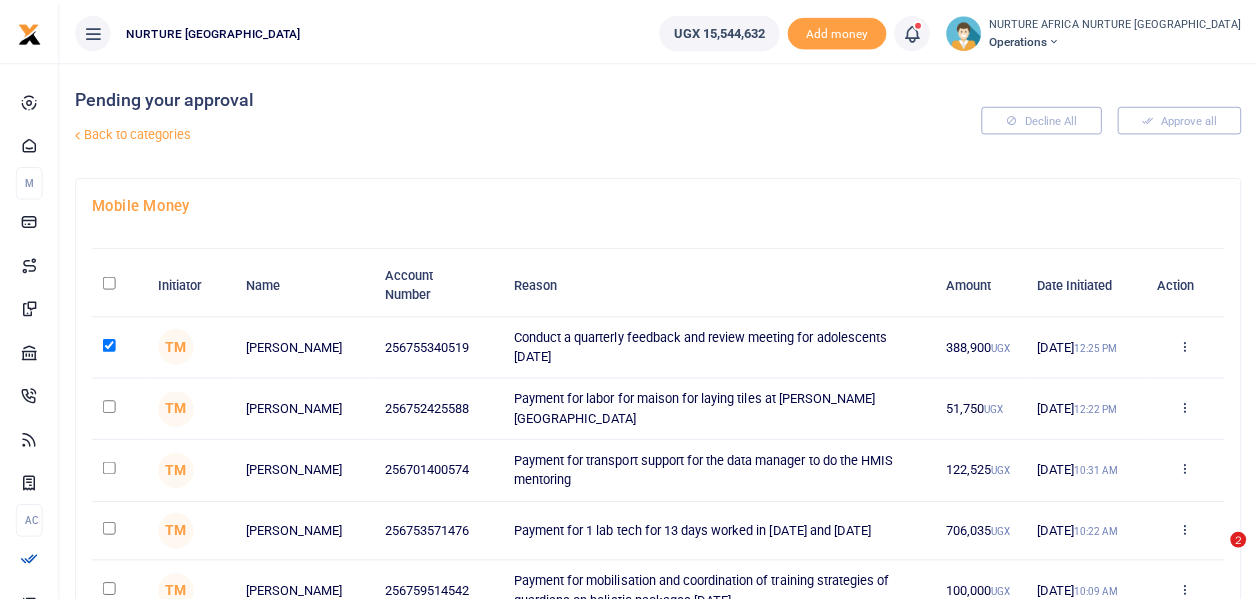 scroll, scrollTop: 0, scrollLeft: 0, axis: both 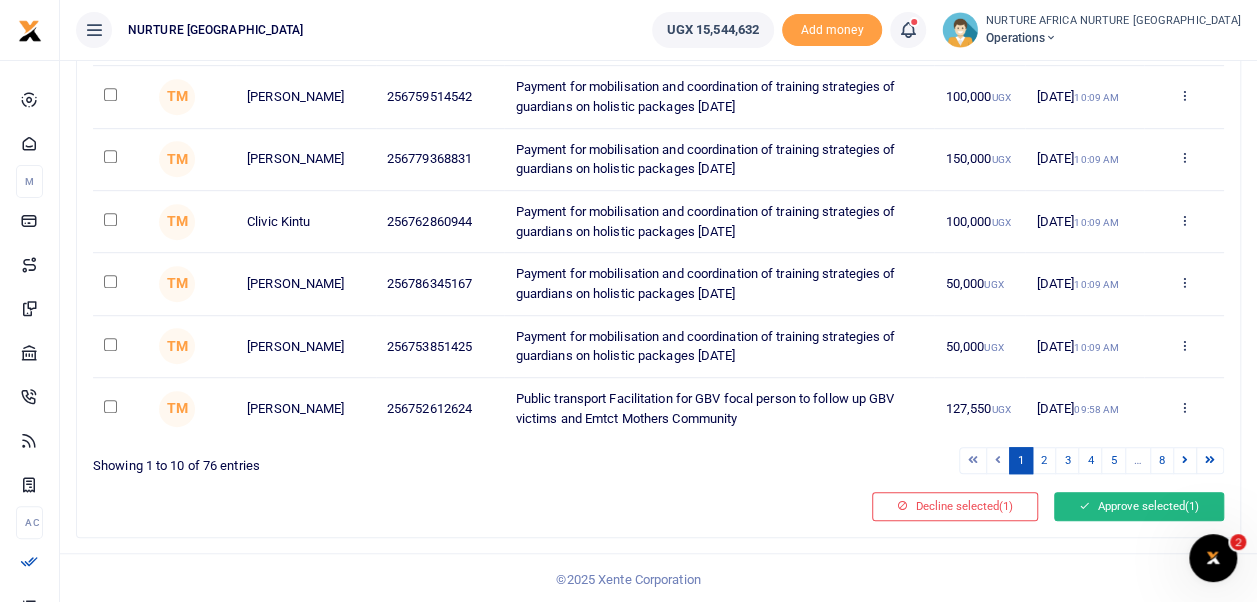 click on "Approve selected  (1)" at bounding box center [1139, 506] 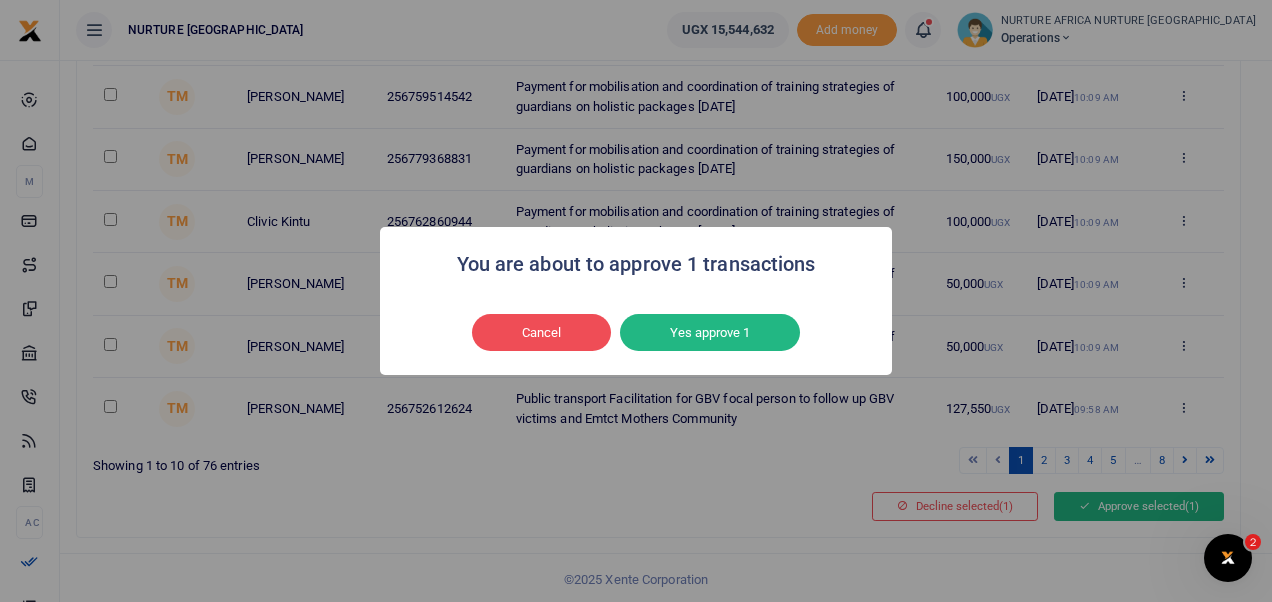 click on "Yes approve 1" at bounding box center (710, 333) 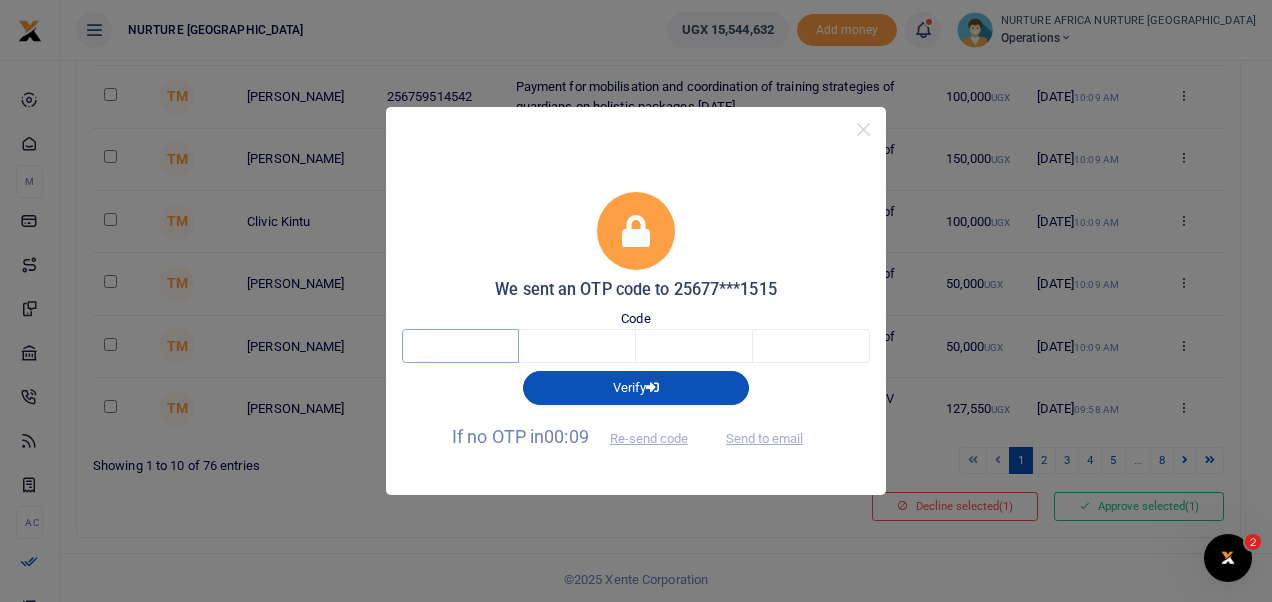 click at bounding box center [460, 346] 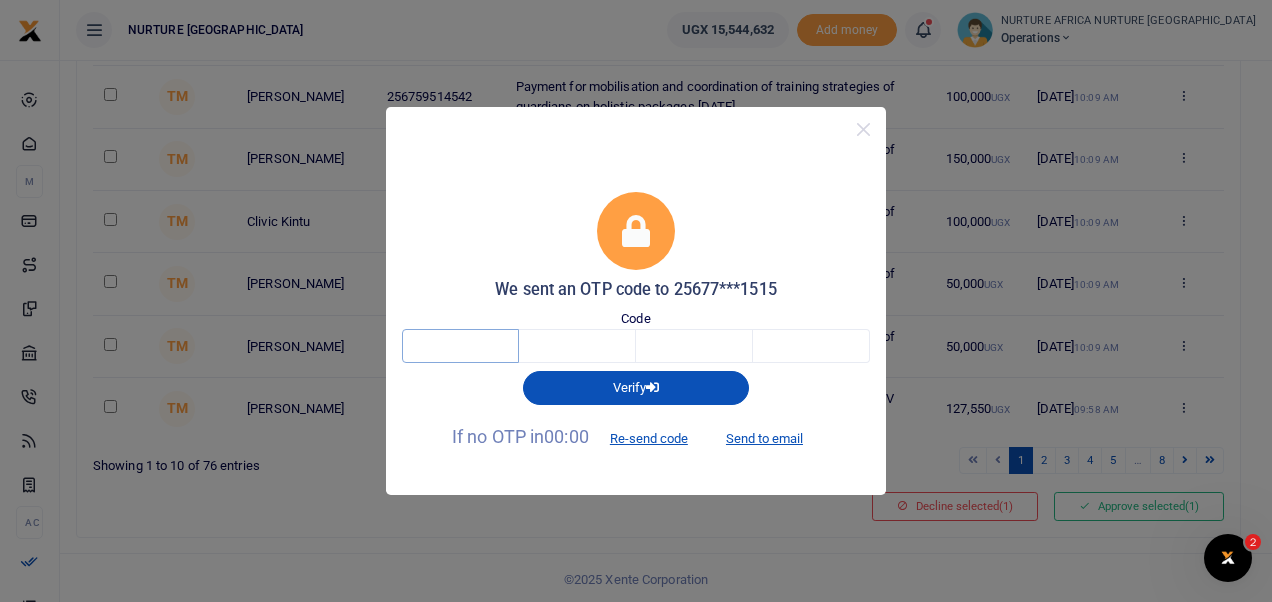 click at bounding box center (460, 346) 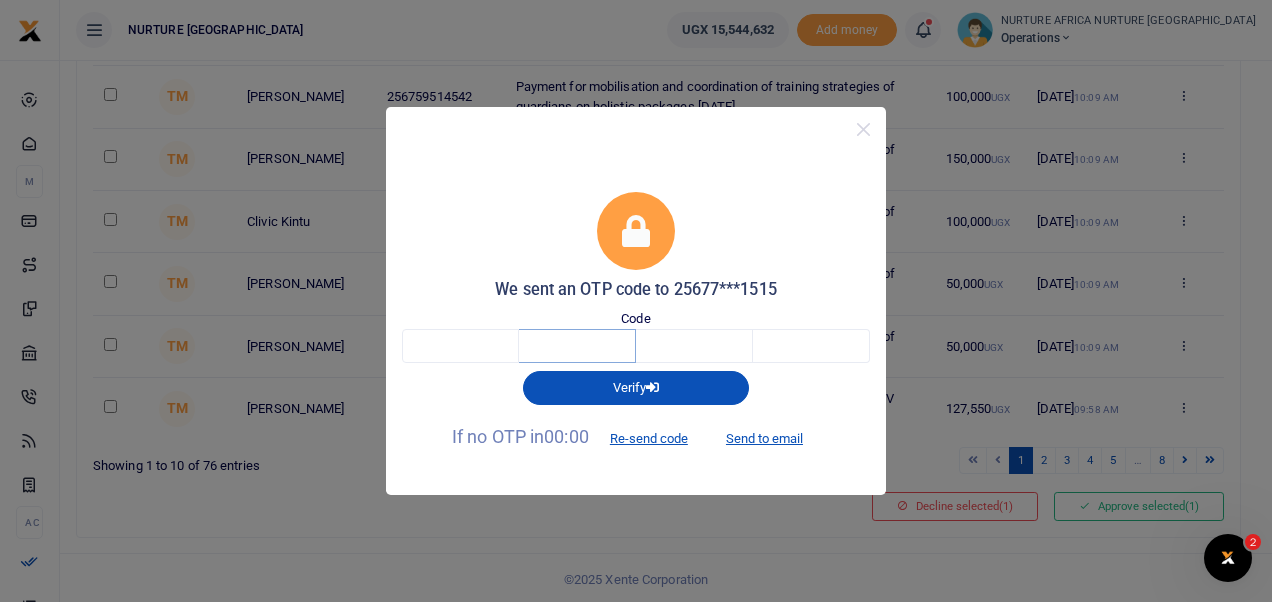 click at bounding box center (577, 346) 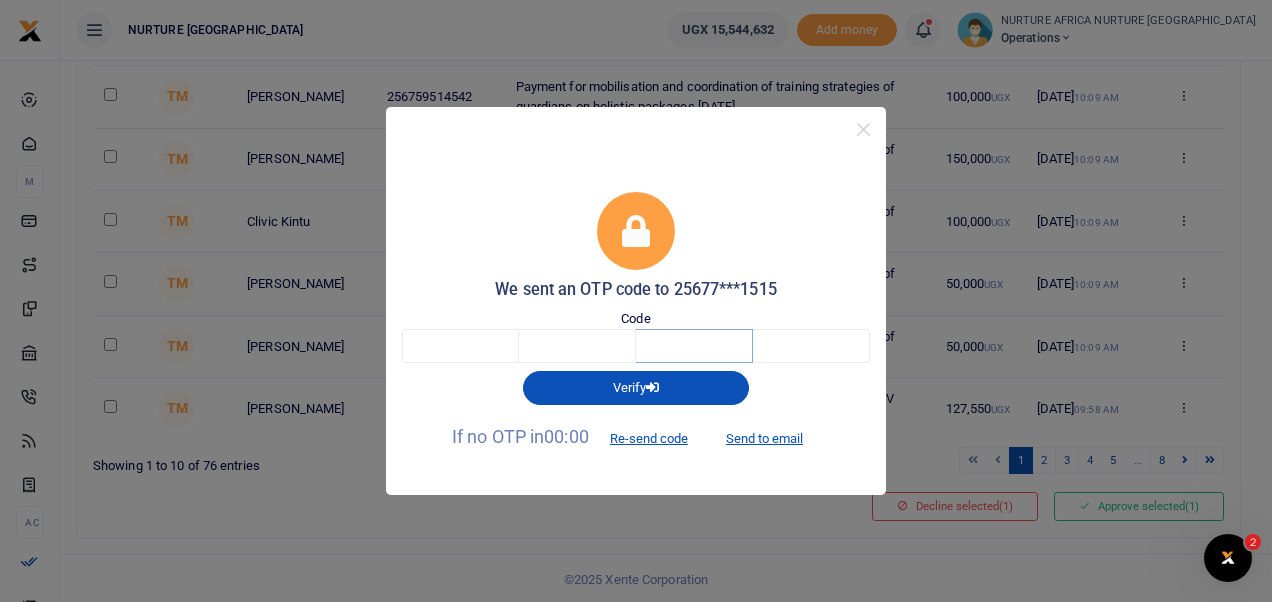 click at bounding box center (694, 346) 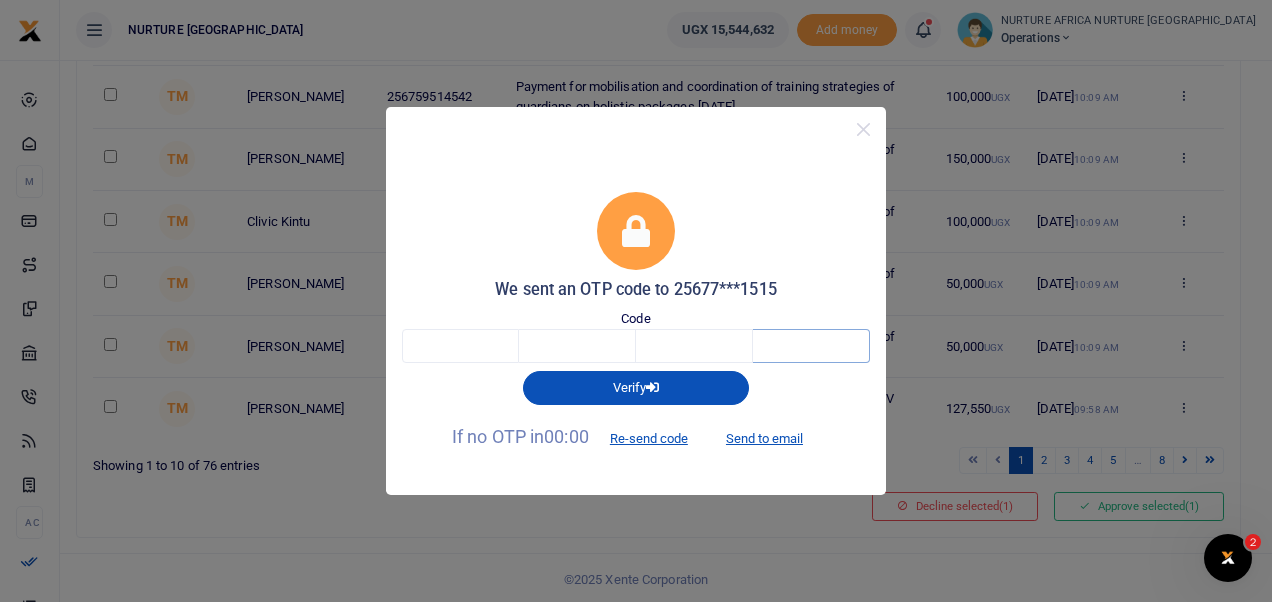 click at bounding box center (811, 346) 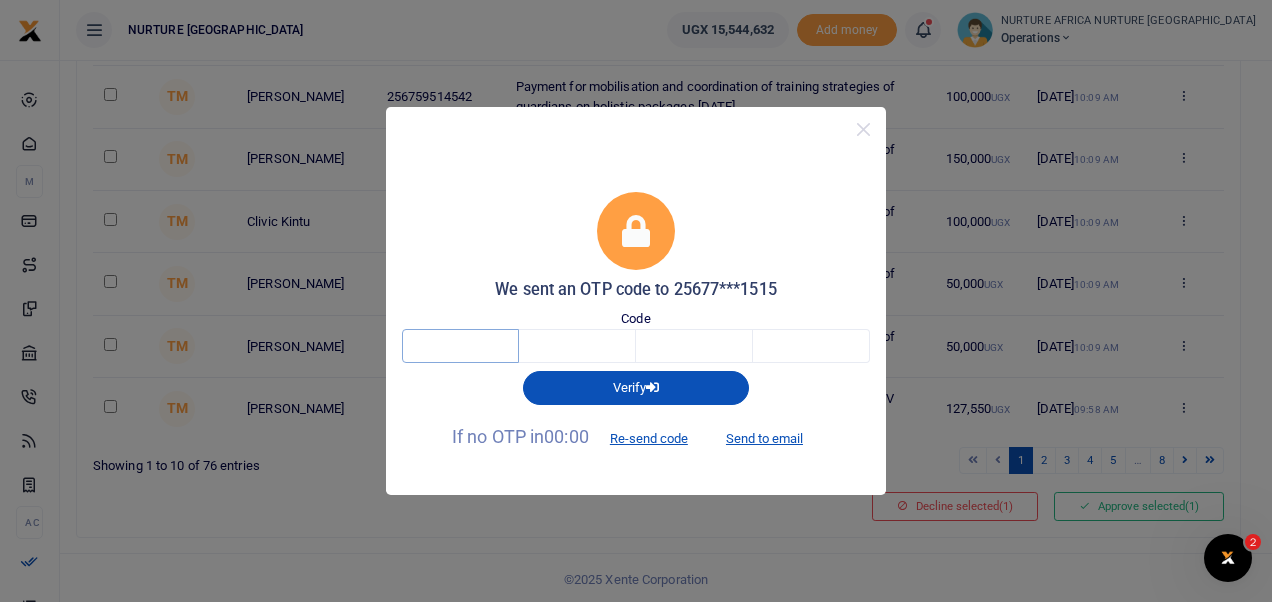 click at bounding box center (460, 346) 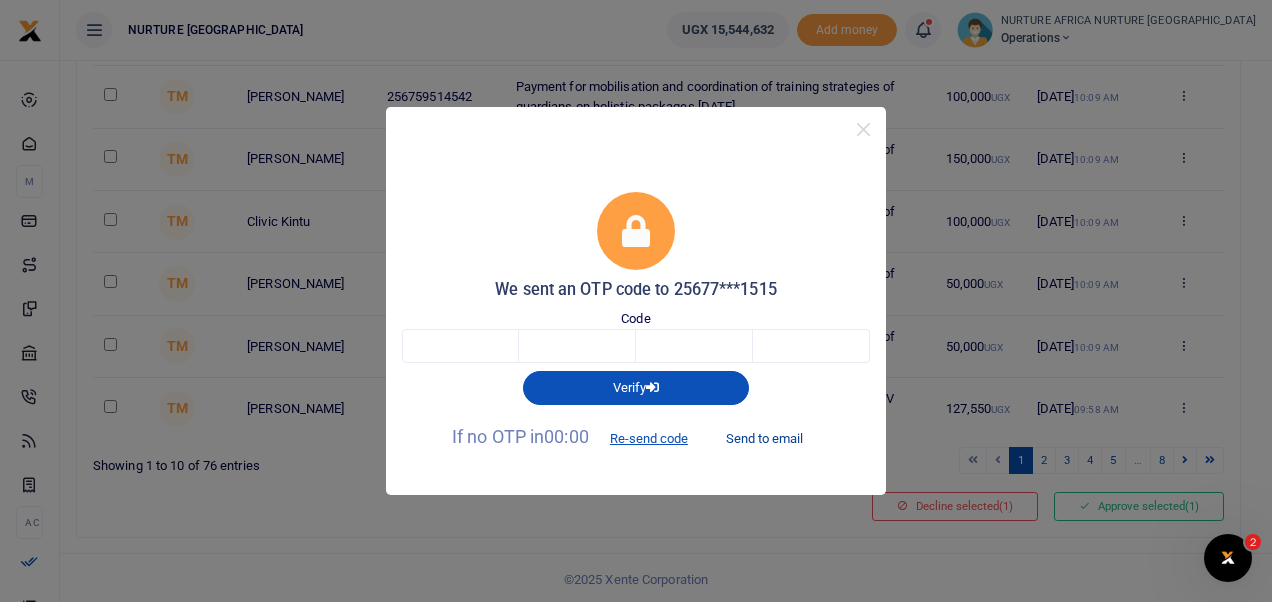 click on "Send to email" at bounding box center [764, 438] 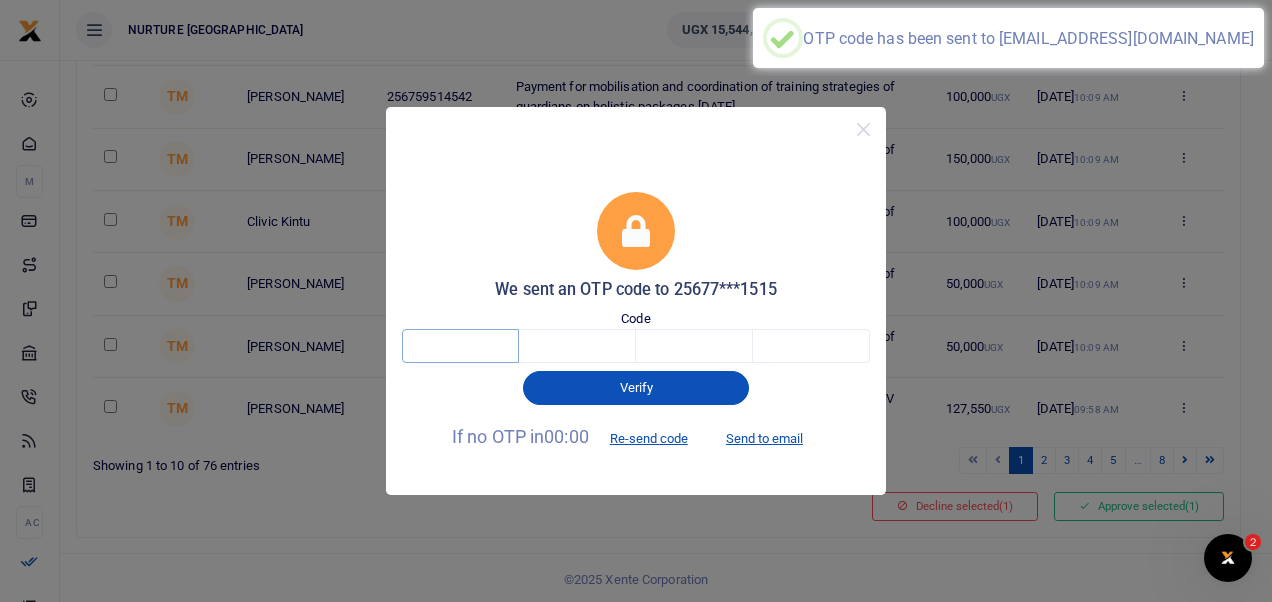 click at bounding box center [460, 346] 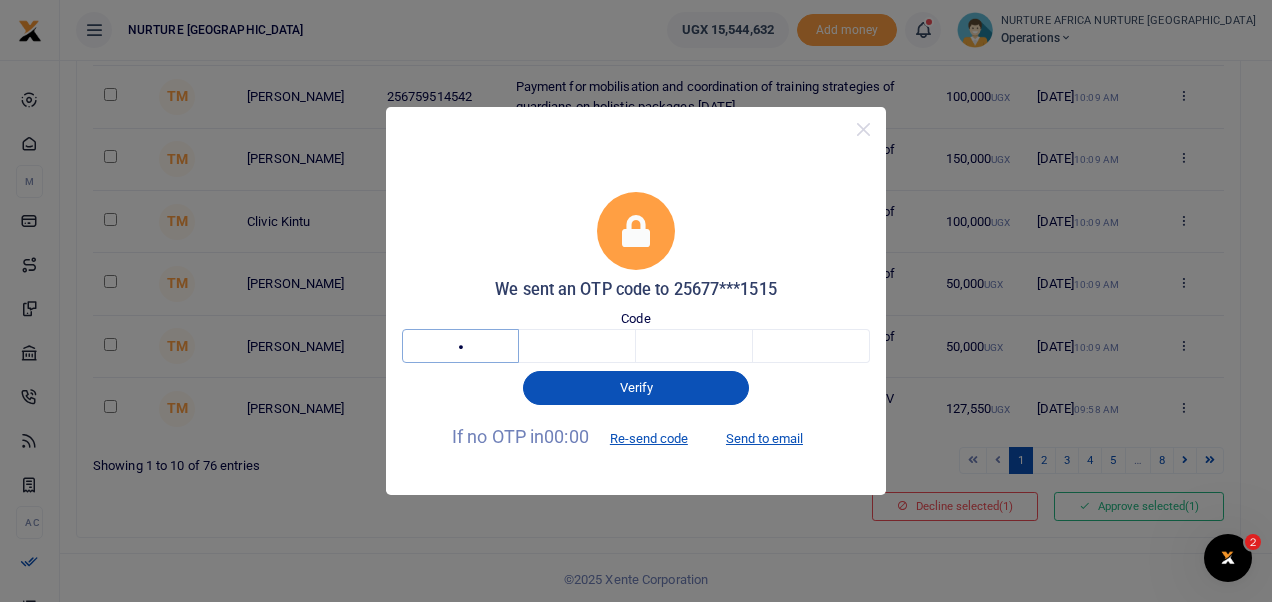 type on "4" 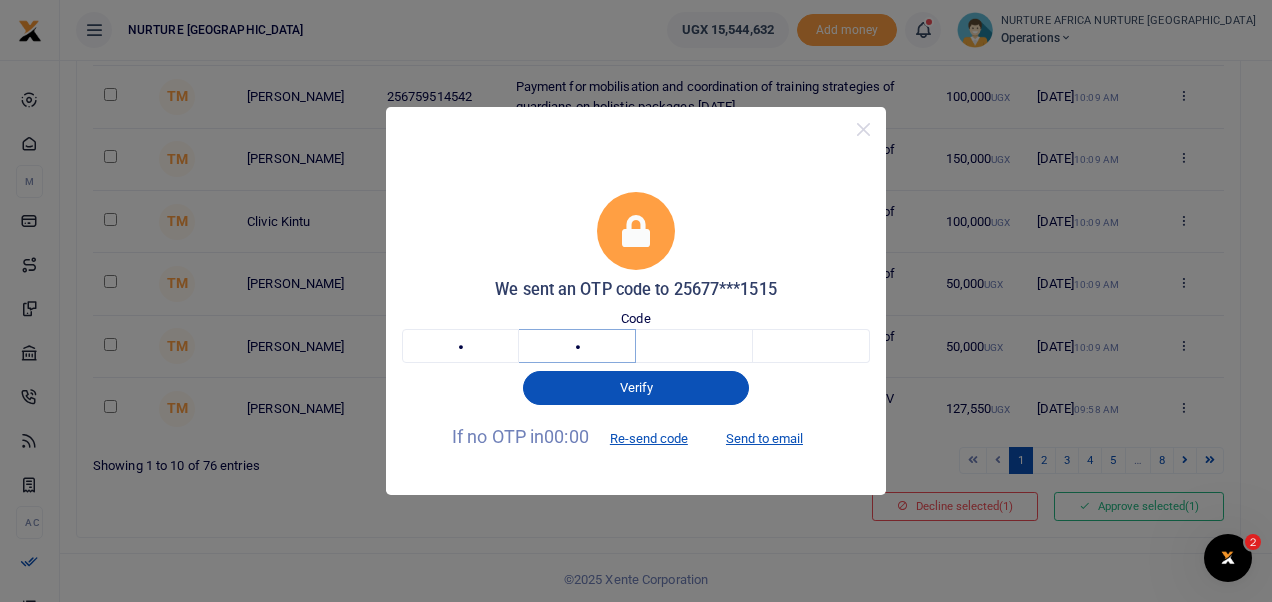 type on "1" 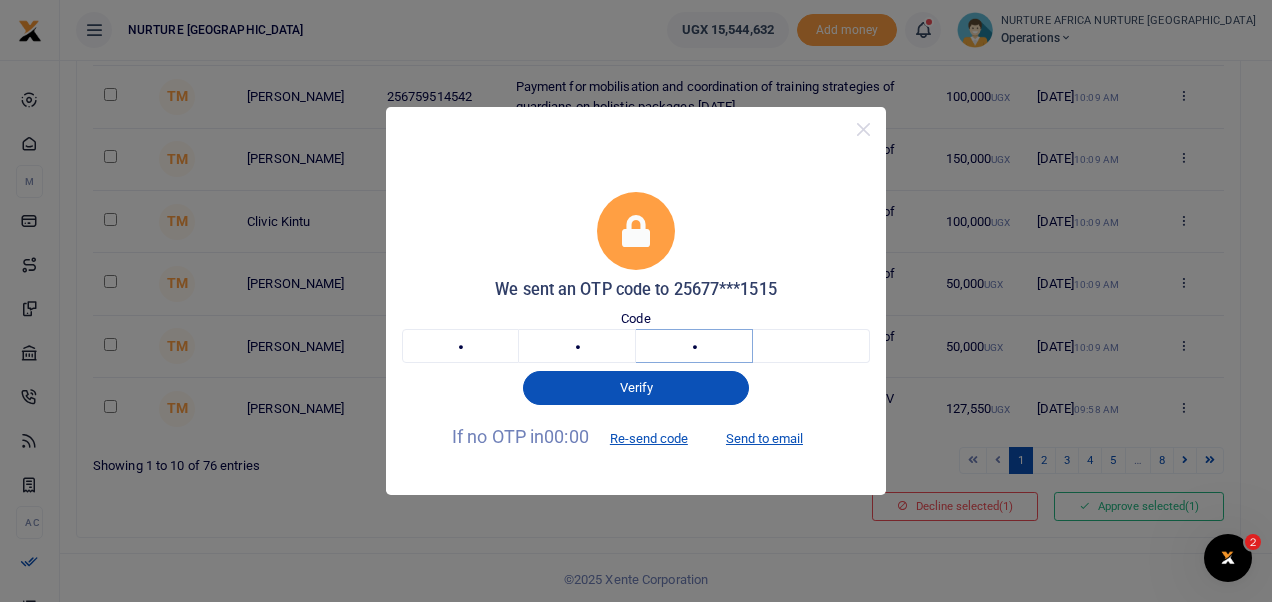 type on "0" 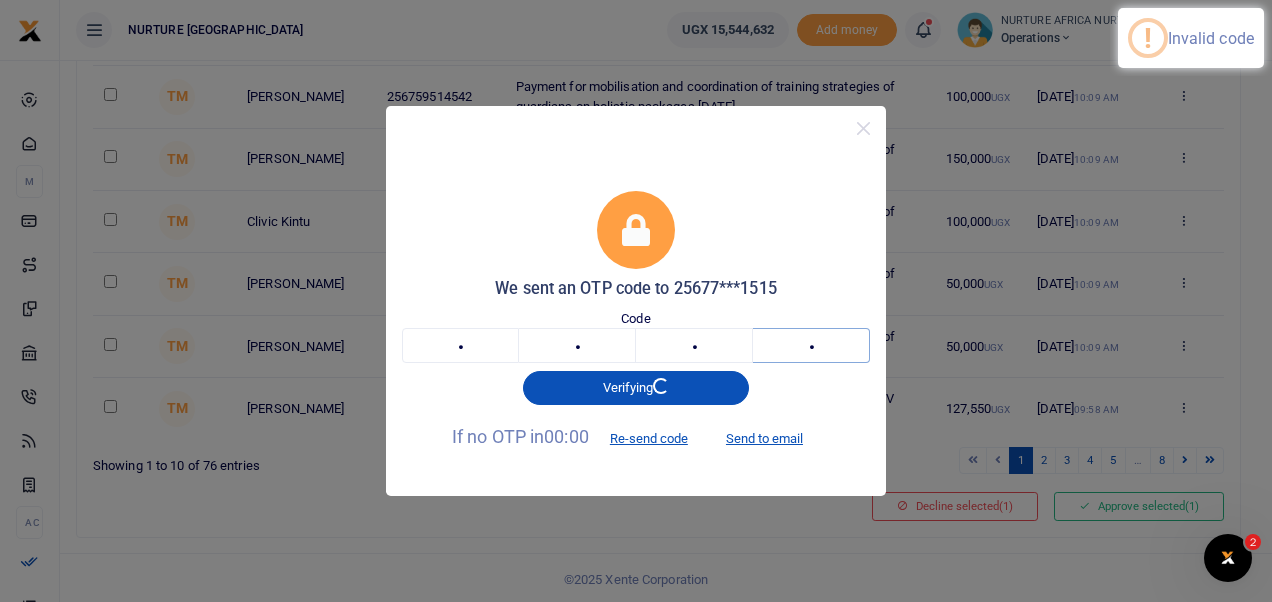 type on "8" 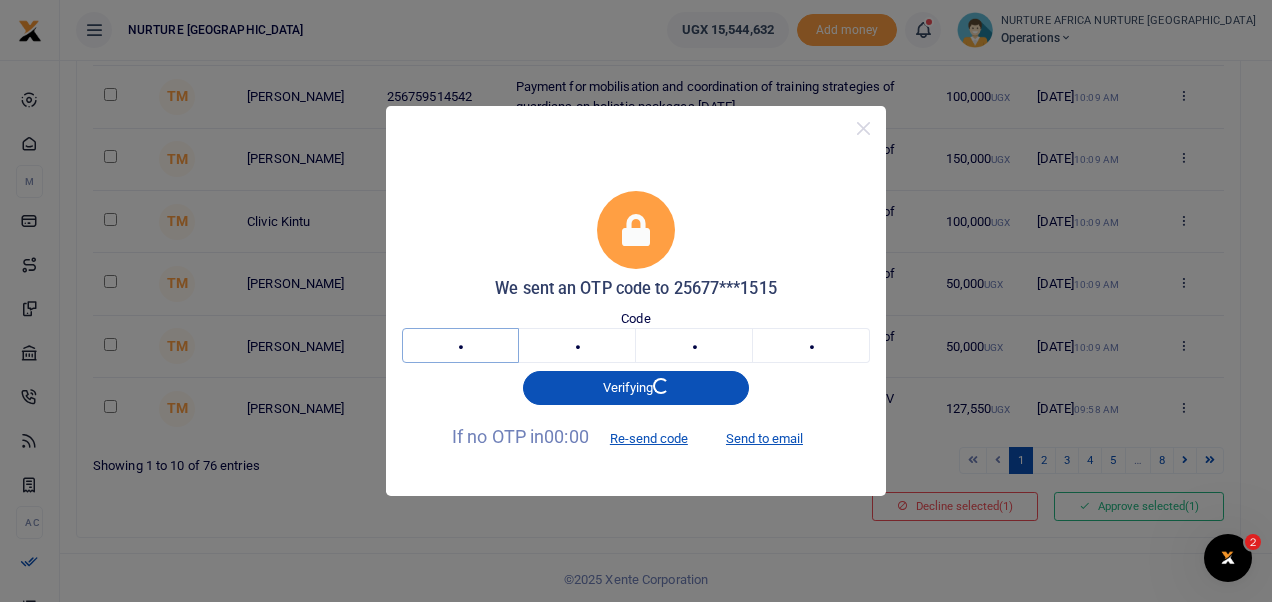 click on "4" at bounding box center (460, 345) 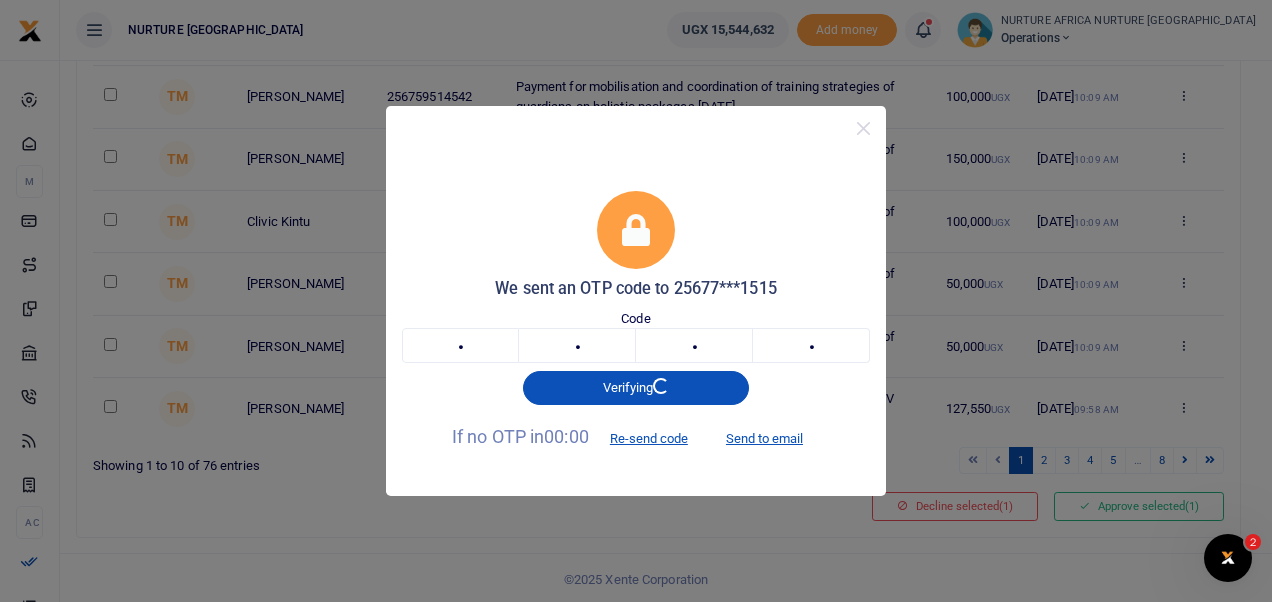 click on "Verifying" at bounding box center (636, 384) 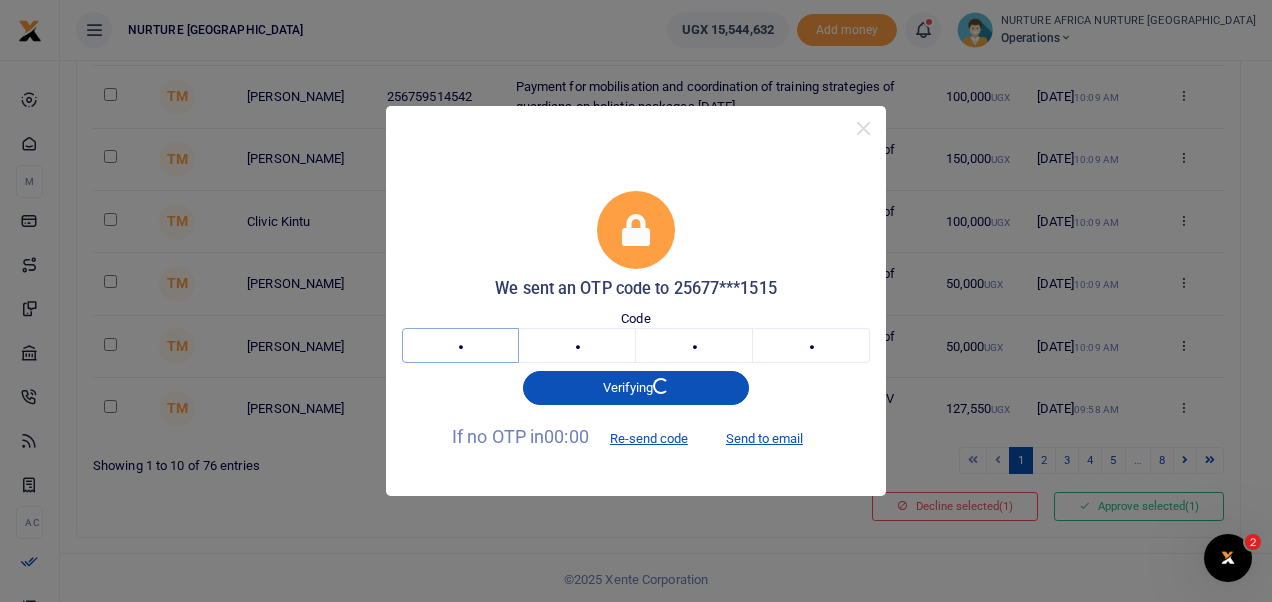 click on "4" at bounding box center [460, 345] 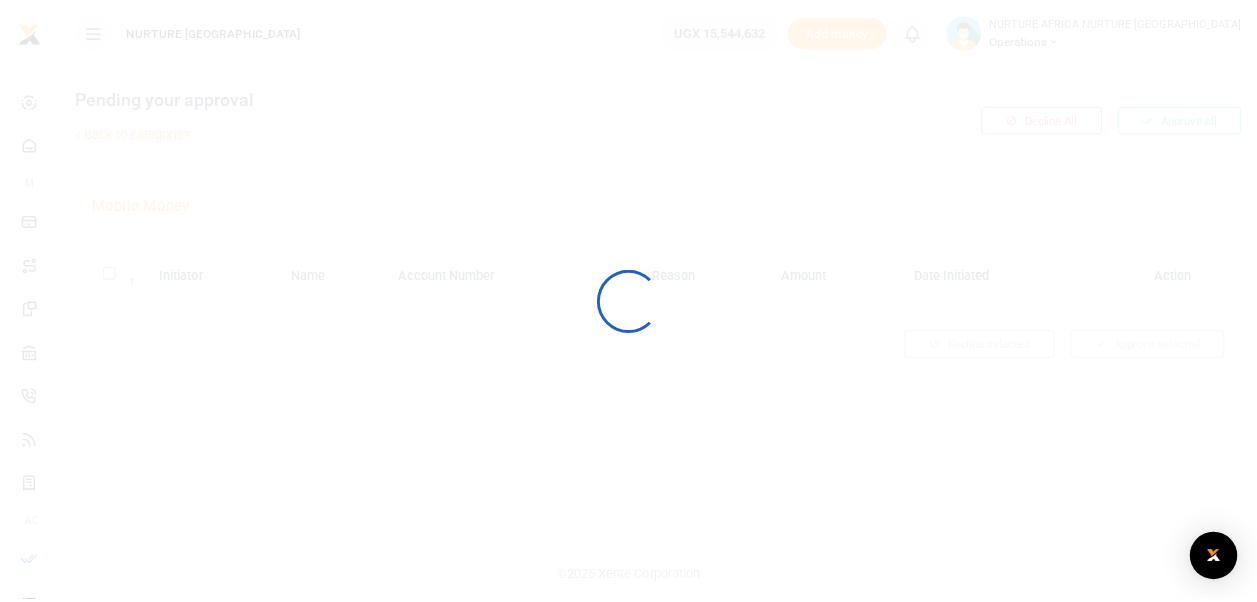 scroll, scrollTop: 0, scrollLeft: 0, axis: both 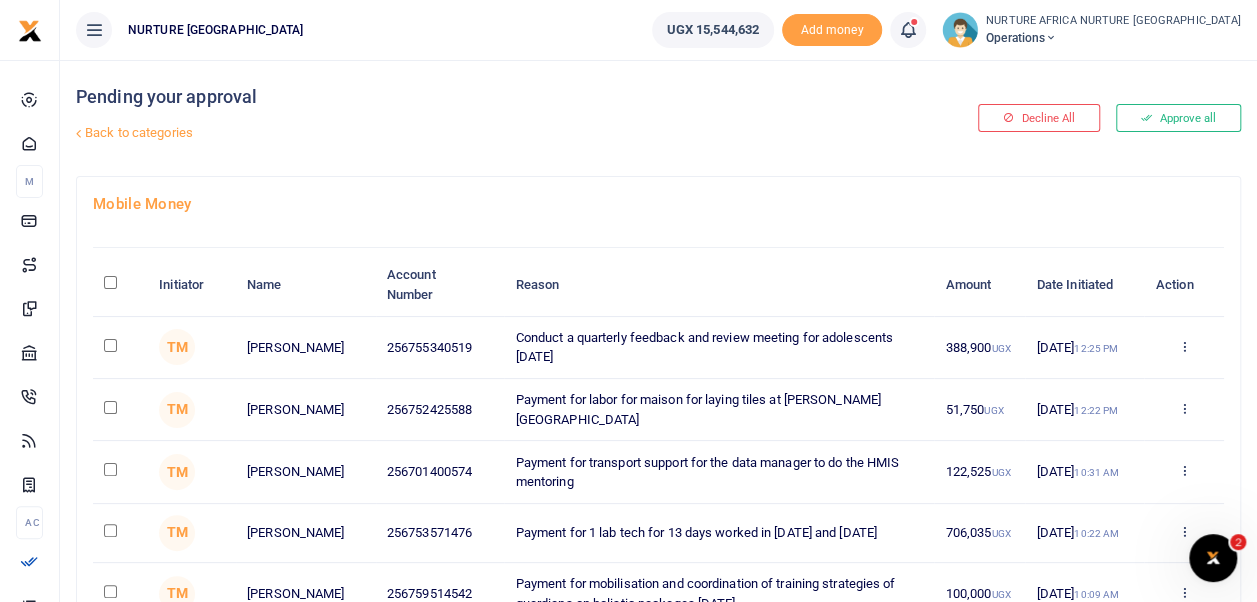 click at bounding box center (110, 345) 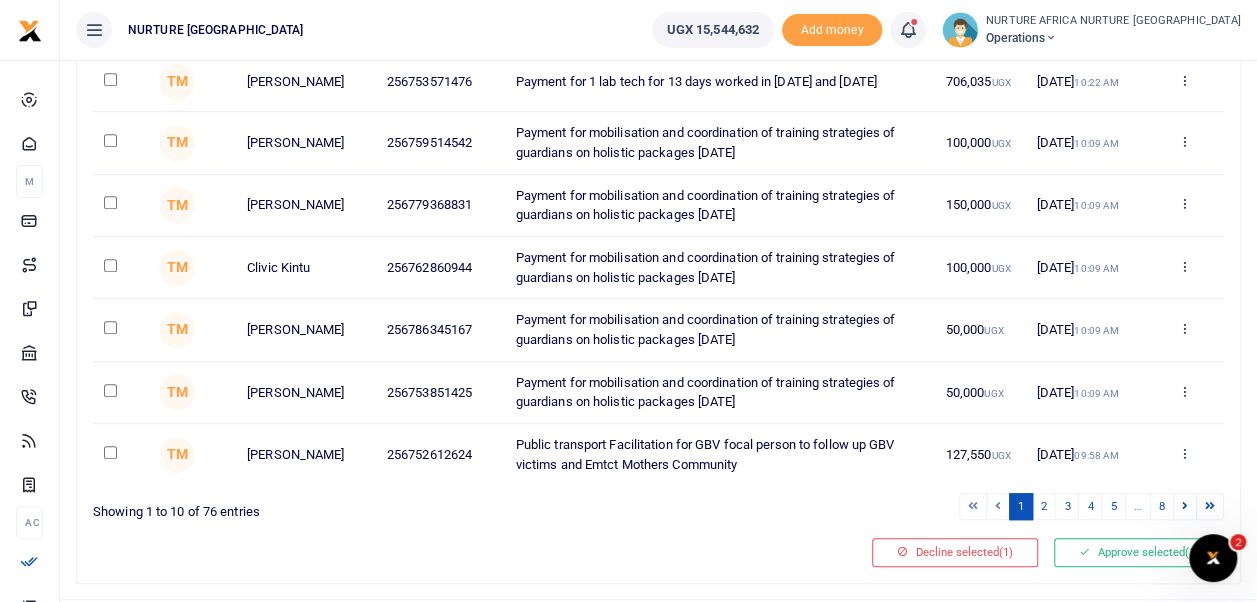 scroll, scrollTop: 497, scrollLeft: 0, axis: vertical 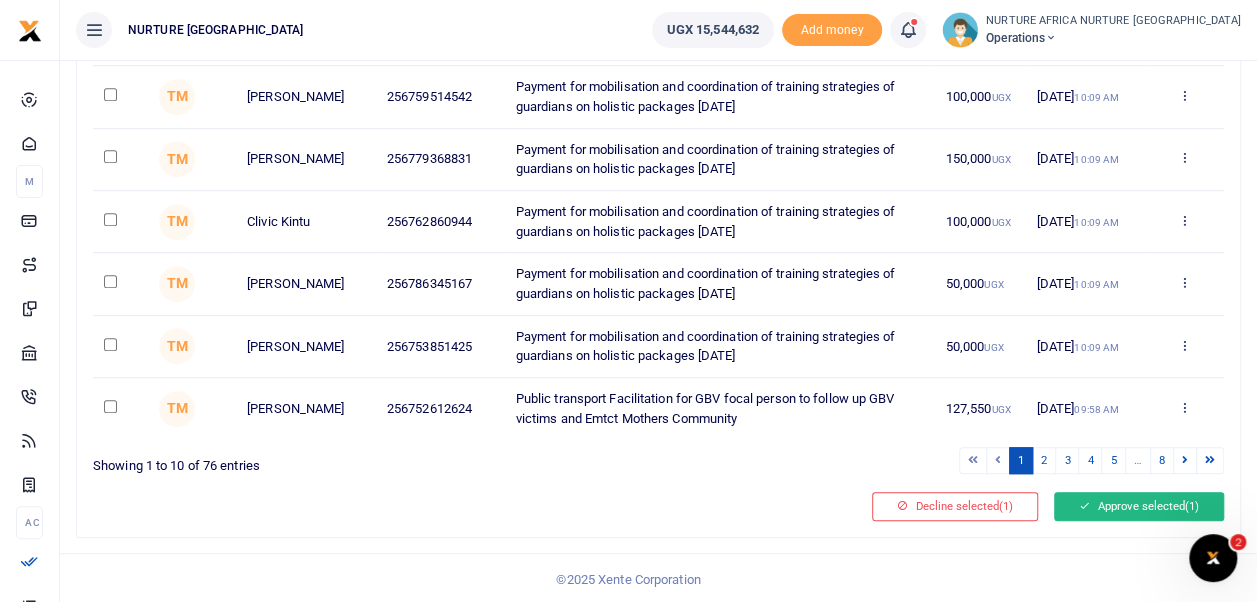 click on "Approve selected  (1)" at bounding box center (1139, 506) 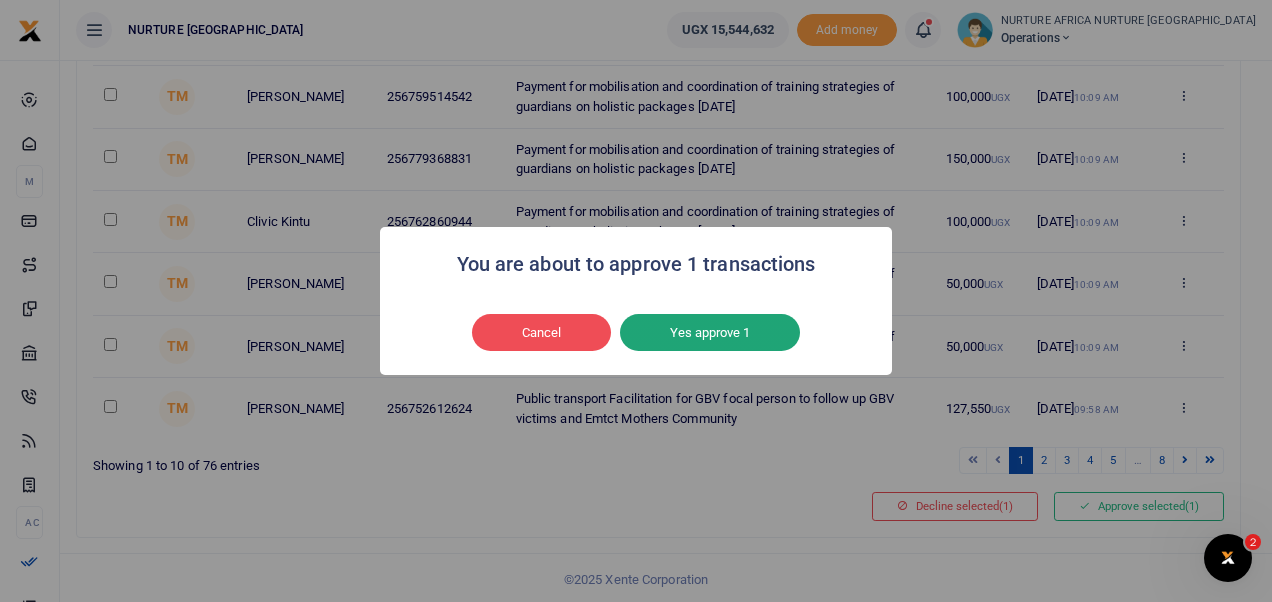 click on "Yes approve 1" at bounding box center [710, 333] 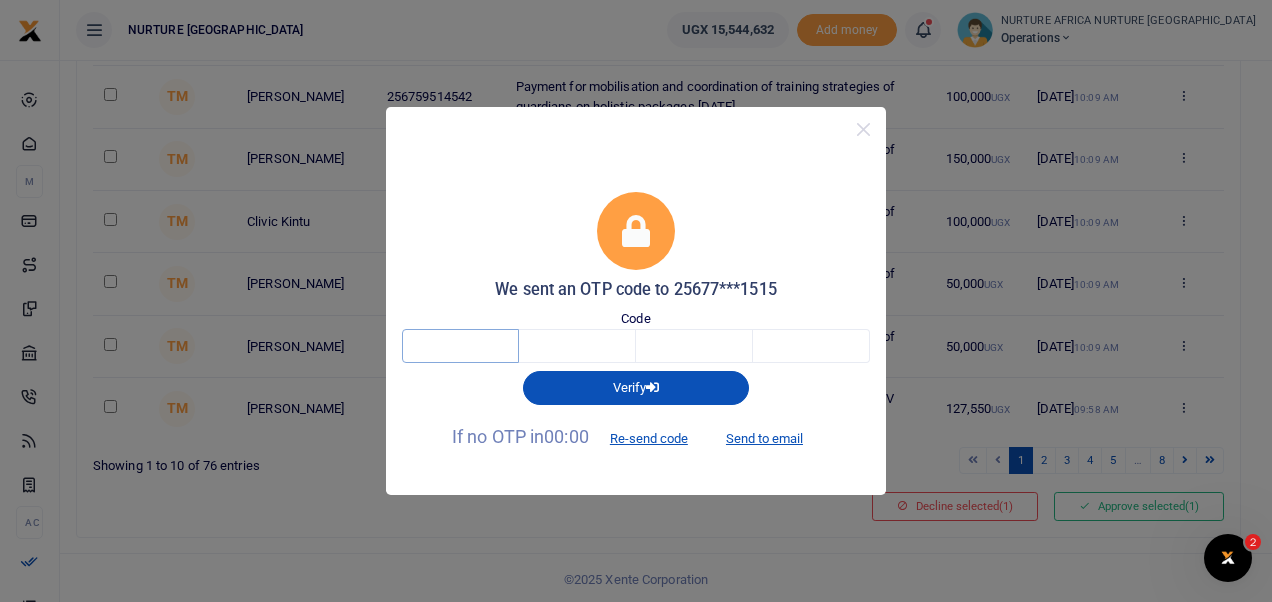 click at bounding box center (460, 346) 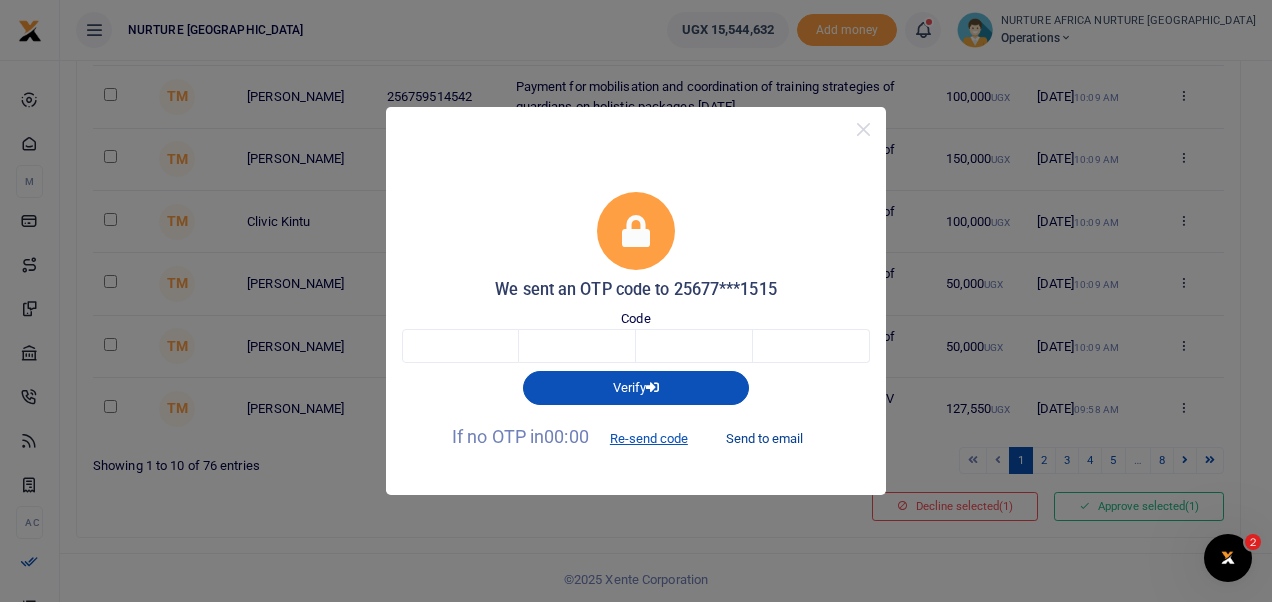 click on "Send to email" at bounding box center (764, 438) 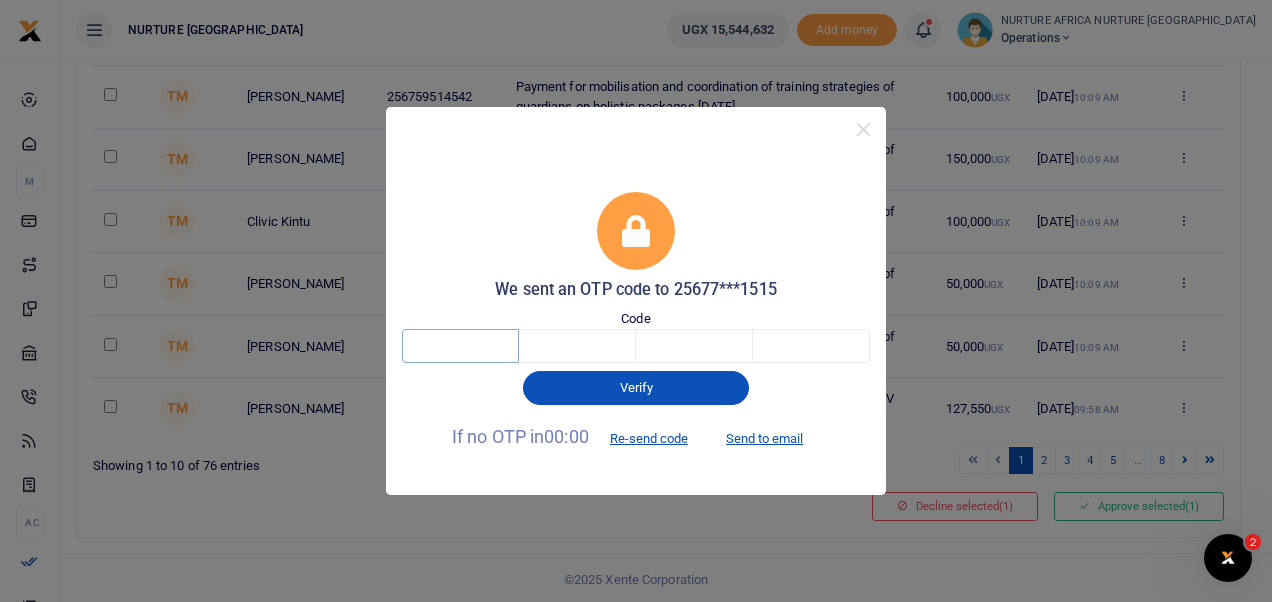 click at bounding box center (460, 346) 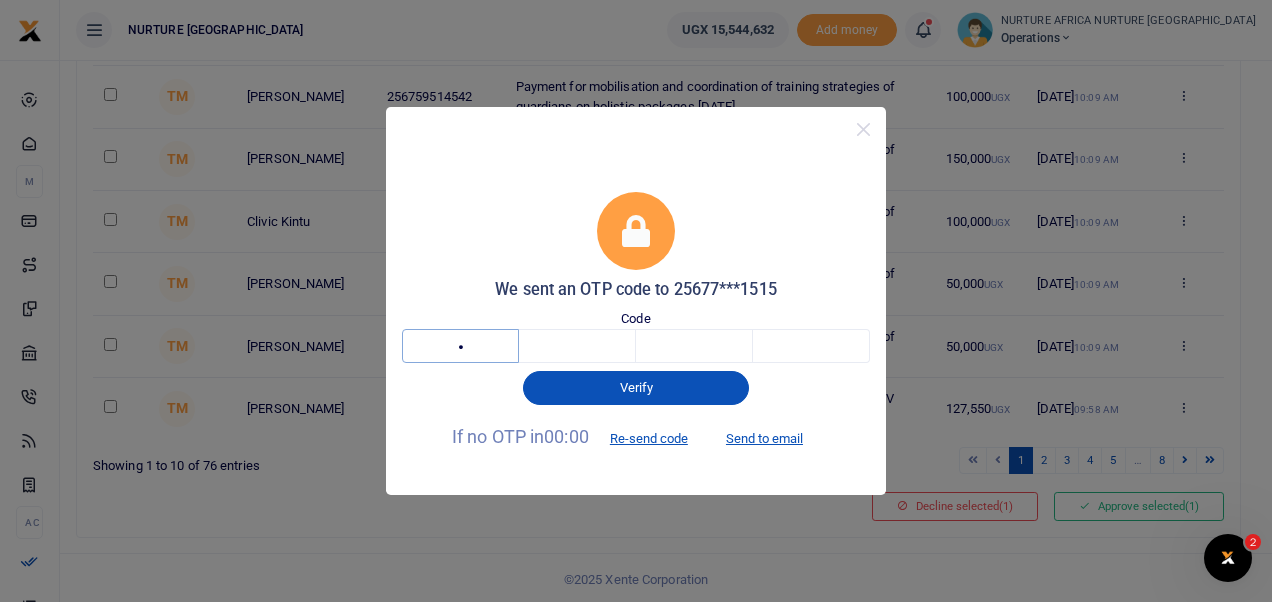 type on "4" 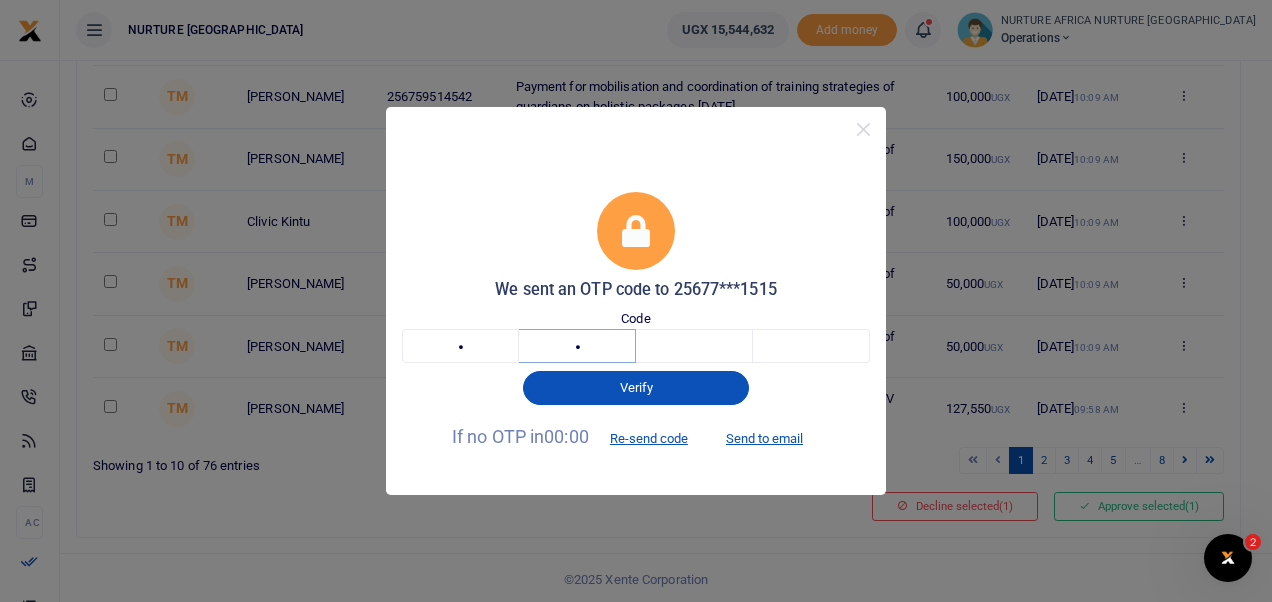 type on "7" 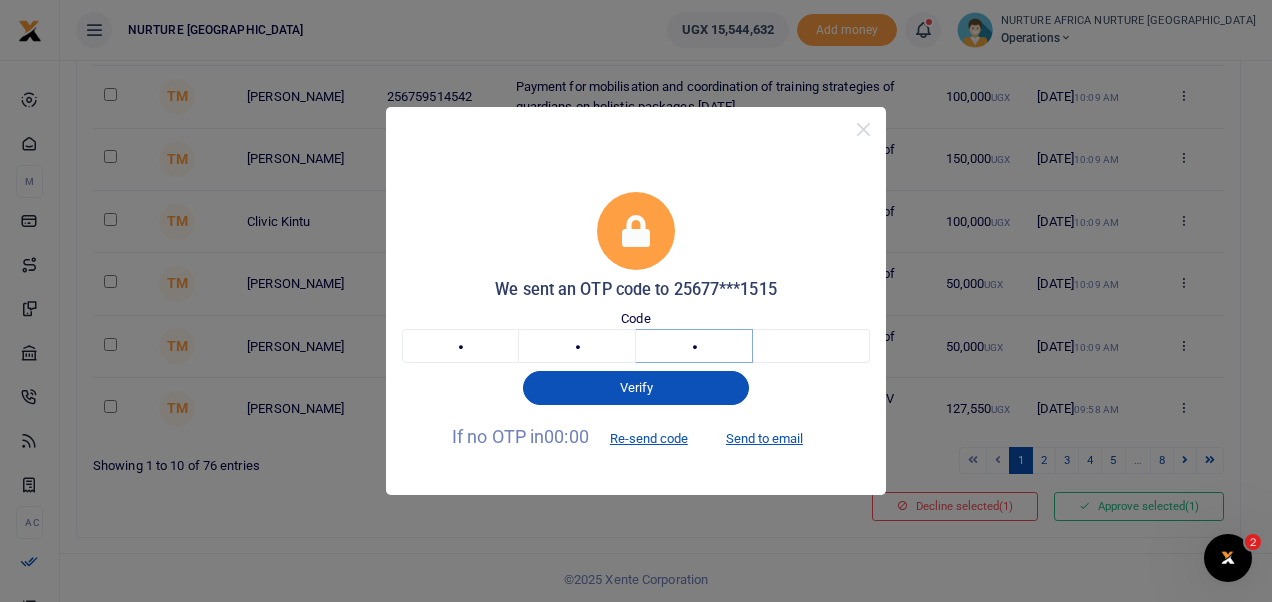 type on "7" 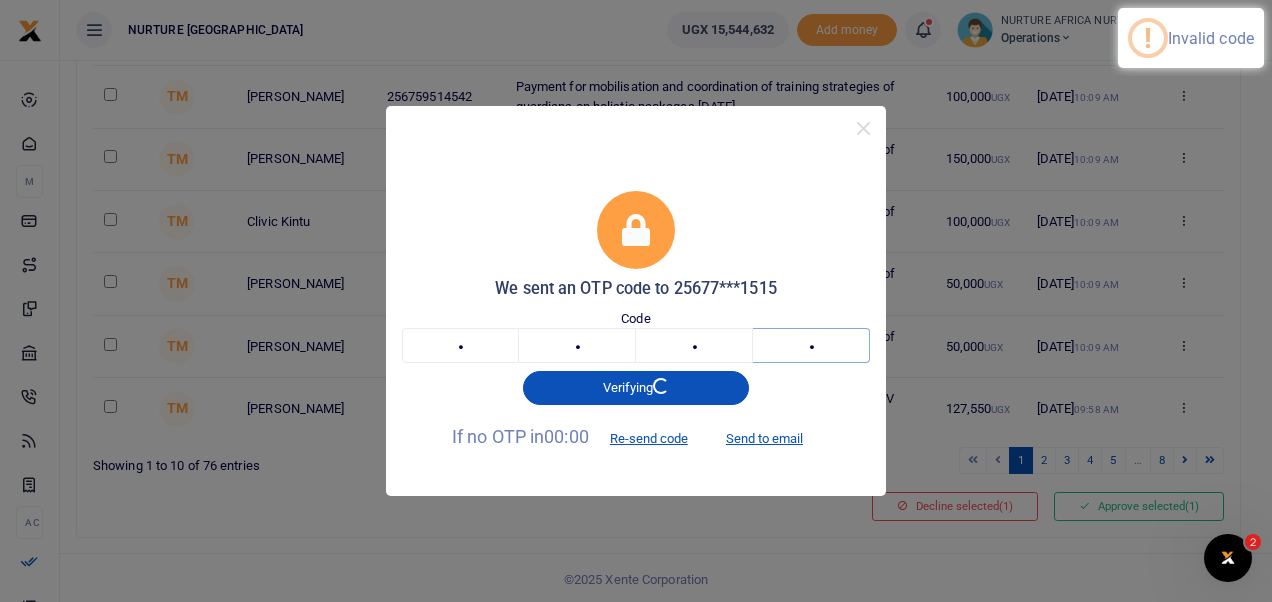 type on "1" 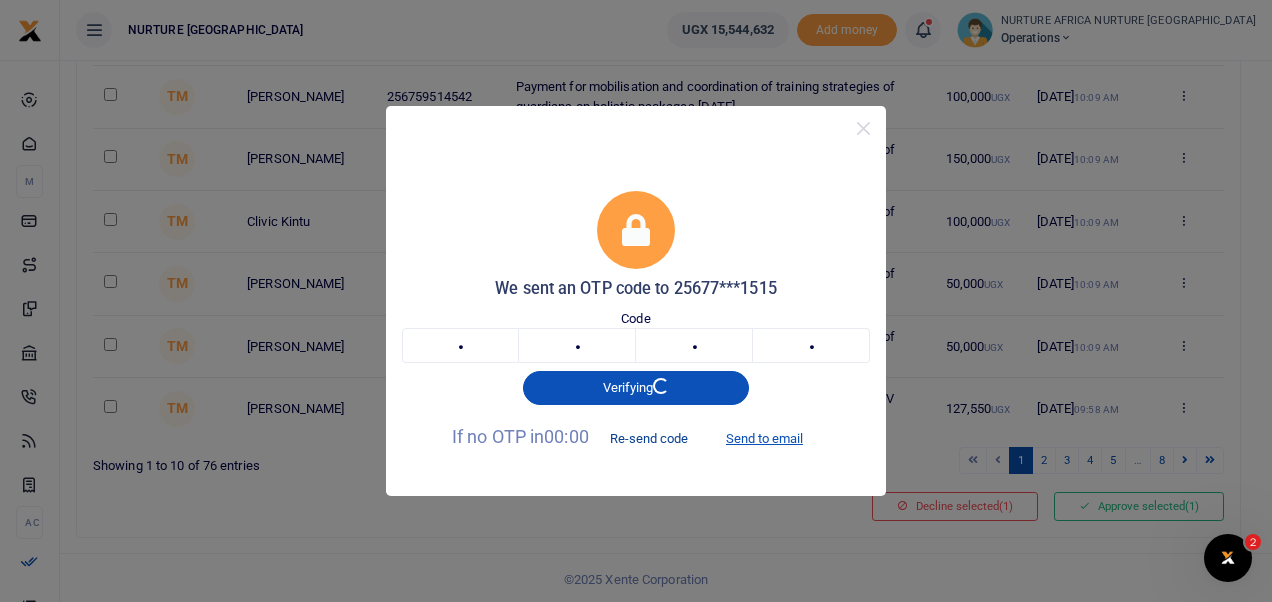 click on "Re-send code" at bounding box center [649, 438] 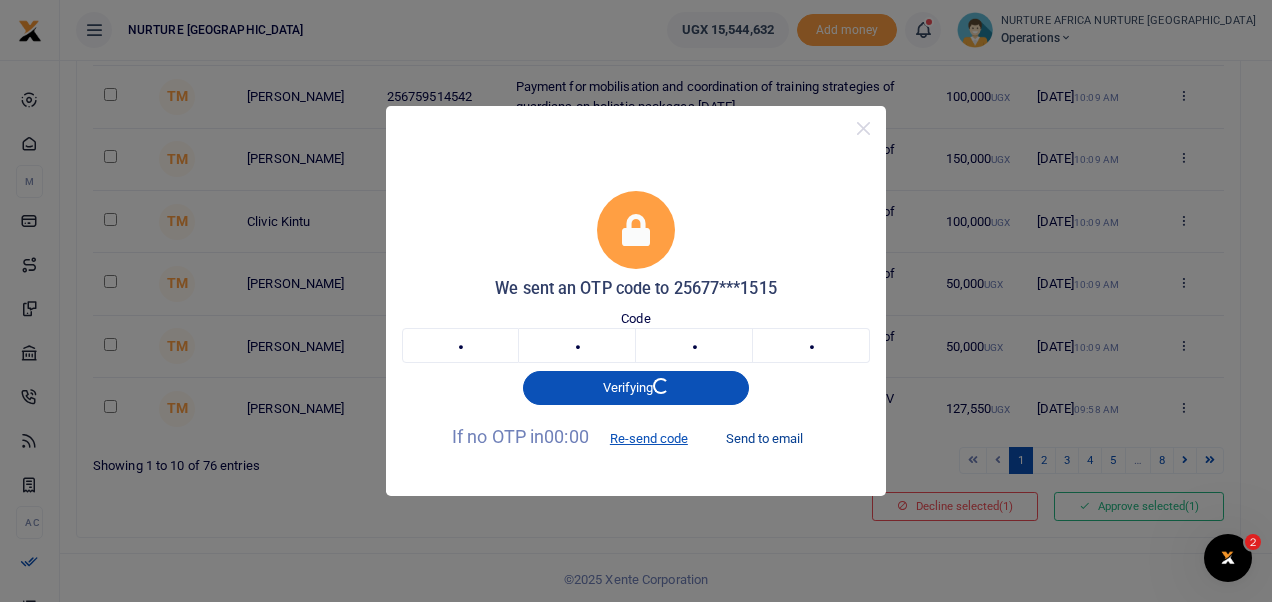 click on "Send to email" at bounding box center [764, 438] 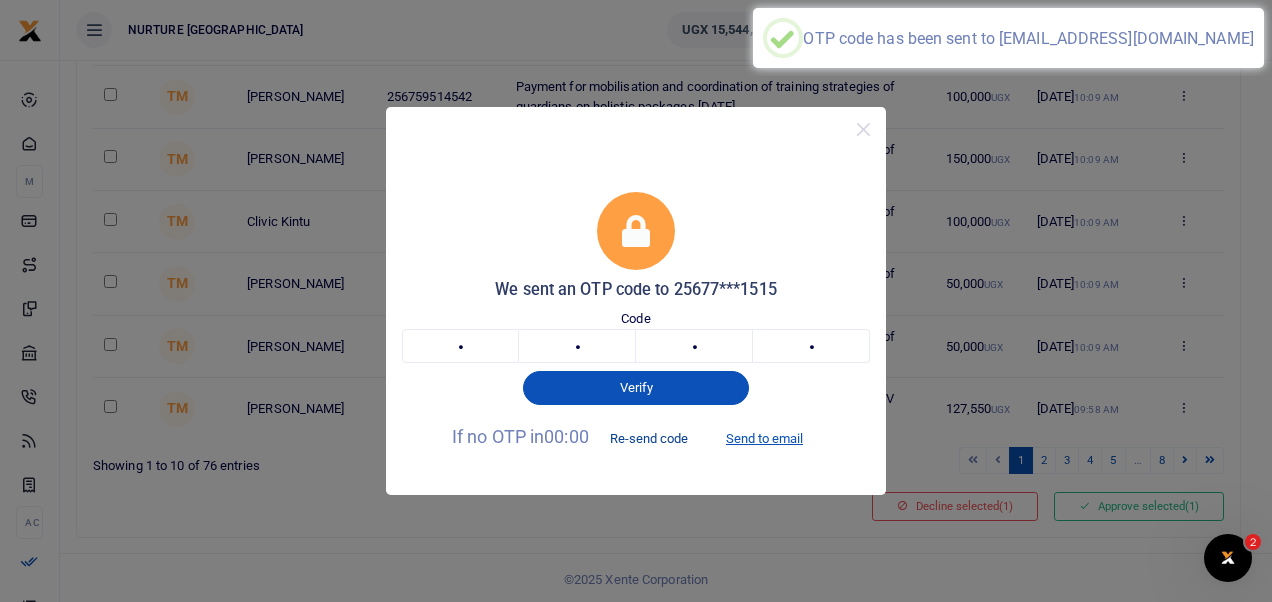 click on "Re-send code" at bounding box center [649, 438] 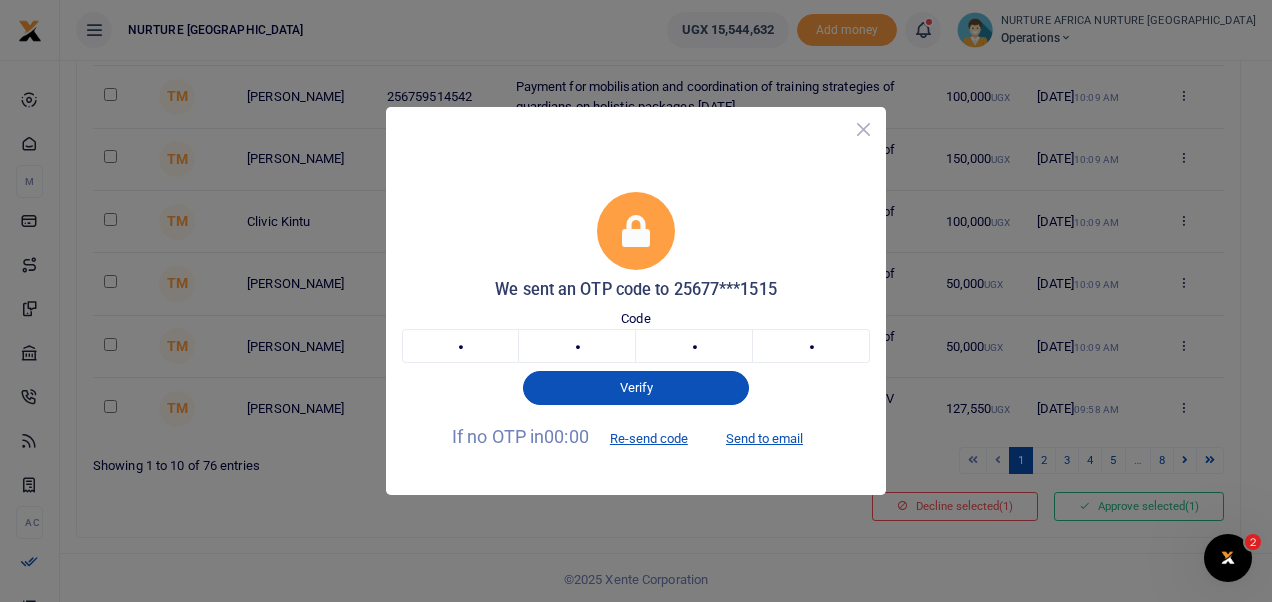 click at bounding box center (863, 129) 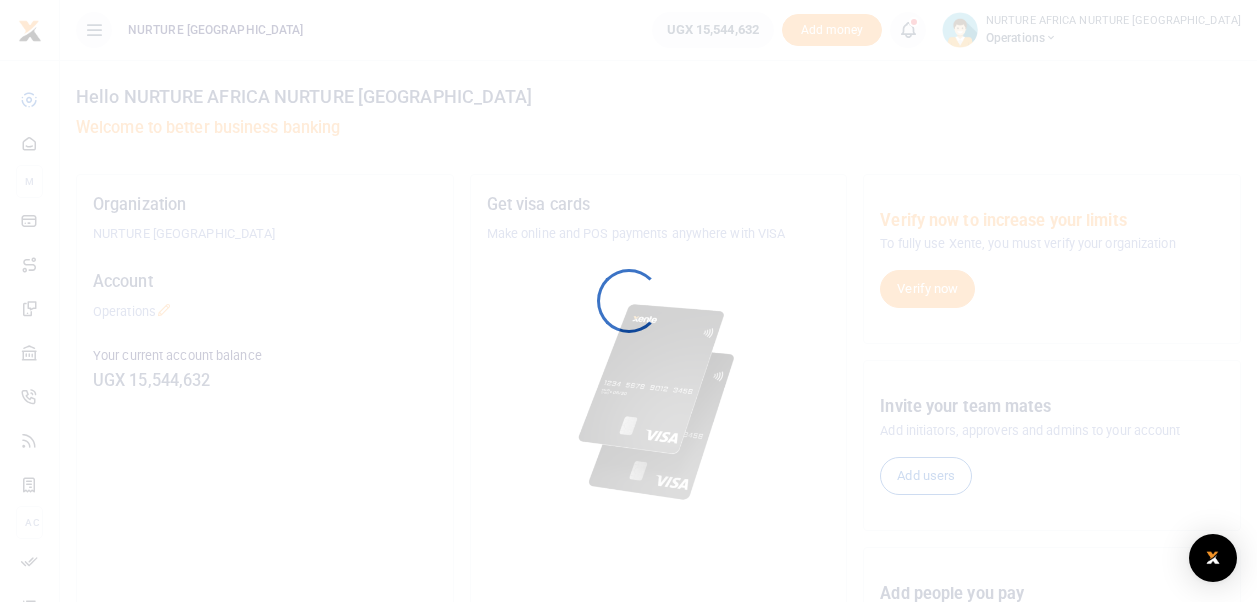 scroll, scrollTop: 0, scrollLeft: 0, axis: both 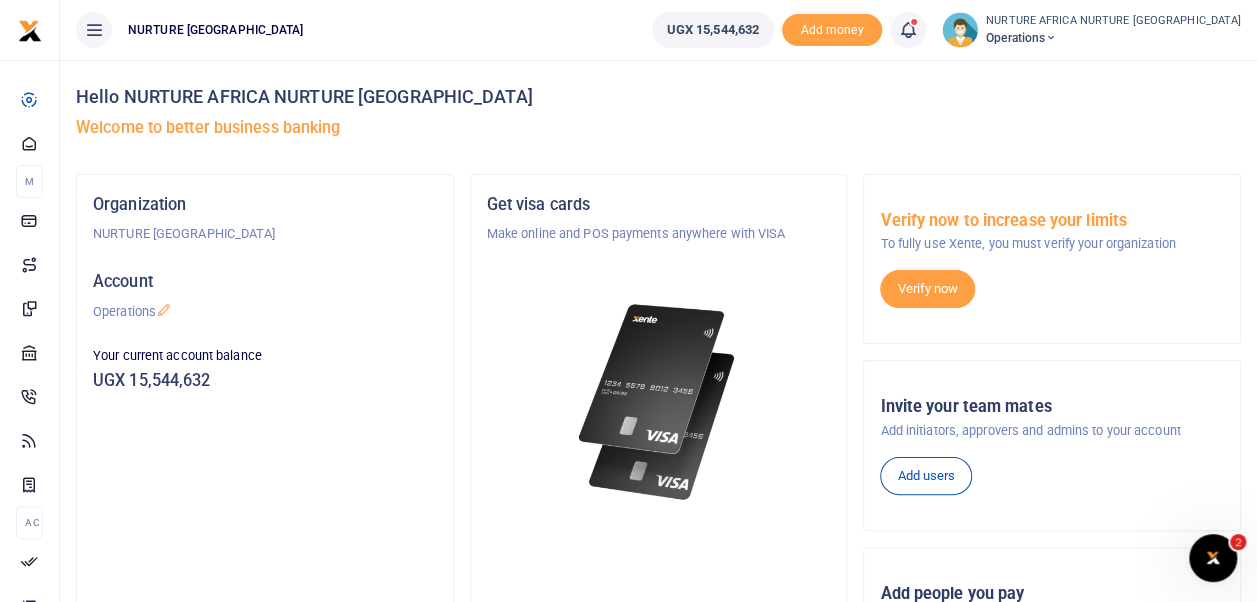 click at bounding box center [918, 30] 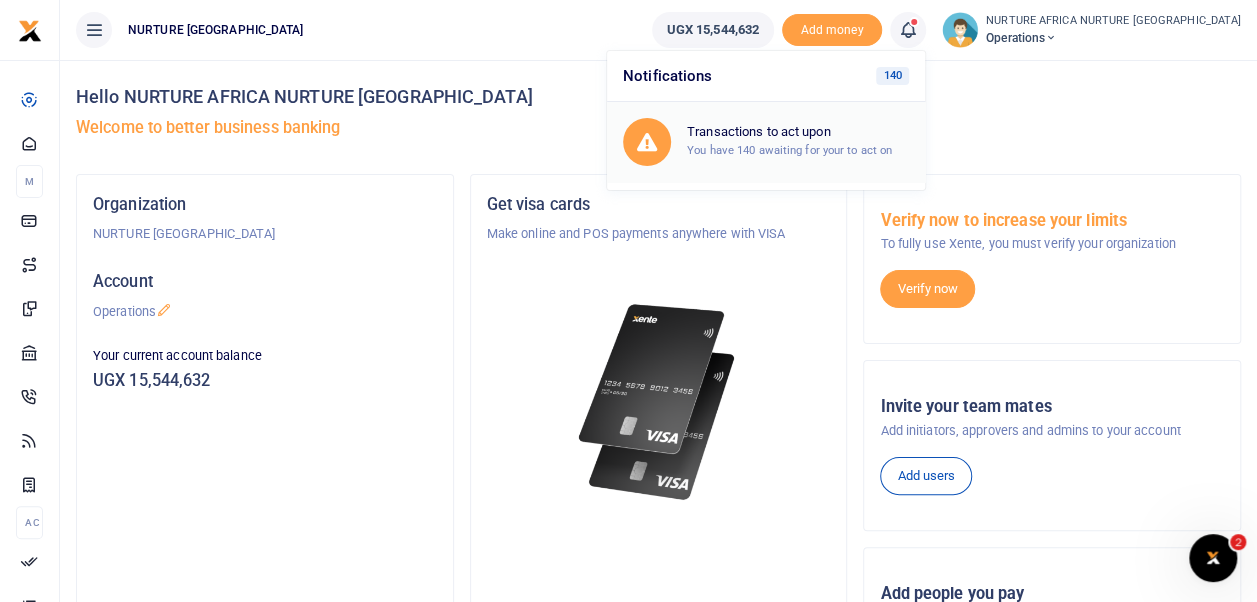click on "You have 140 awaiting for your to act on" at bounding box center (789, 150) 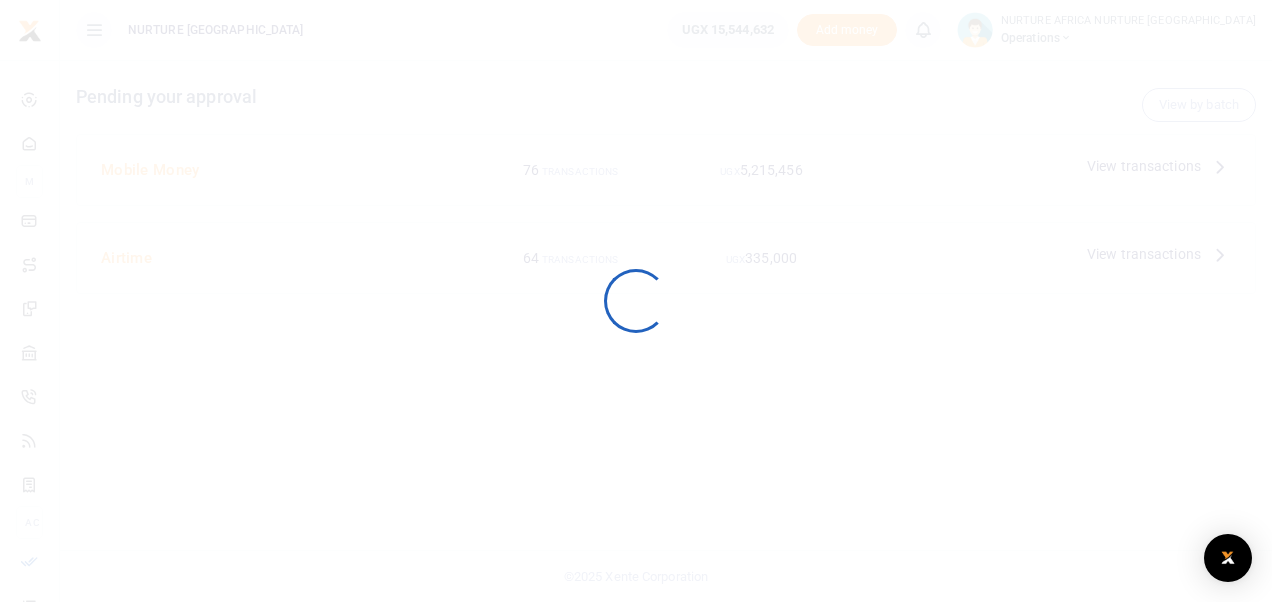 scroll, scrollTop: 0, scrollLeft: 0, axis: both 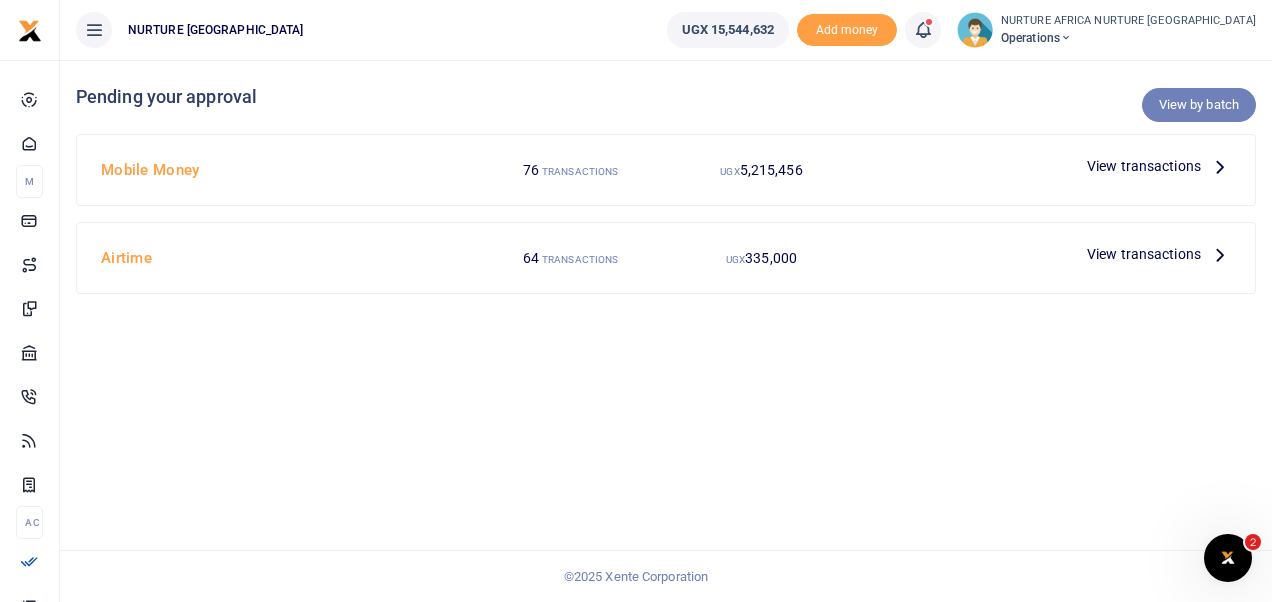 click on "View by batch" at bounding box center (1199, 105) 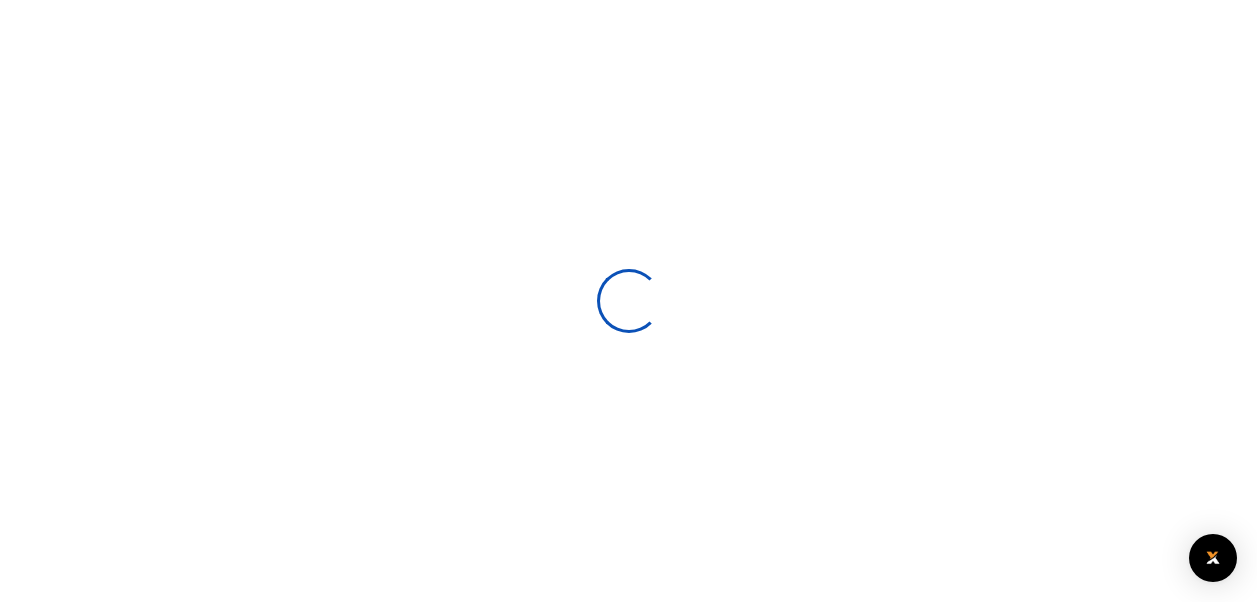 scroll, scrollTop: 0, scrollLeft: 0, axis: both 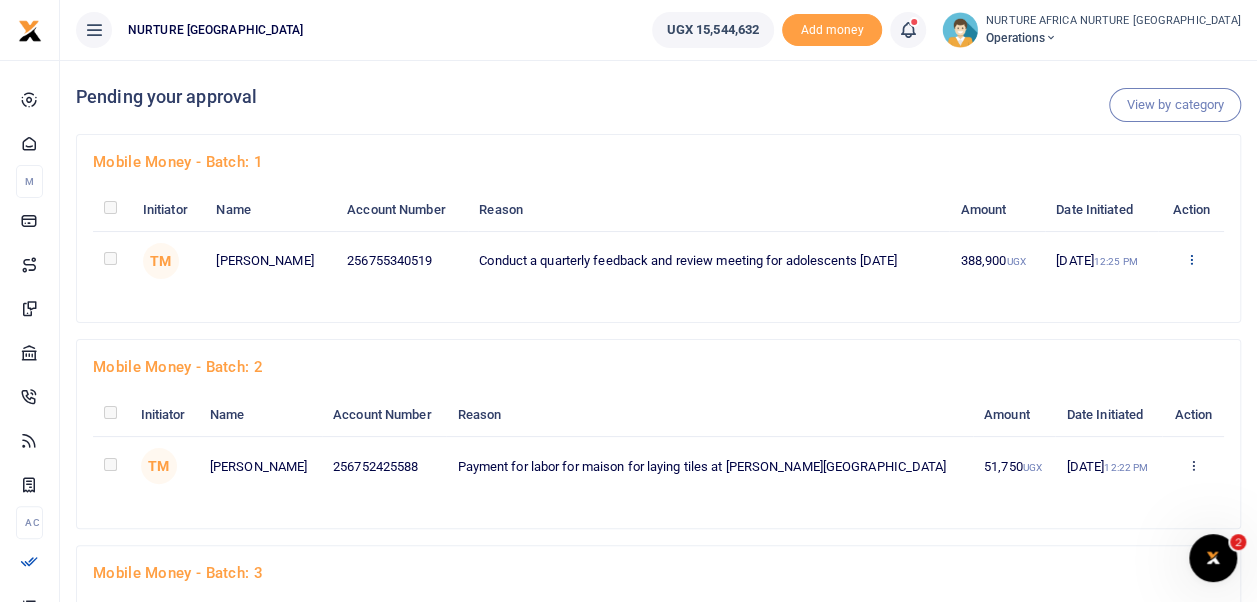 click at bounding box center [1191, 259] 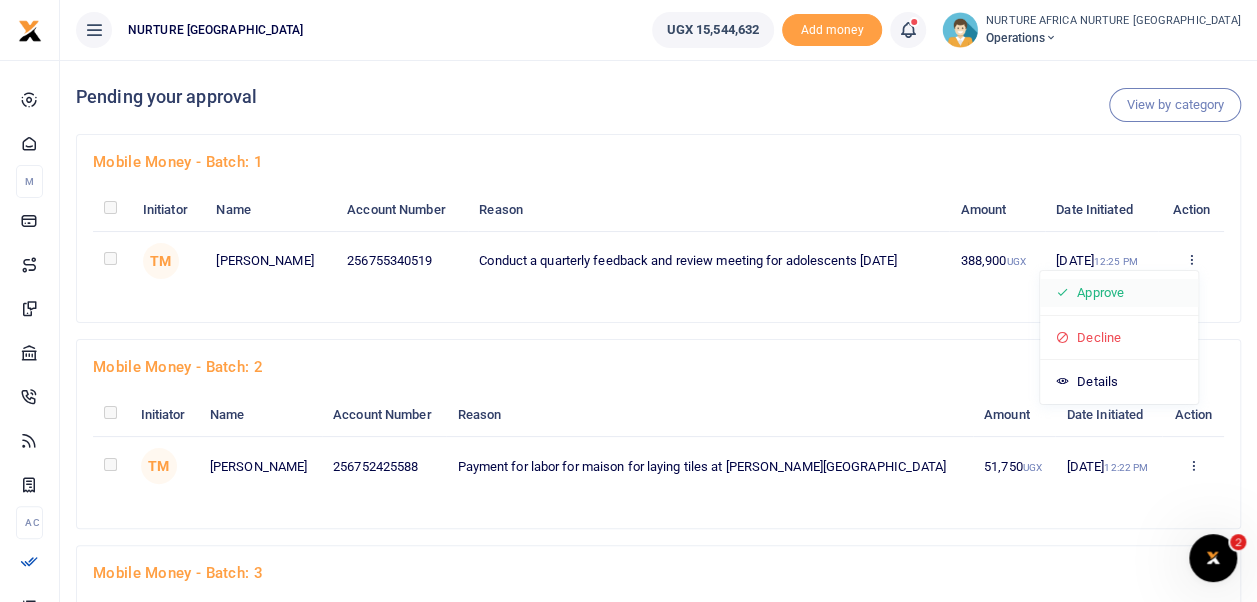 click on "Approve" at bounding box center (1119, 293) 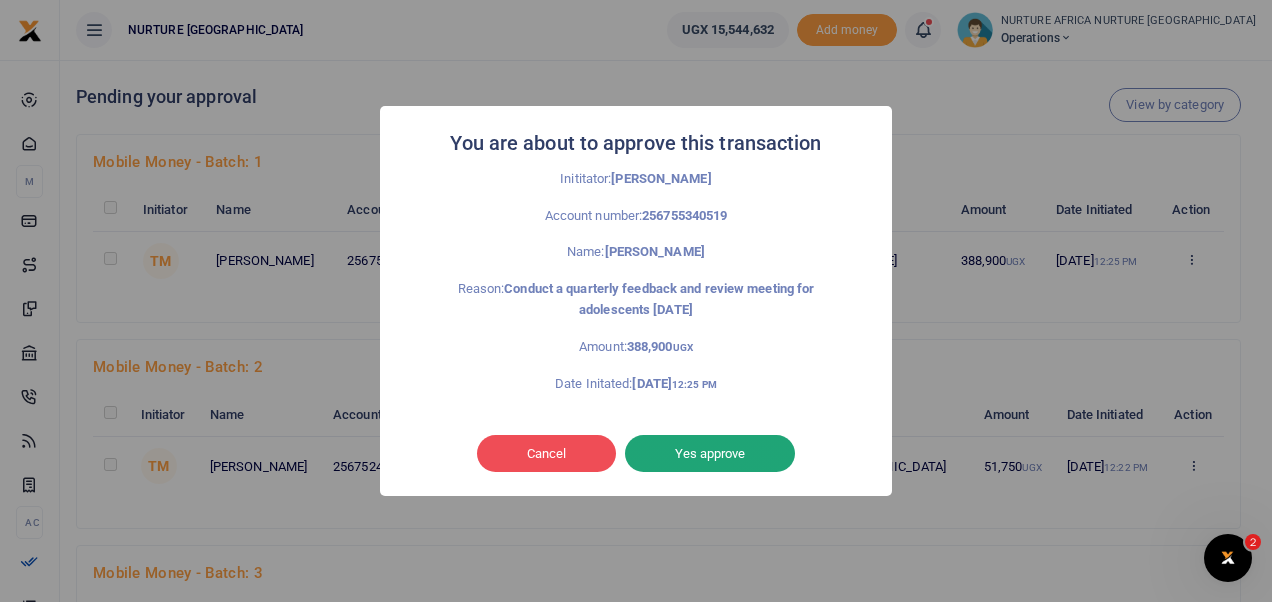 click on "Yes approve" at bounding box center (710, 454) 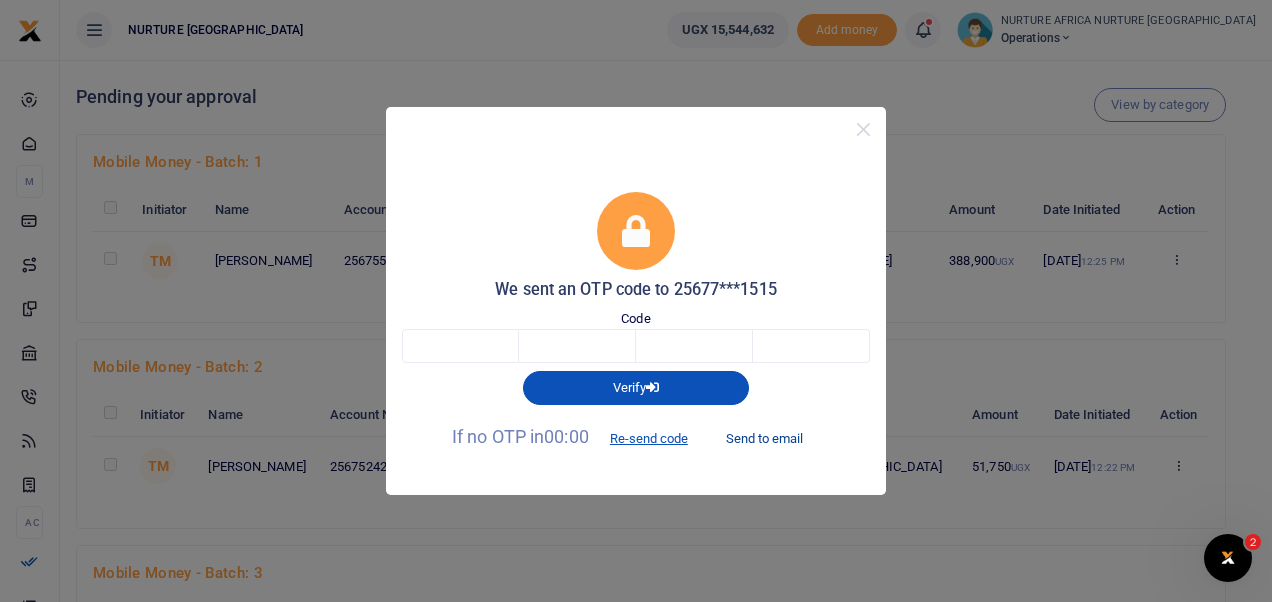 click on "Send to email" at bounding box center [764, 438] 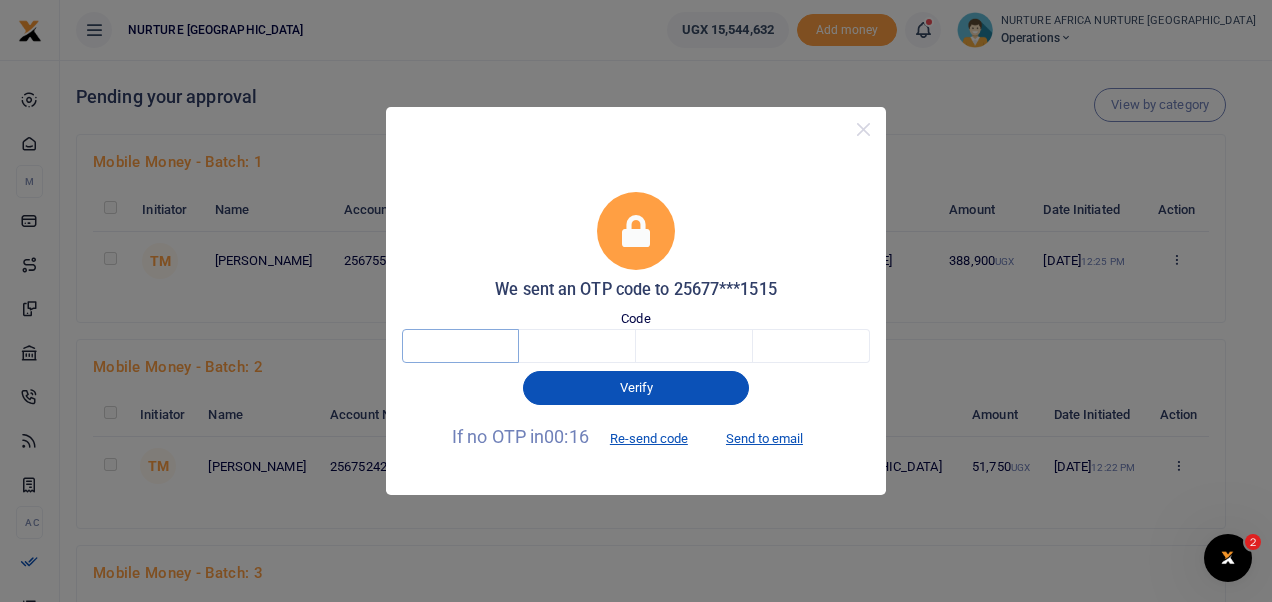 click at bounding box center (460, 346) 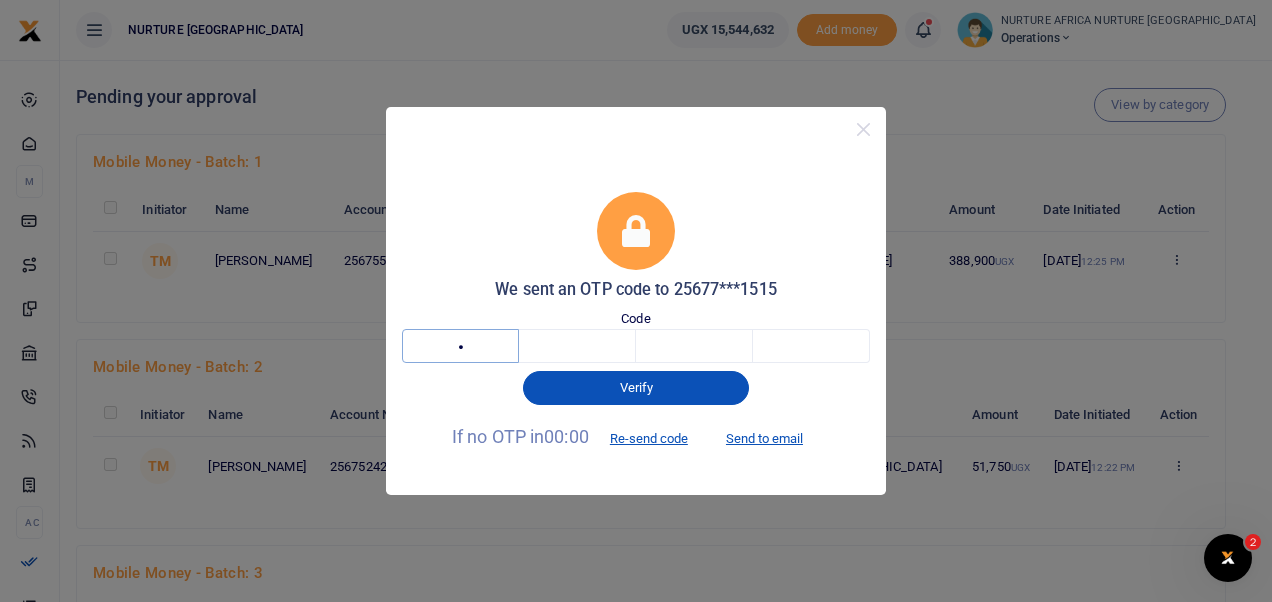 type on "8" 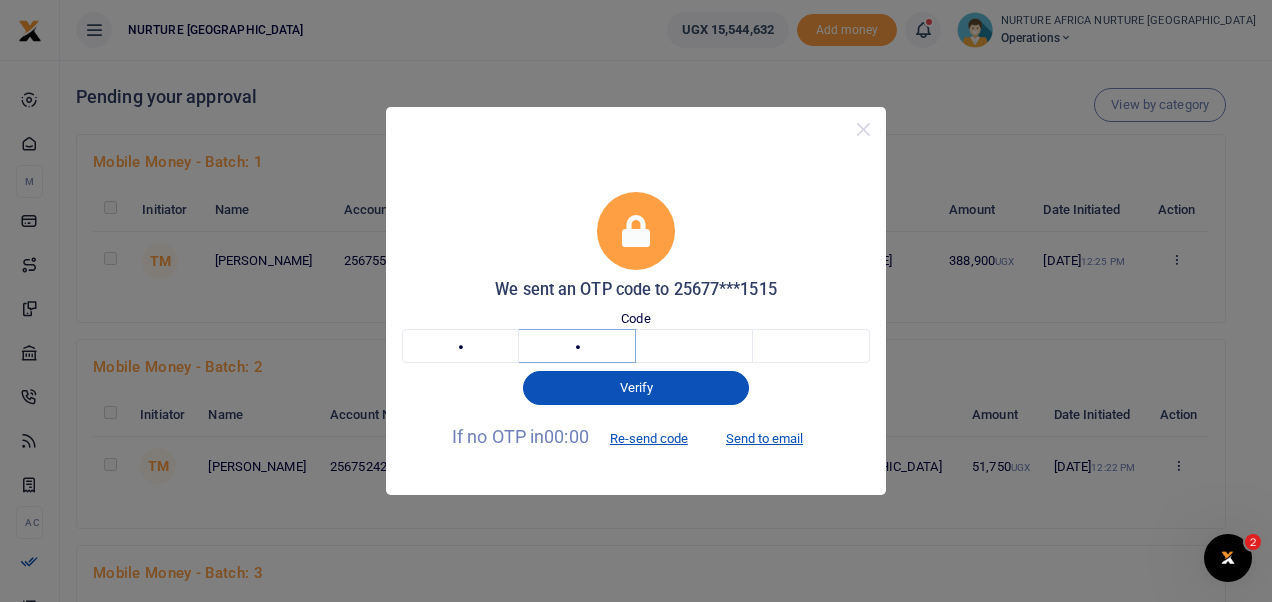 type on "1" 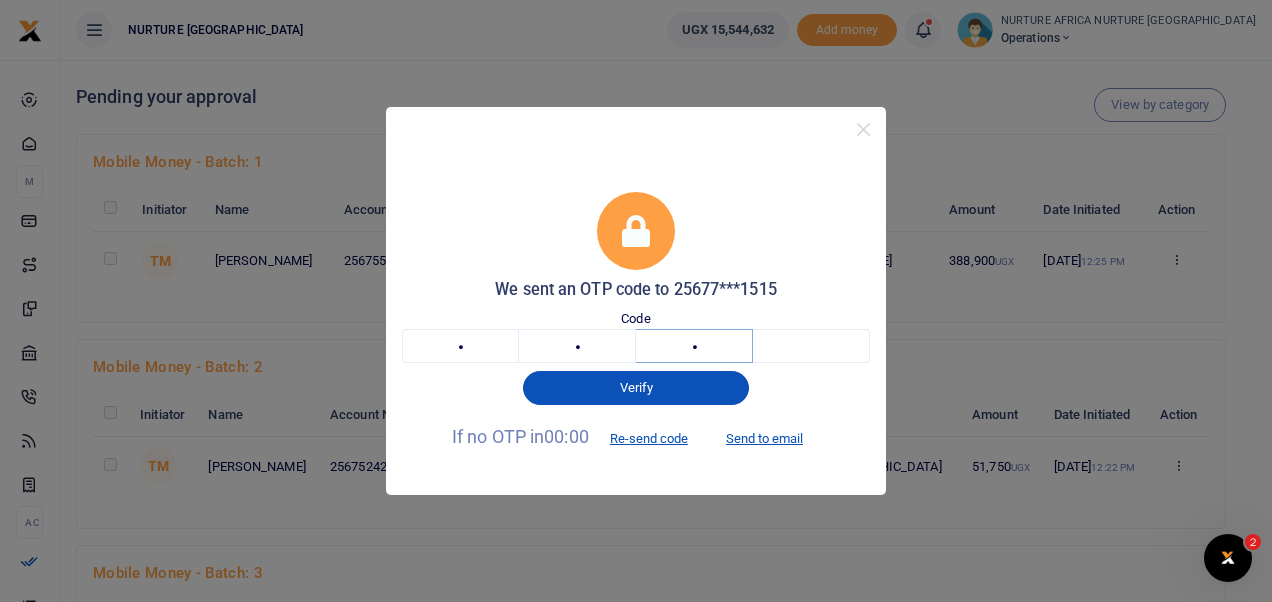 type on "6" 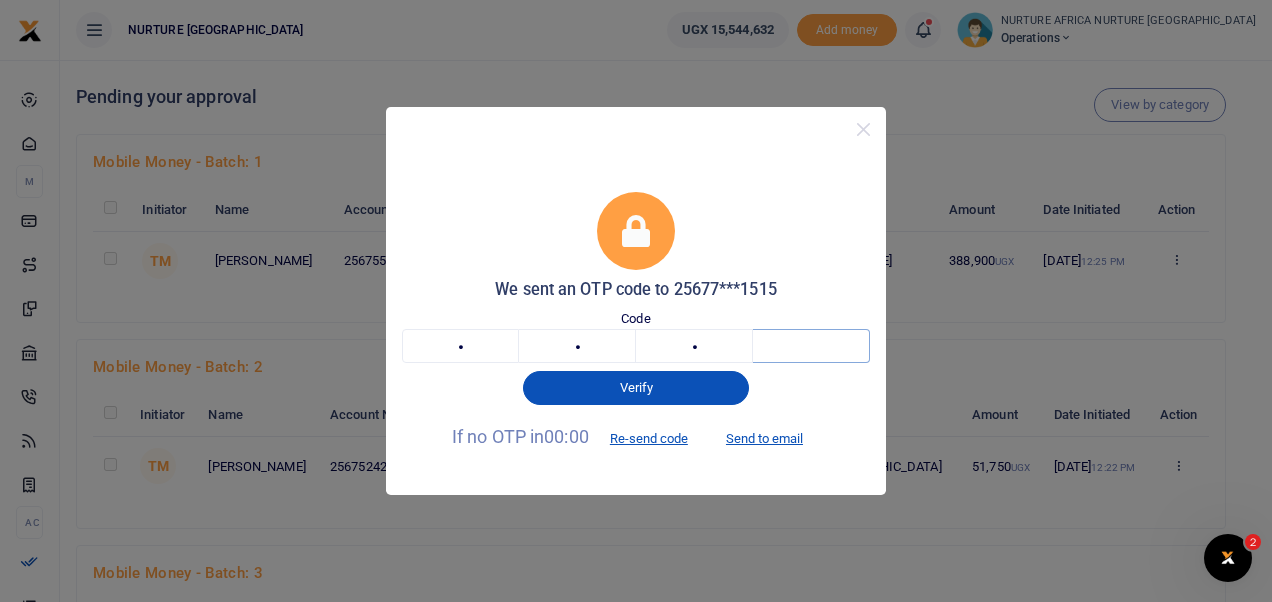 type on "9" 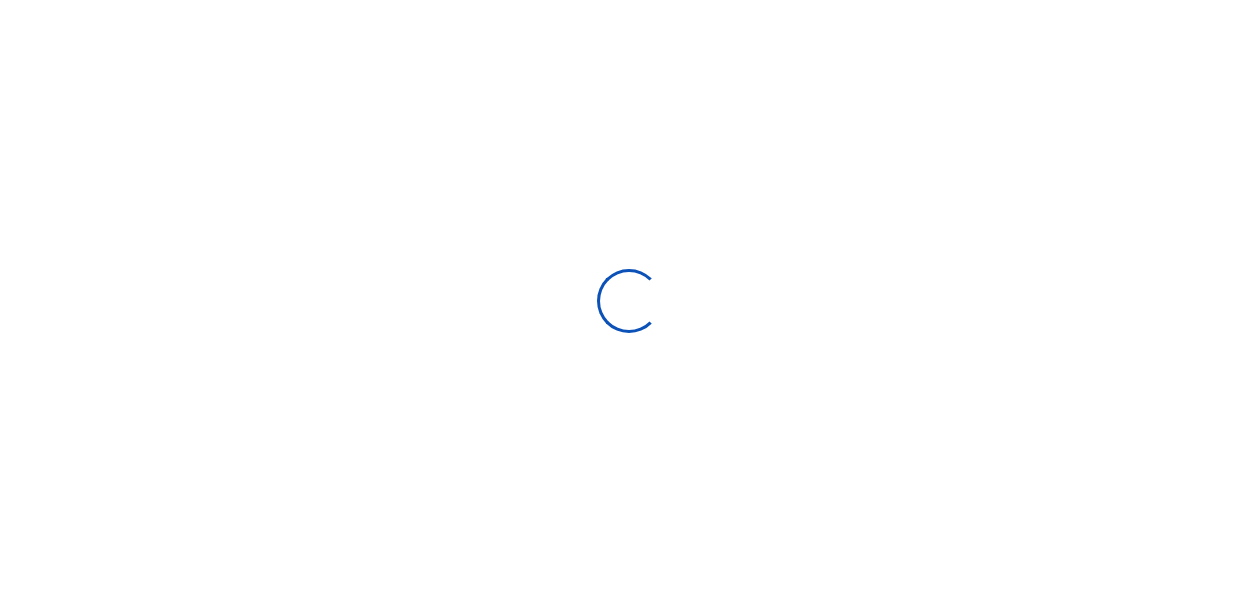 scroll, scrollTop: 0, scrollLeft: 0, axis: both 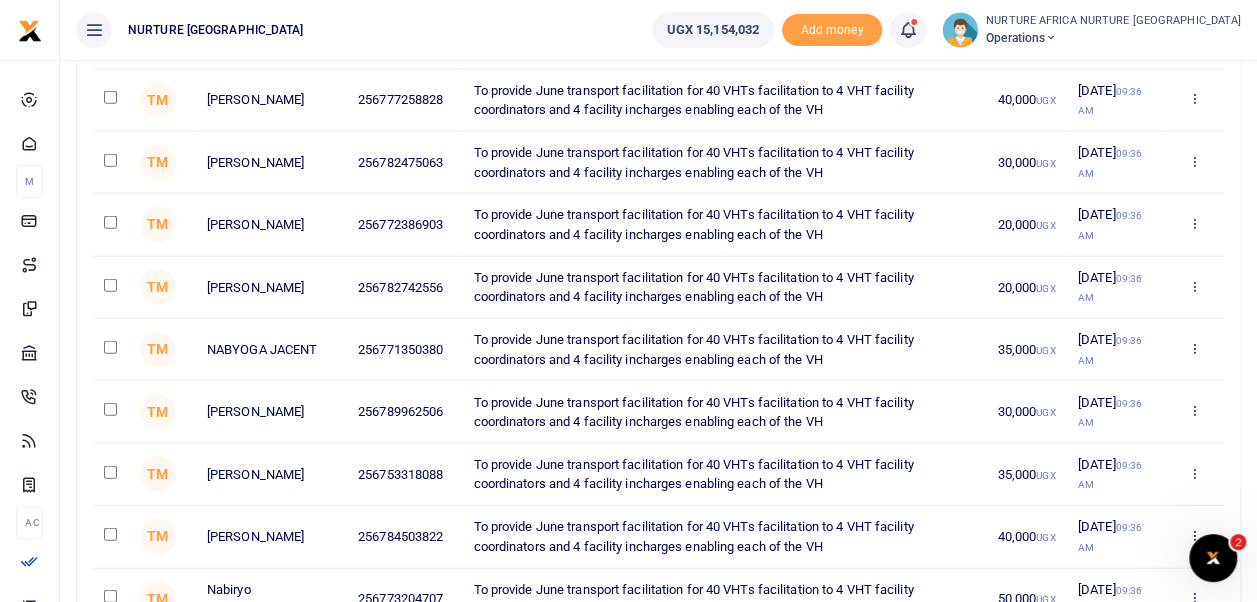 click at bounding box center [110, -1655] 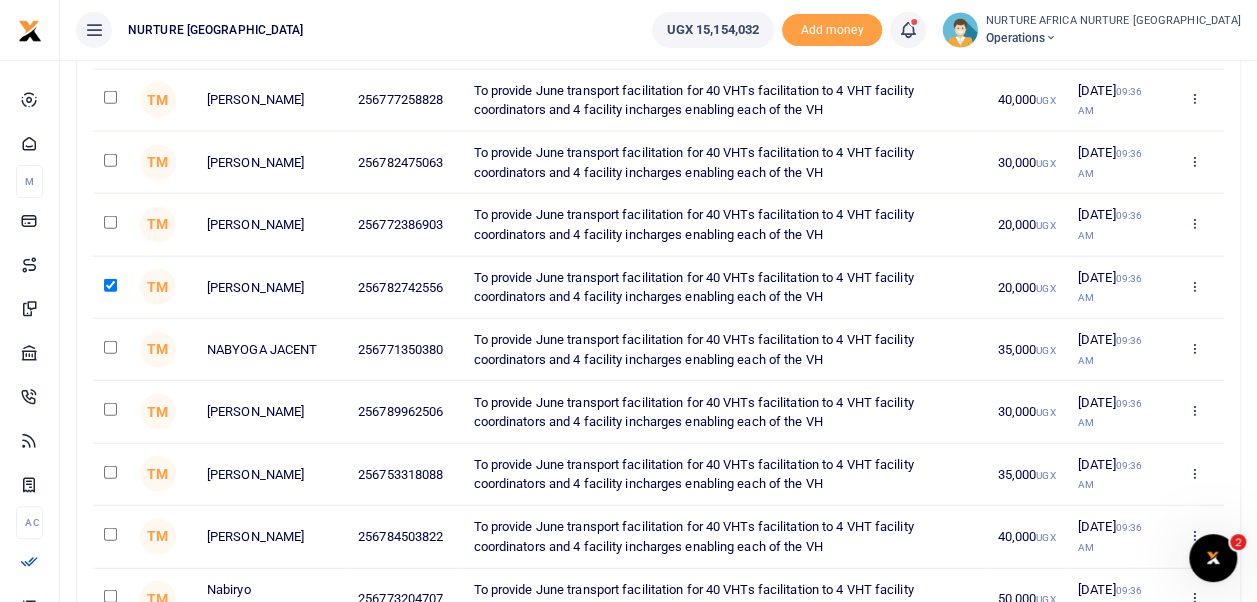 scroll, scrollTop: 4578, scrollLeft: 0, axis: vertical 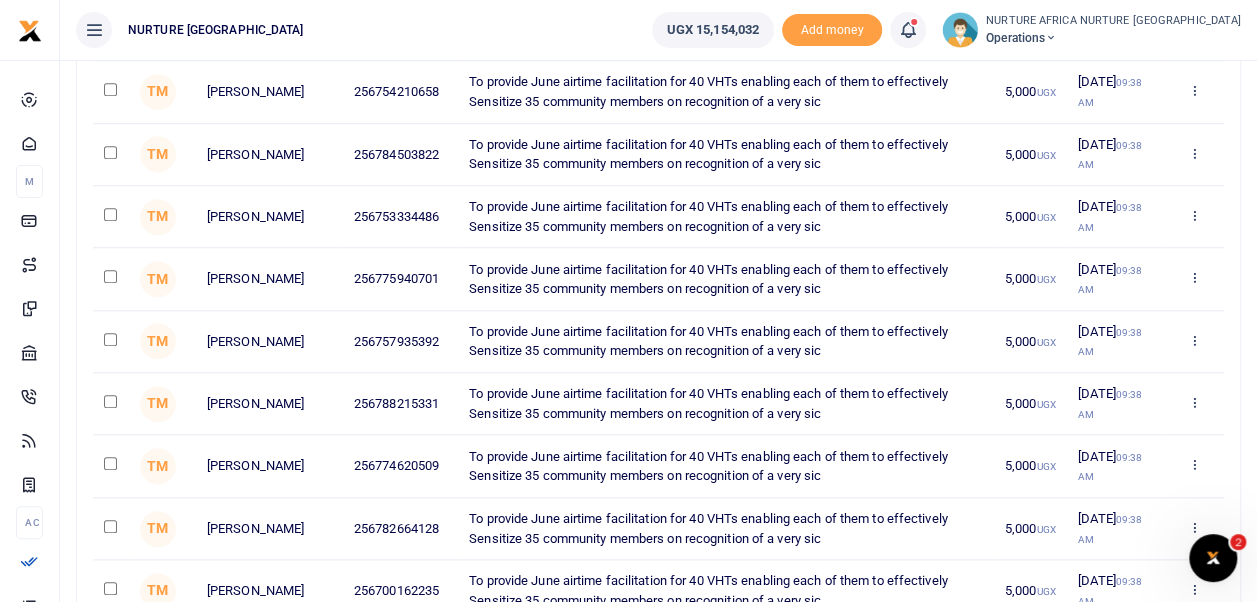 click at bounding box center [110, 276] 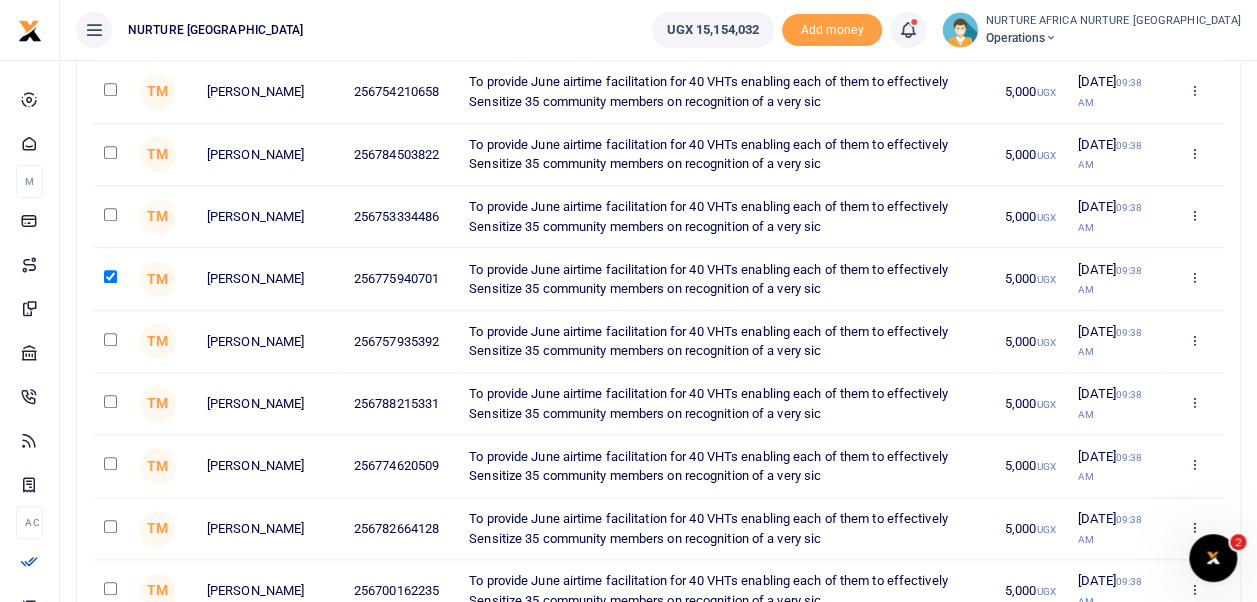 scroll, scrollTop: 6446, scrollLeft: 0, axis: vertical 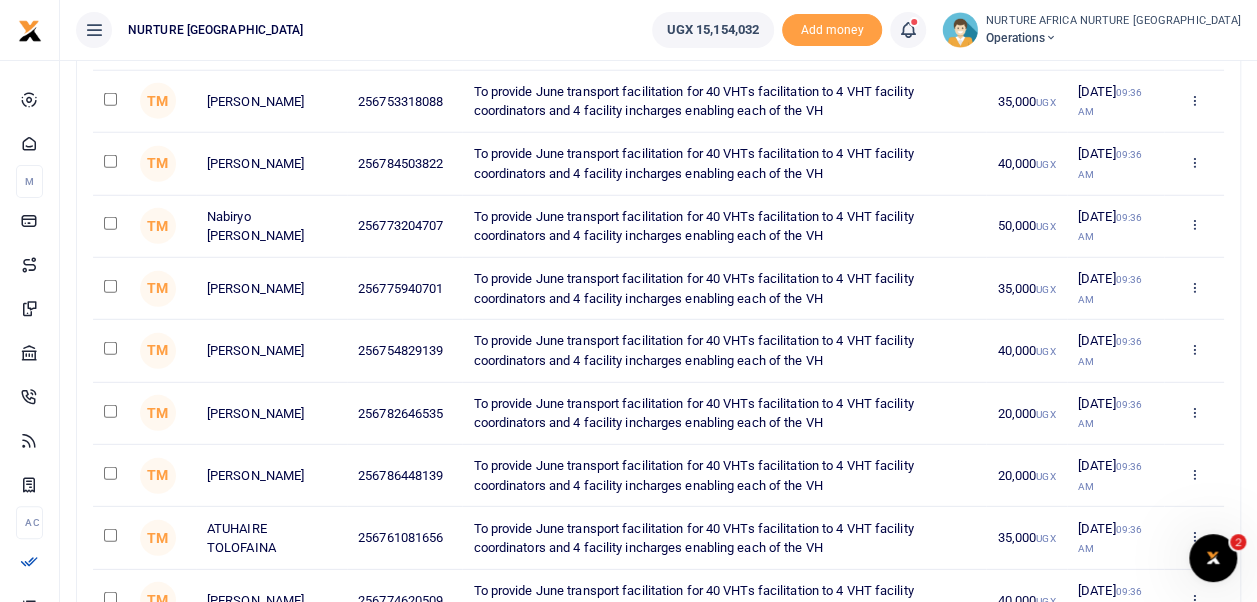 click at bounding box center [110, -1654] 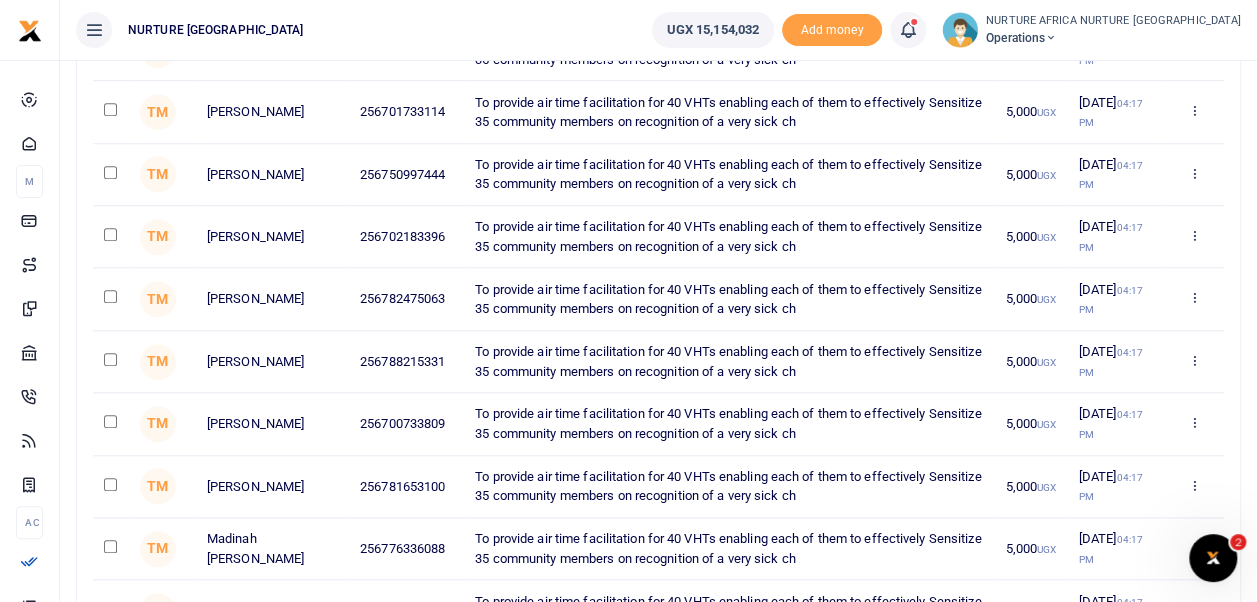 scroll, scrollTop: 11298, scrollLeft: 0, axis: vertical 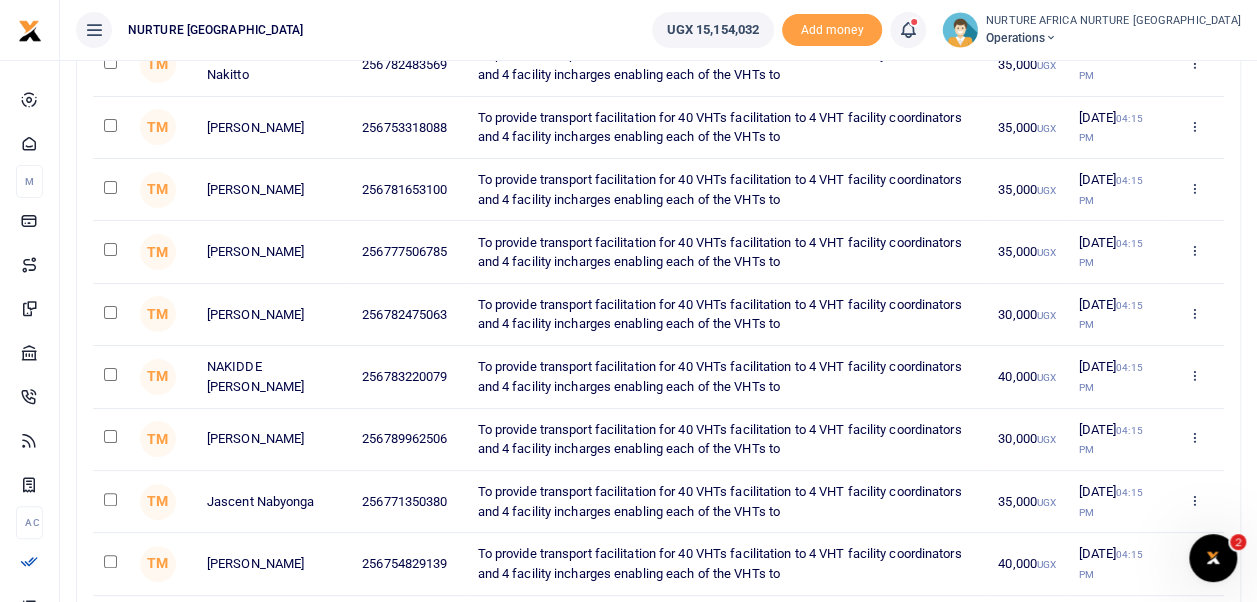 click at bounding box center [110, -2065] 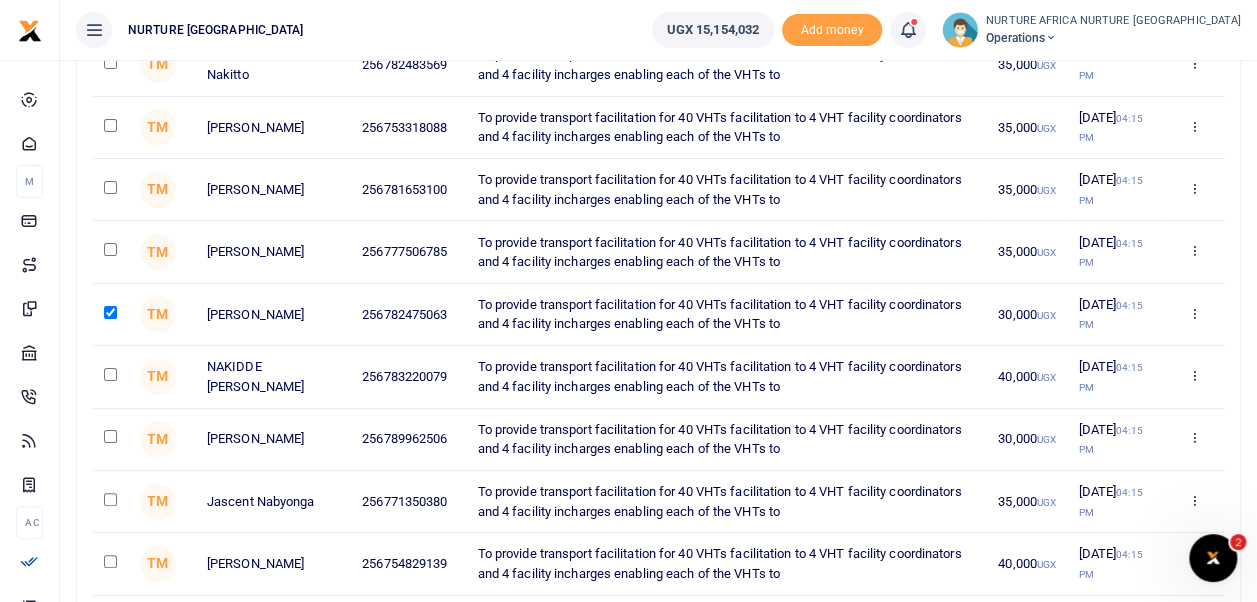 scroll, scrollTop: 4082, scrollLeft: 0, axis: vertical 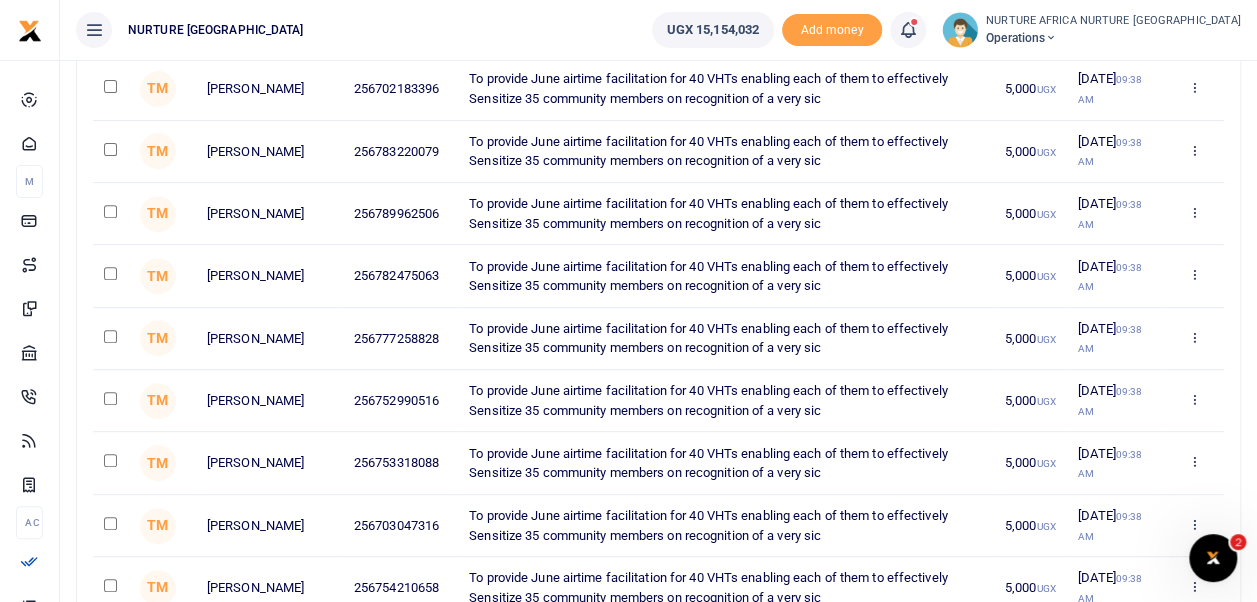 click at bounding box center (110, 273) 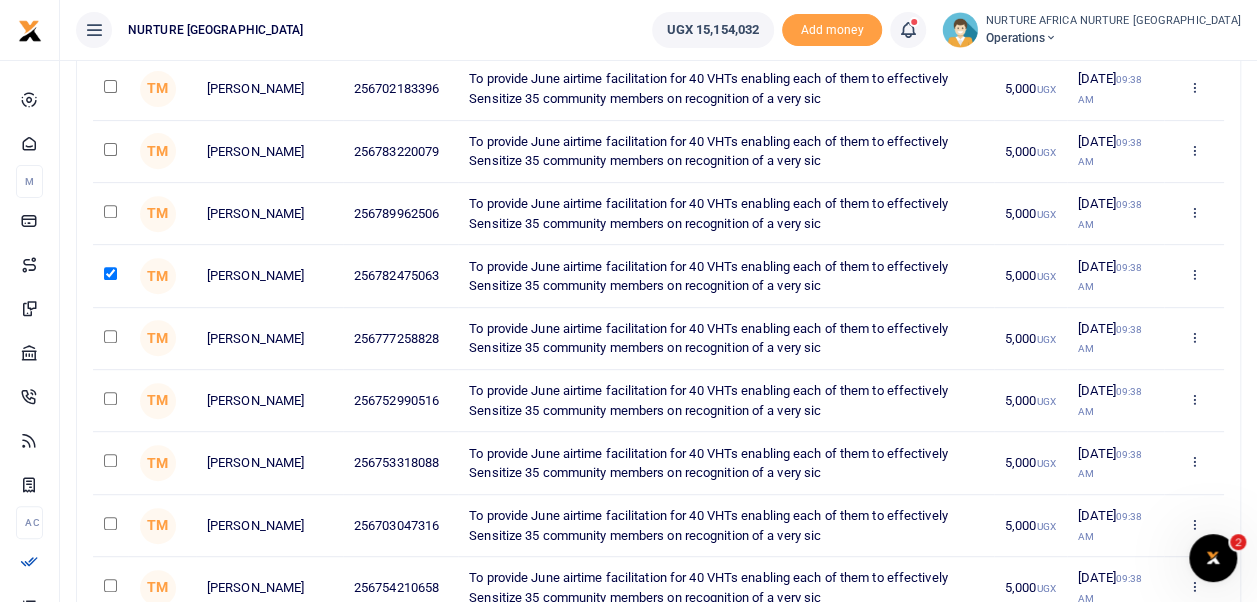 scroll, scrollTop: 5949, scrollLeft: 0, axis: vertical 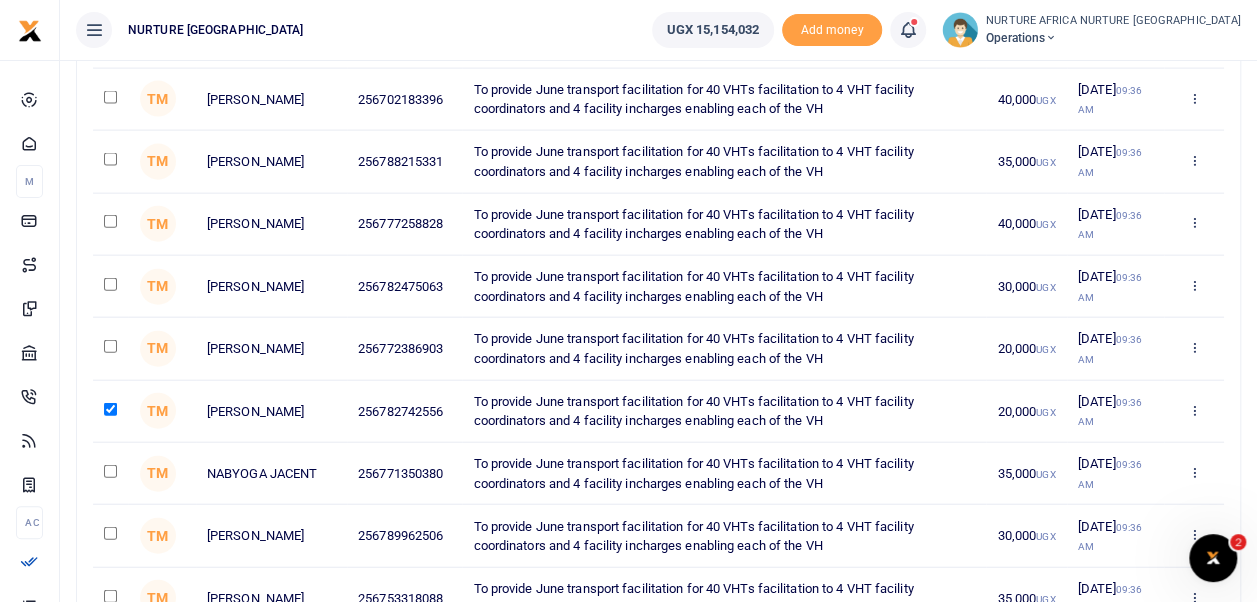 click at bounding box center (110, -4166) 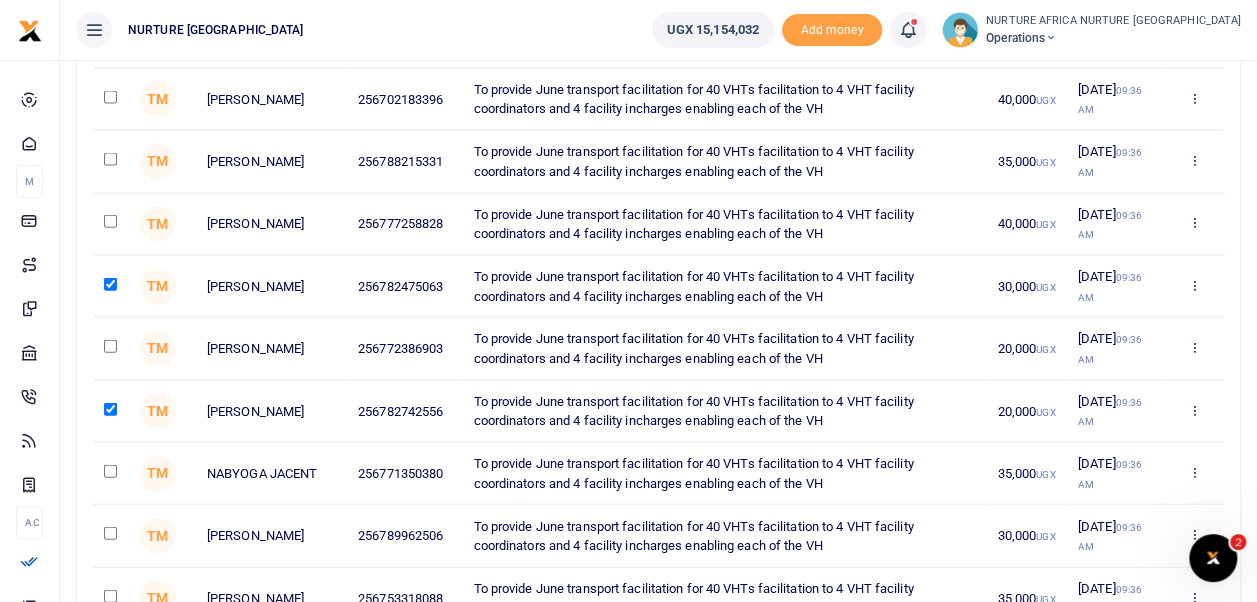 click at bounding box center [110, -4291] 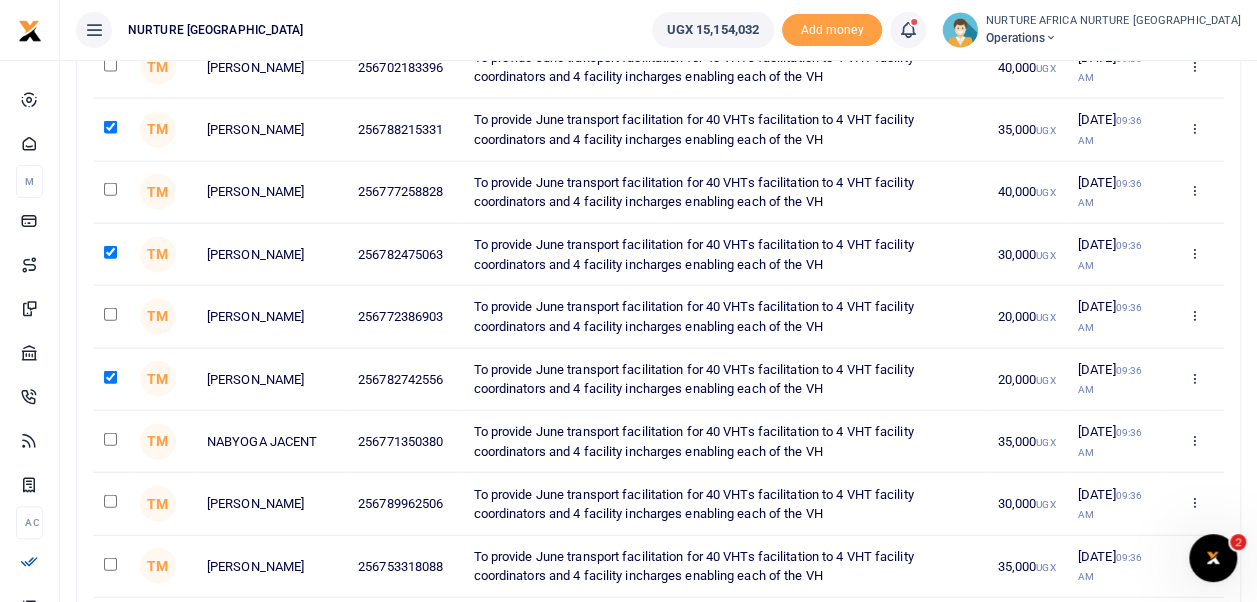 scroll, scrollTop: 5992, scrollLeft: 0, axis: vertical 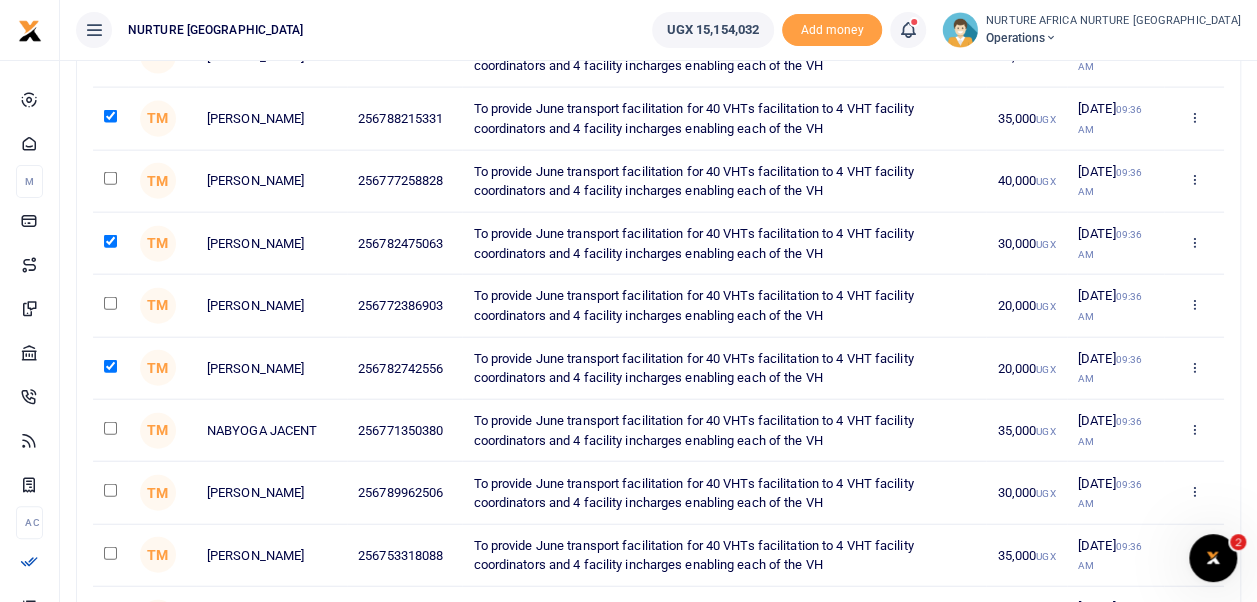 click at bounding box center (110, -1512) 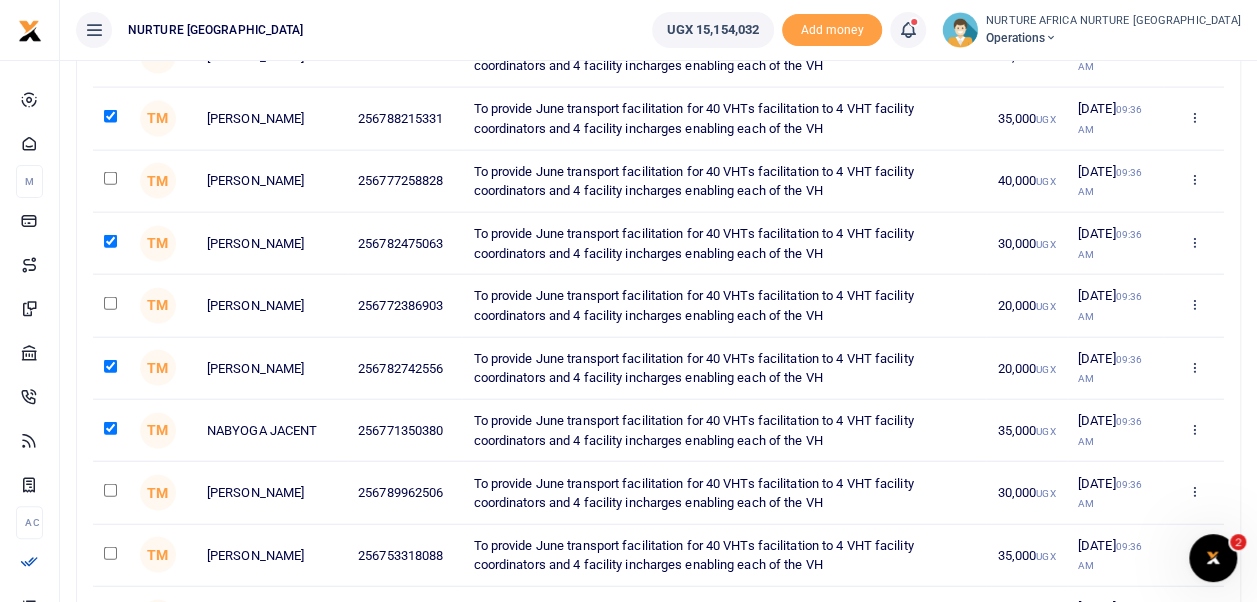 click at bounding box center (110, -1450) 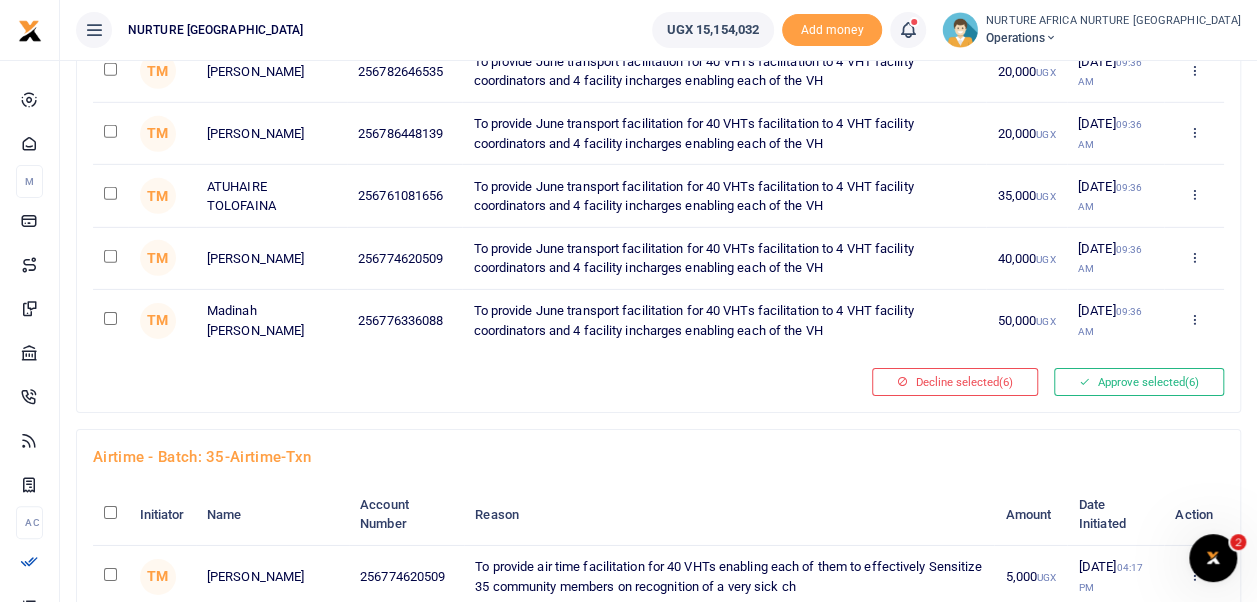scroll, scrollTop: 6790, scrollLeft: 0, axis: vertical 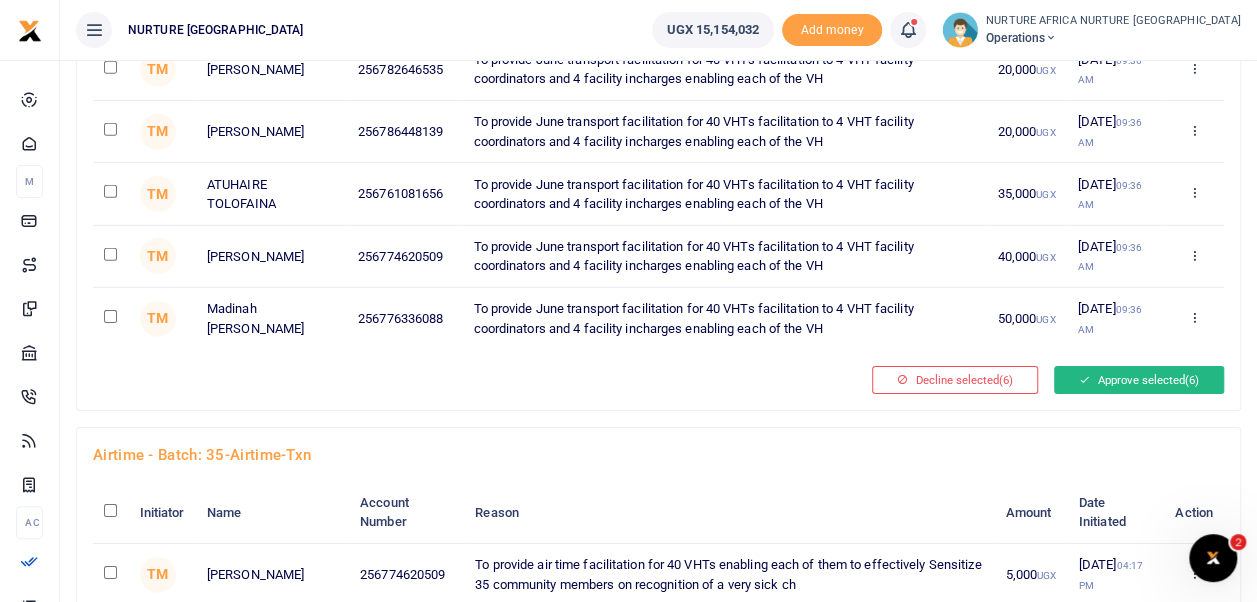 click on "Approve selected  (6)" at bounding box center [1139, 380] 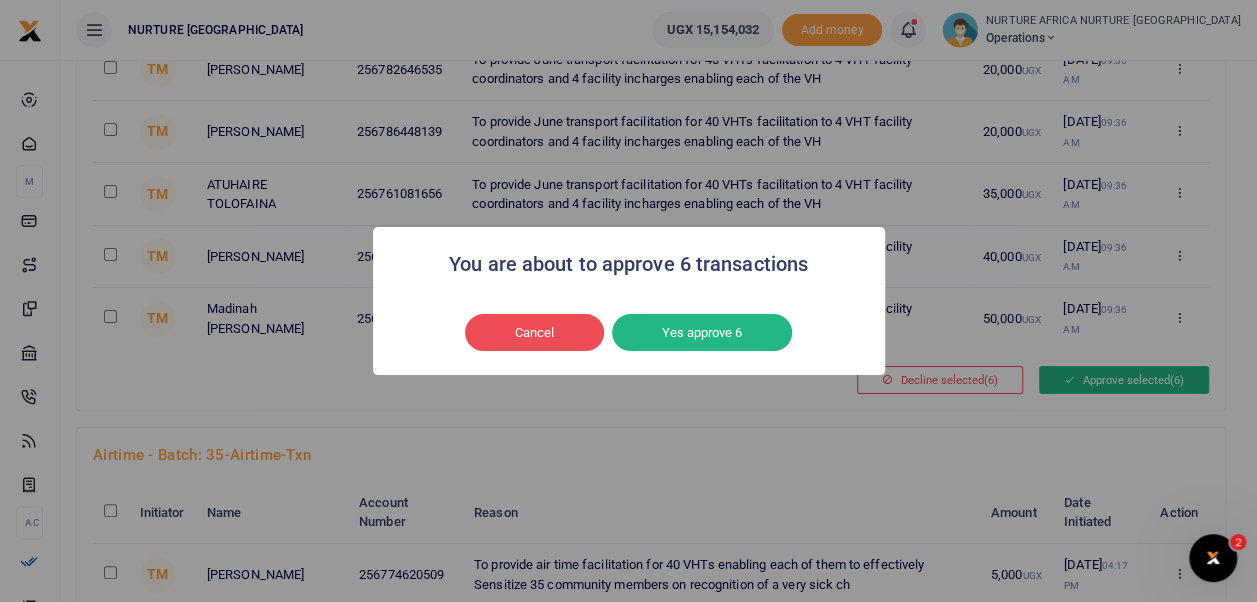 scroll, scrollTop: 6768, scrollLeft: 0, axis: vertical 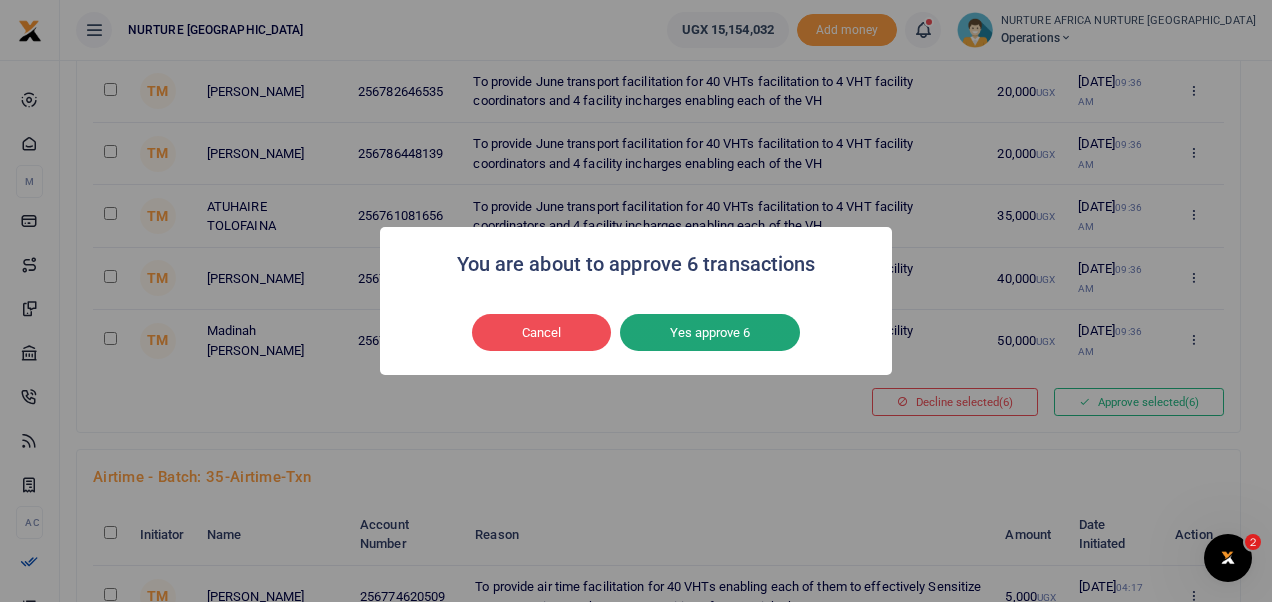 click on "Yes approve 6" at bounding box center (710, 333) 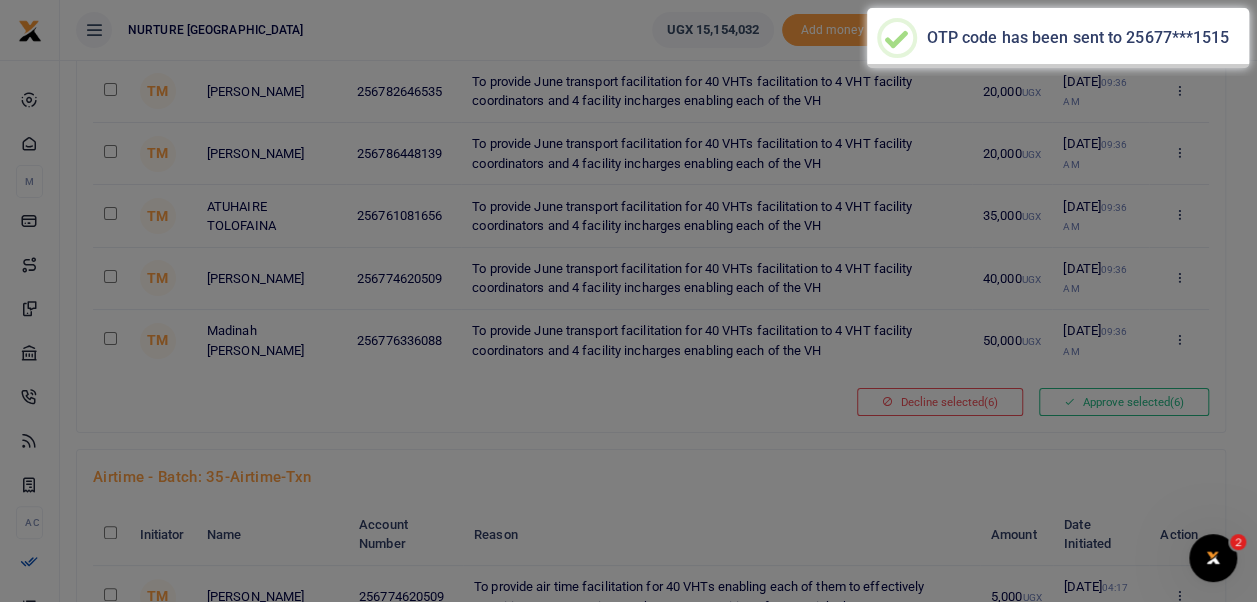 scroll, scrollTop: 6746, scrollLeft: 0, axis: vertical 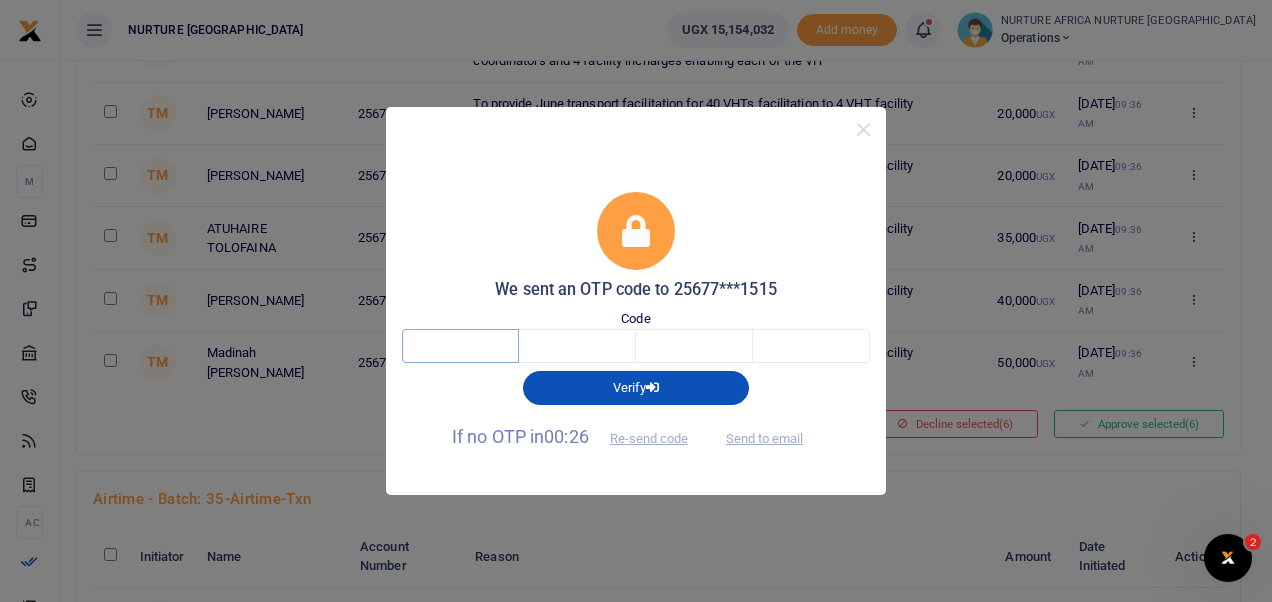 click at bounding box center [460, 346] 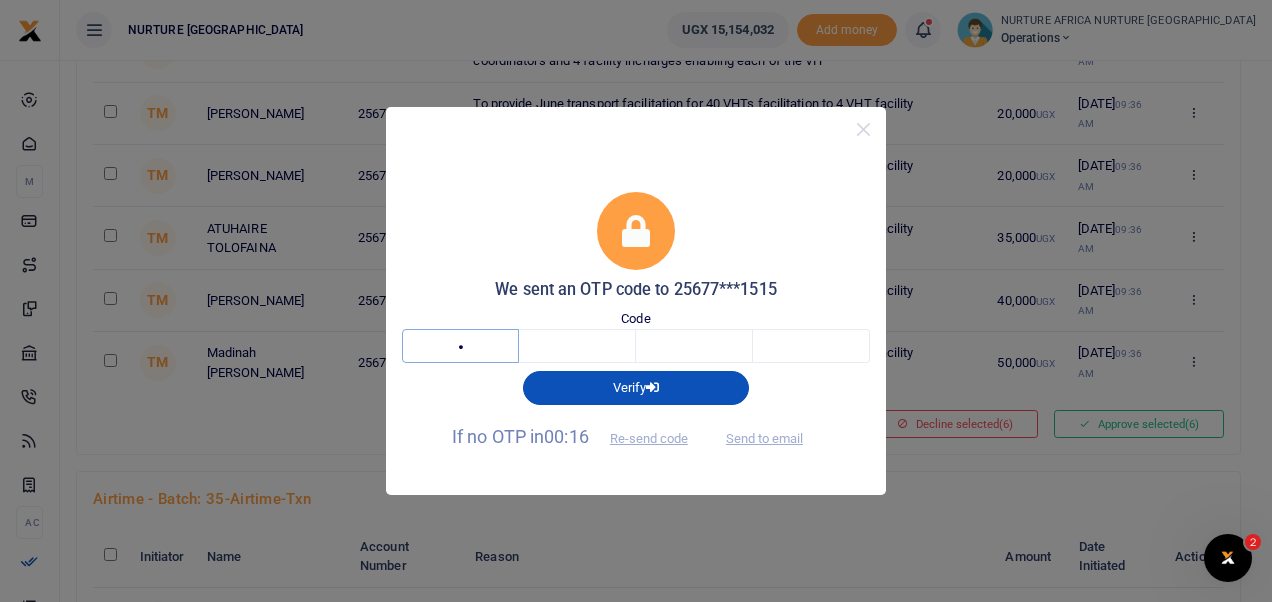 type on "5" 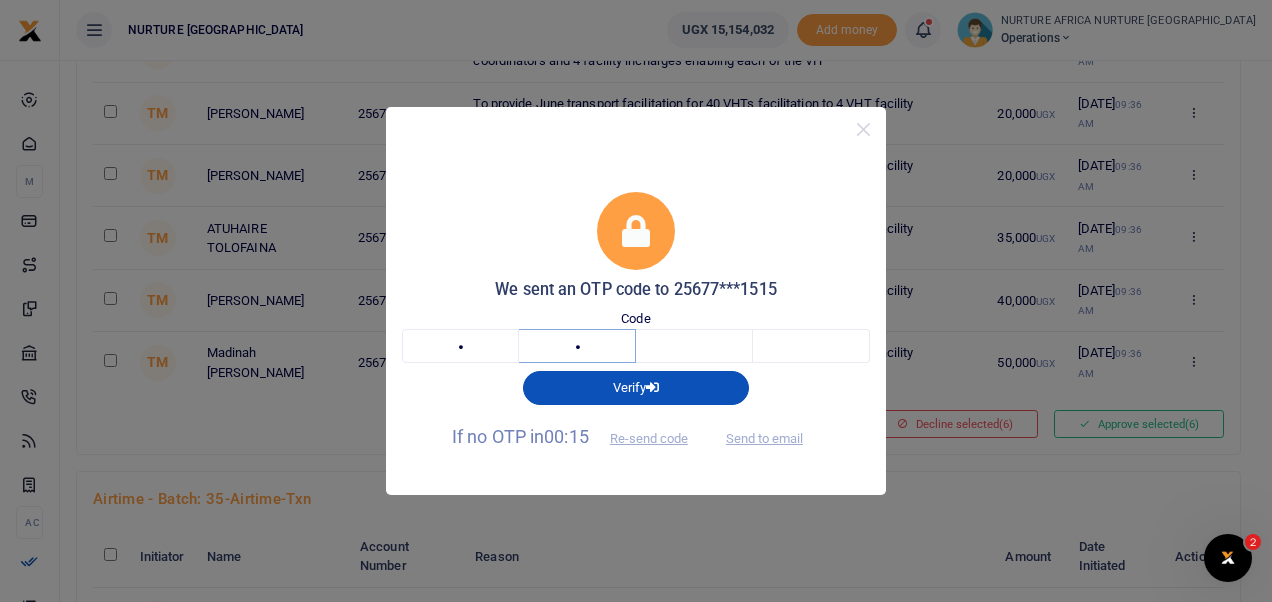 type on "8" 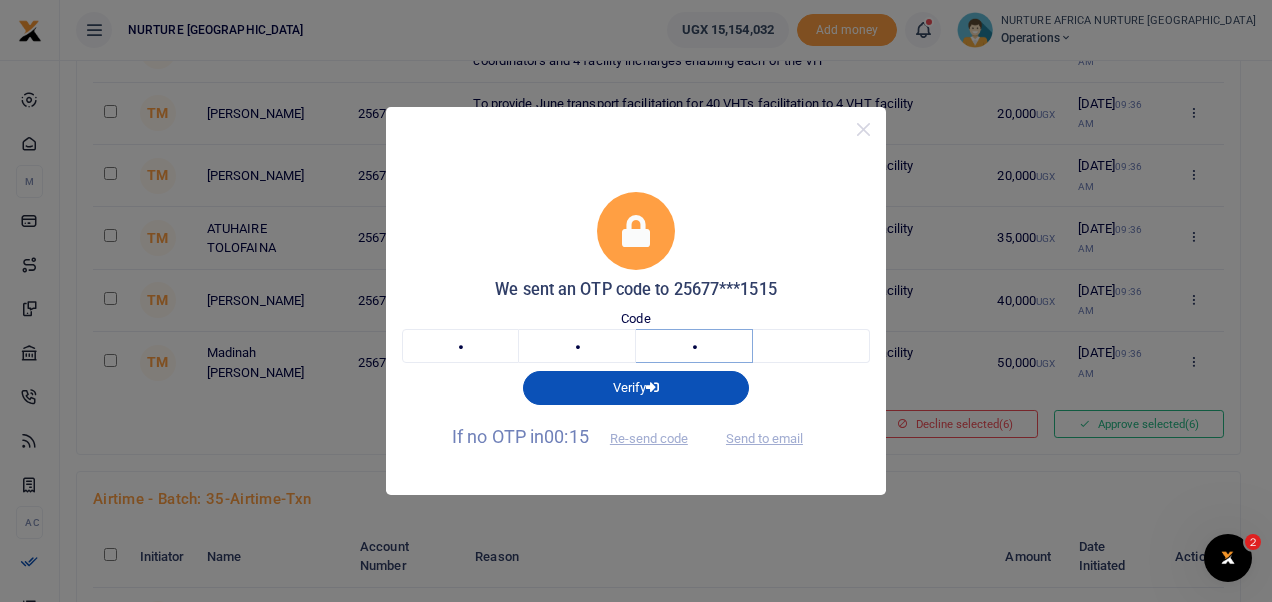 type on "0" 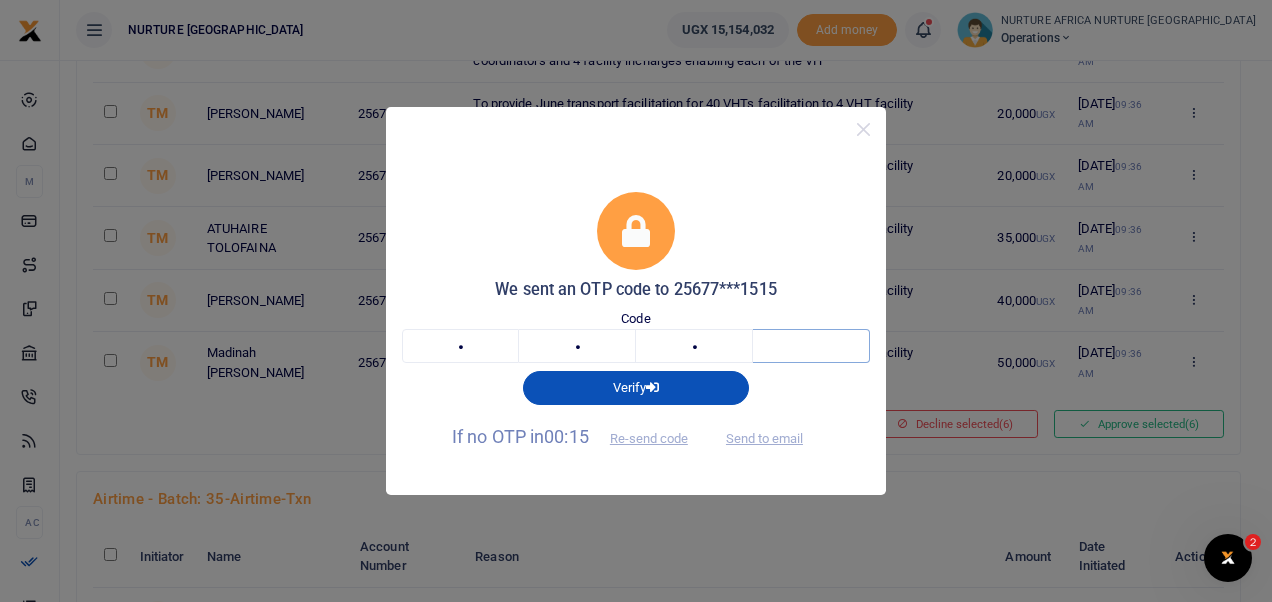 type on "8" 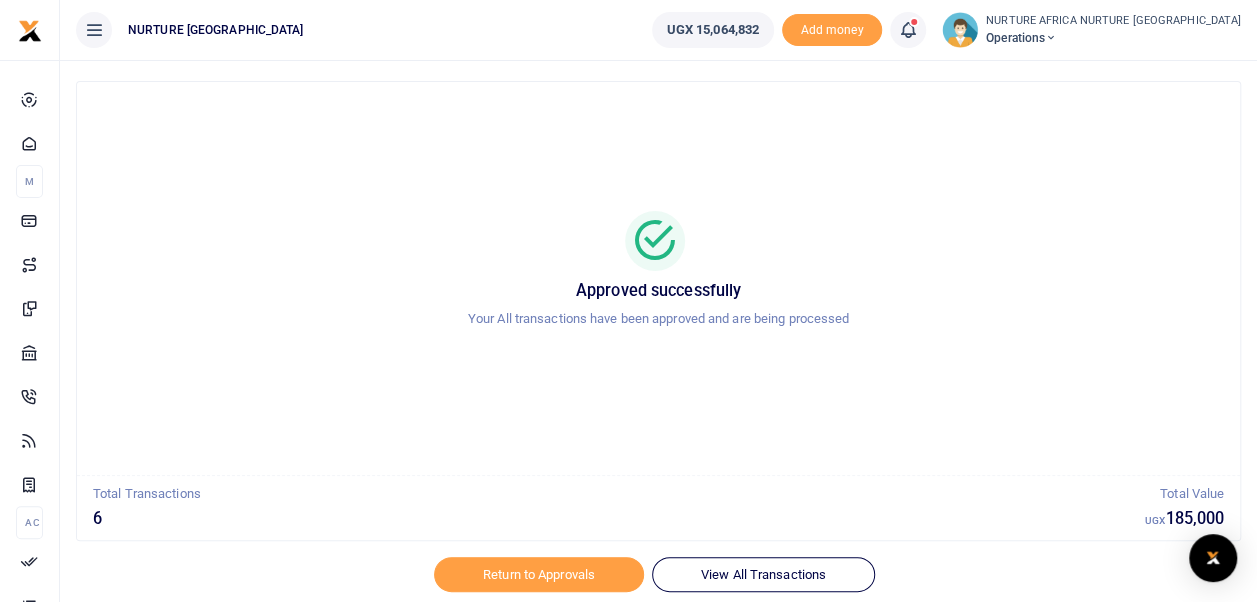 scroll, scrollTop: 95, scrollLeft: 0, axis: vertical 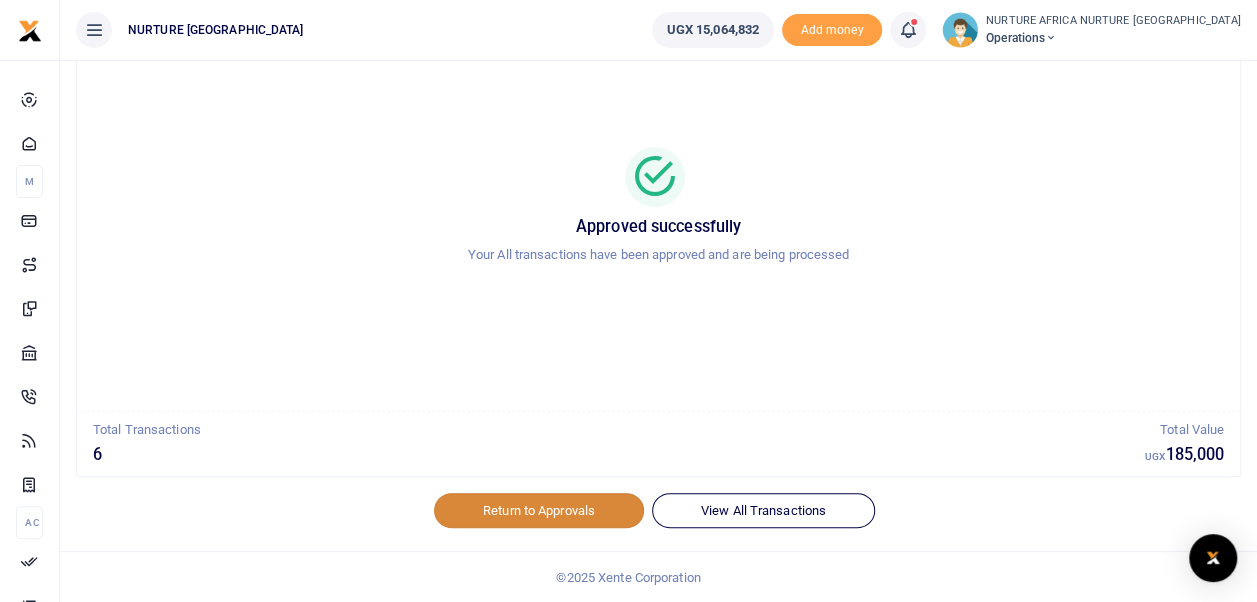click on "Return to Approvals" at bounding box center [539, 510] 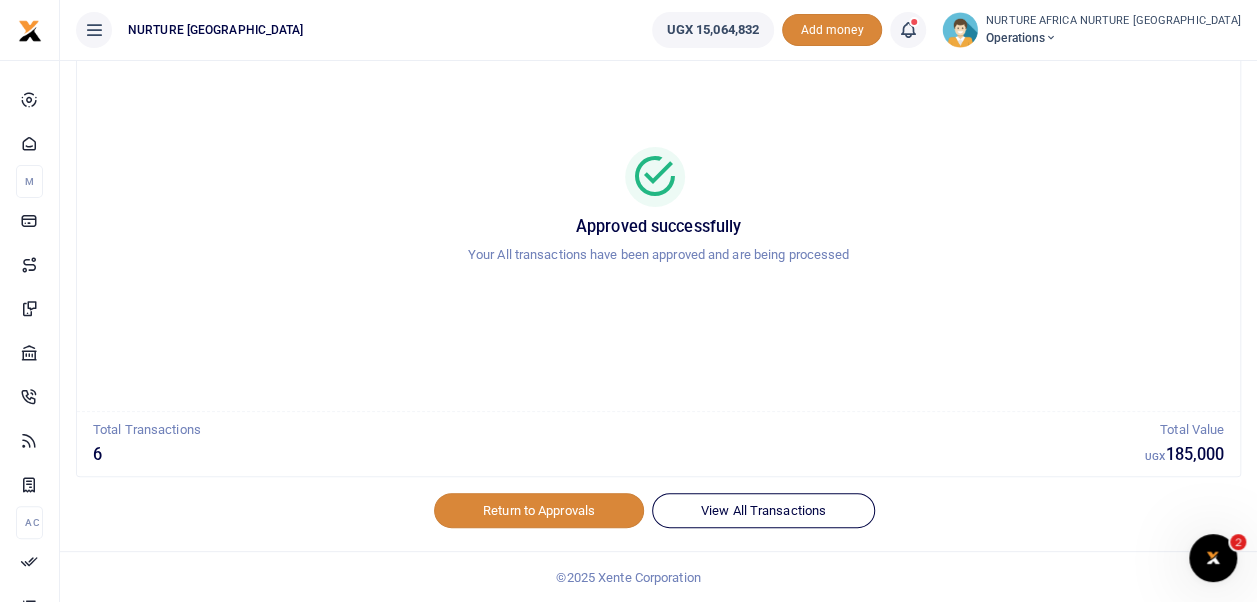 scroll, scrollTop: 0, scrollLeft: 0, axis: both 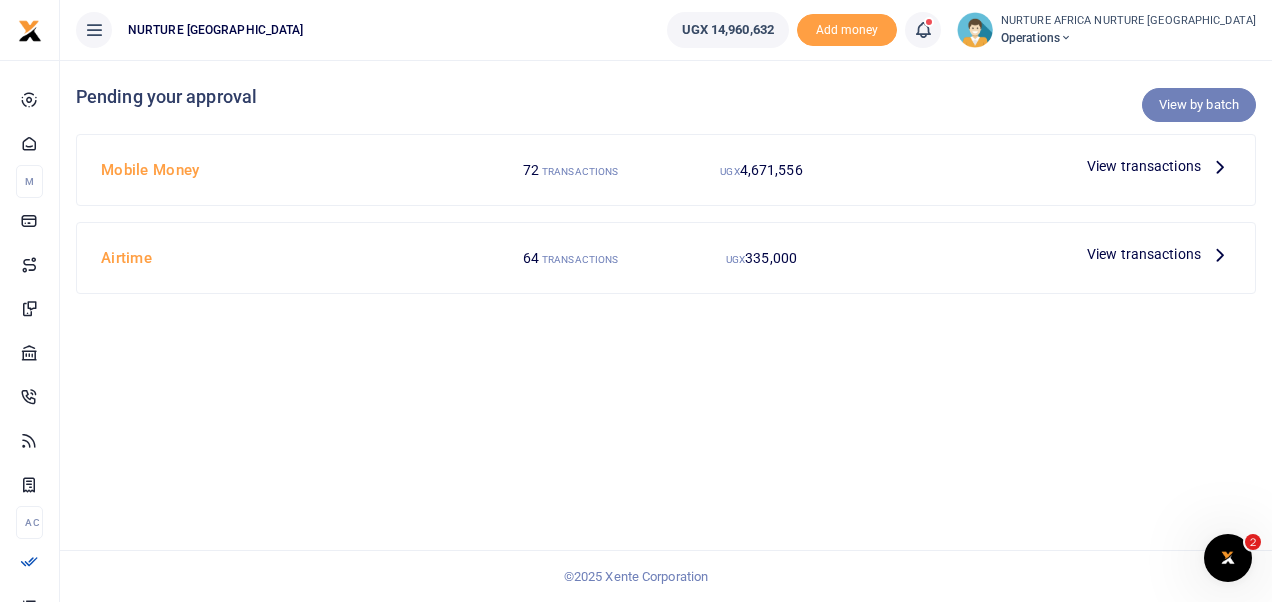 click on "View by batch" at bounding box center (1199, 105) 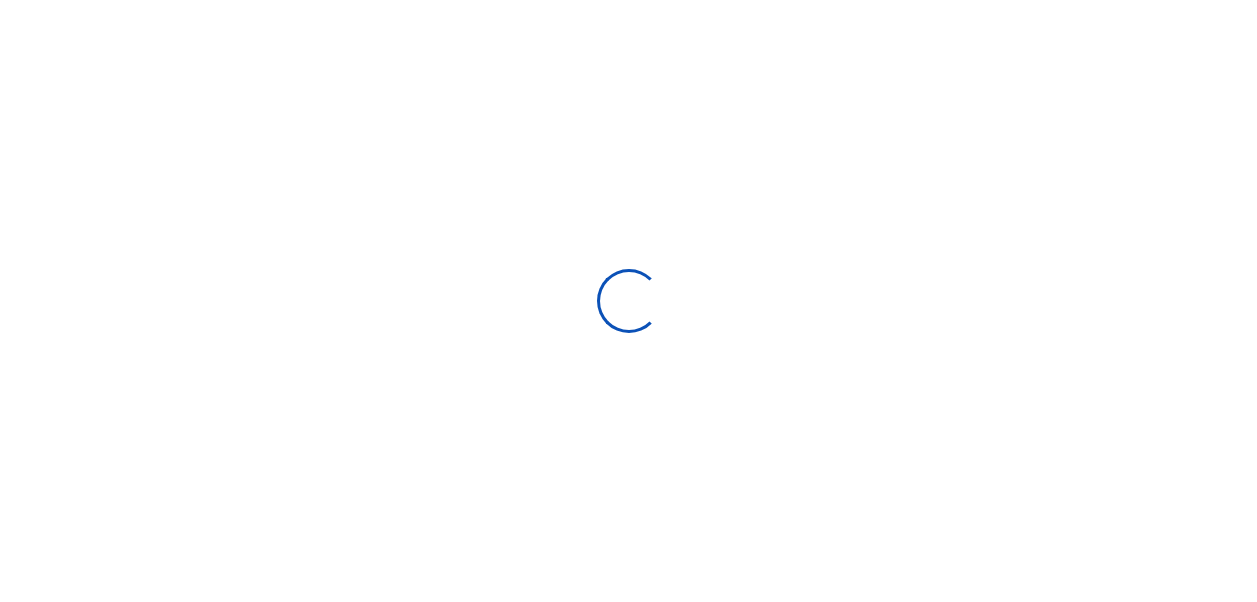 scroll, scrollTop: 0, scrollLeft: 0, axis: both 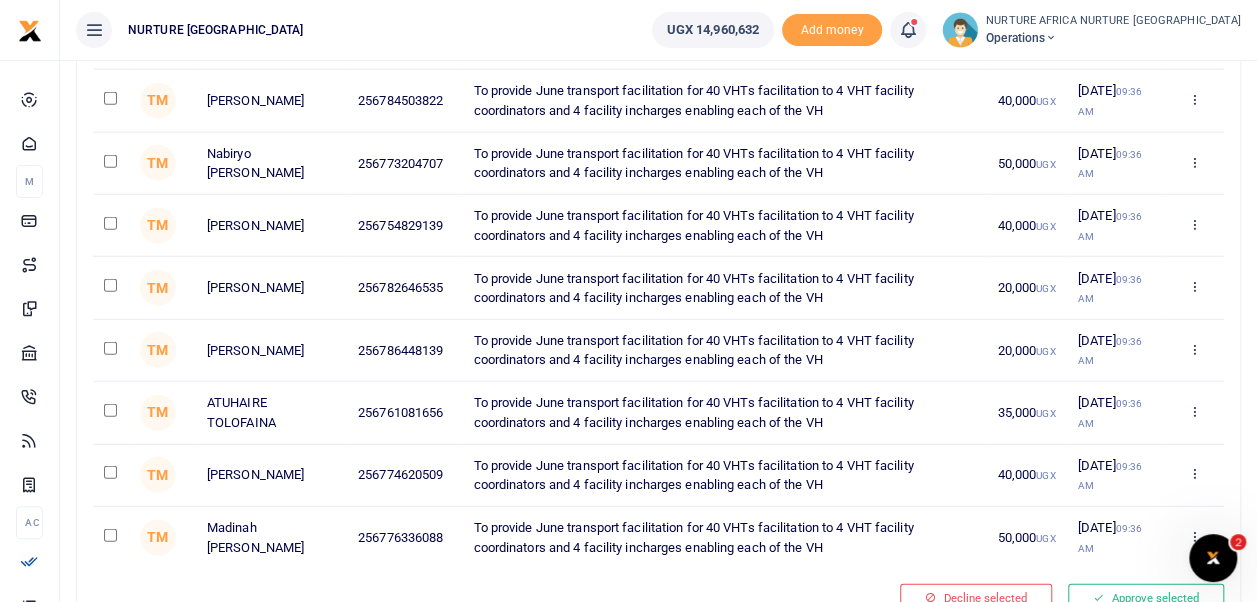 click at bounding box center (110, -1655) 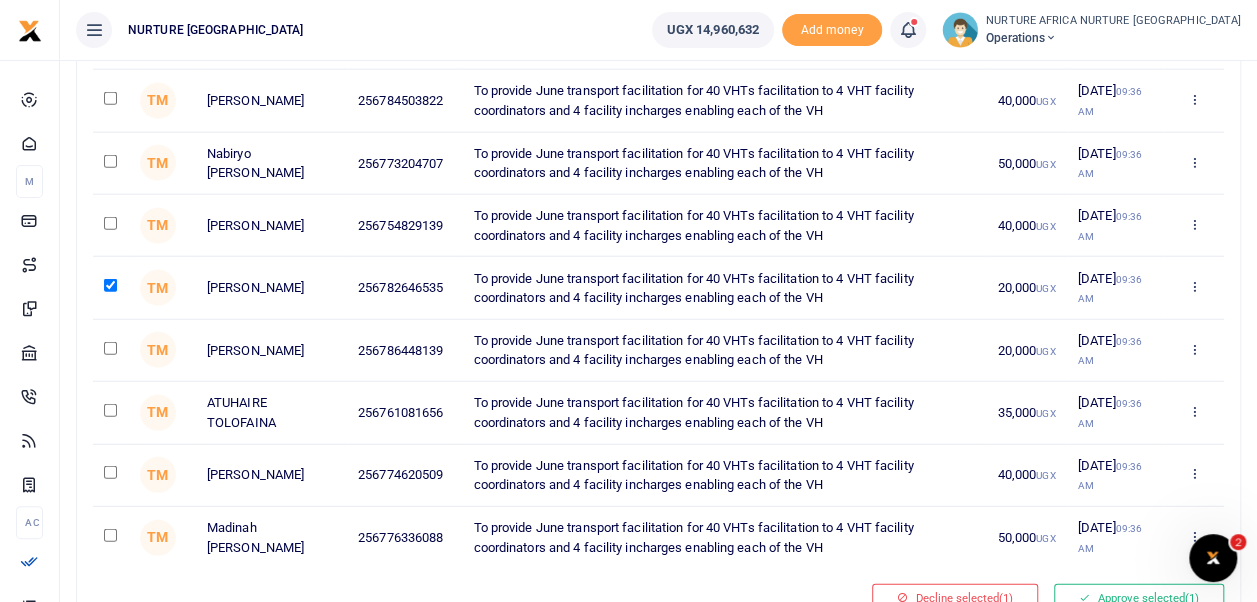 click at bounding box center (110, -1717) 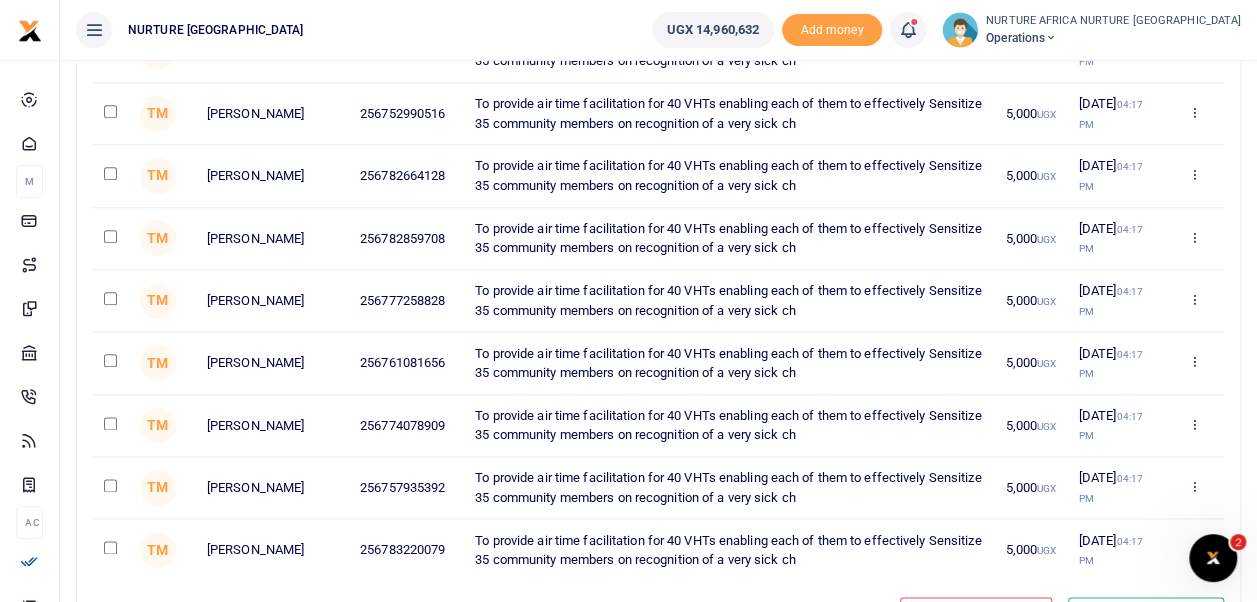 scroll, scrollTop: 10553, scrollLeft: 0, axis: vertical 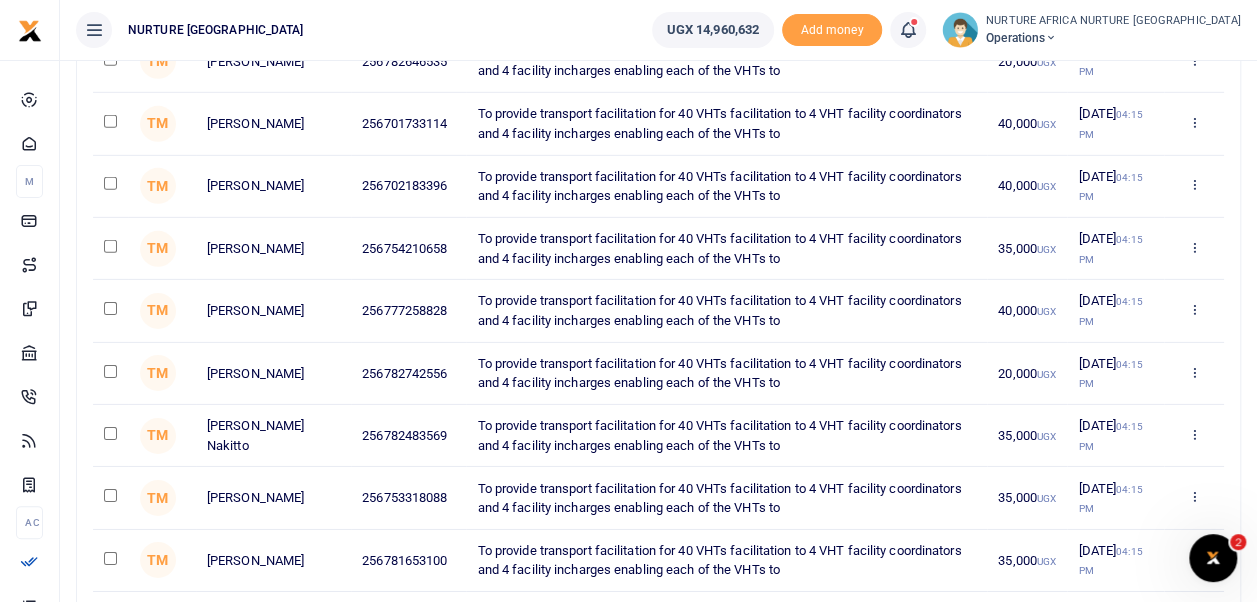 click at bounding box center (110, -5013) 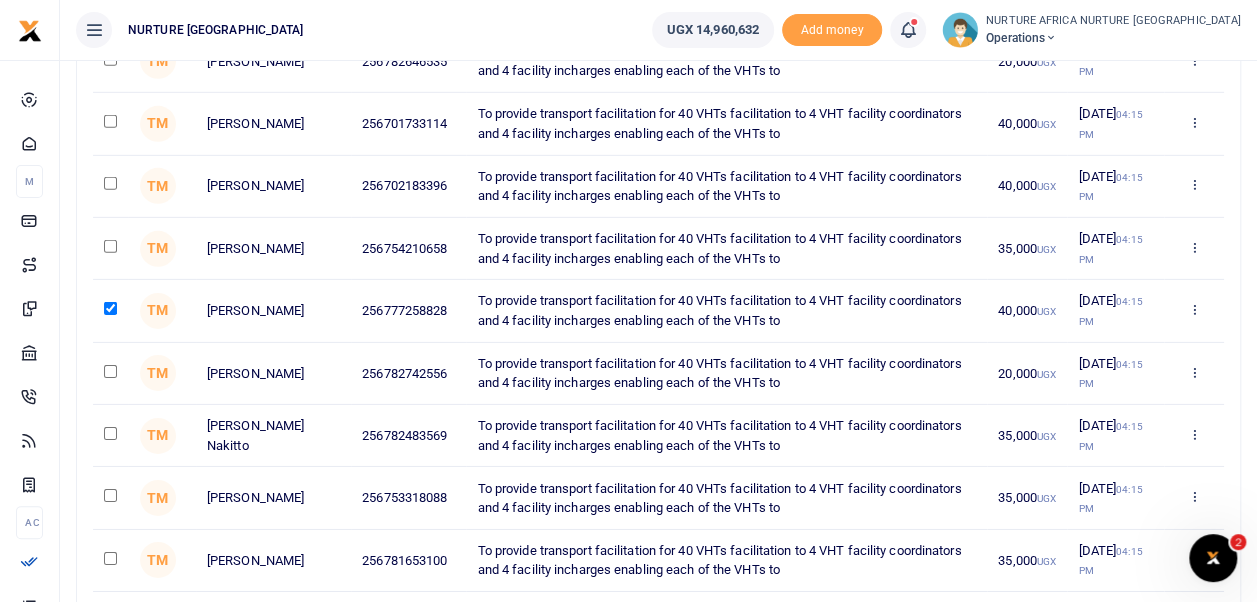 click at bounding box center (110, -5137) 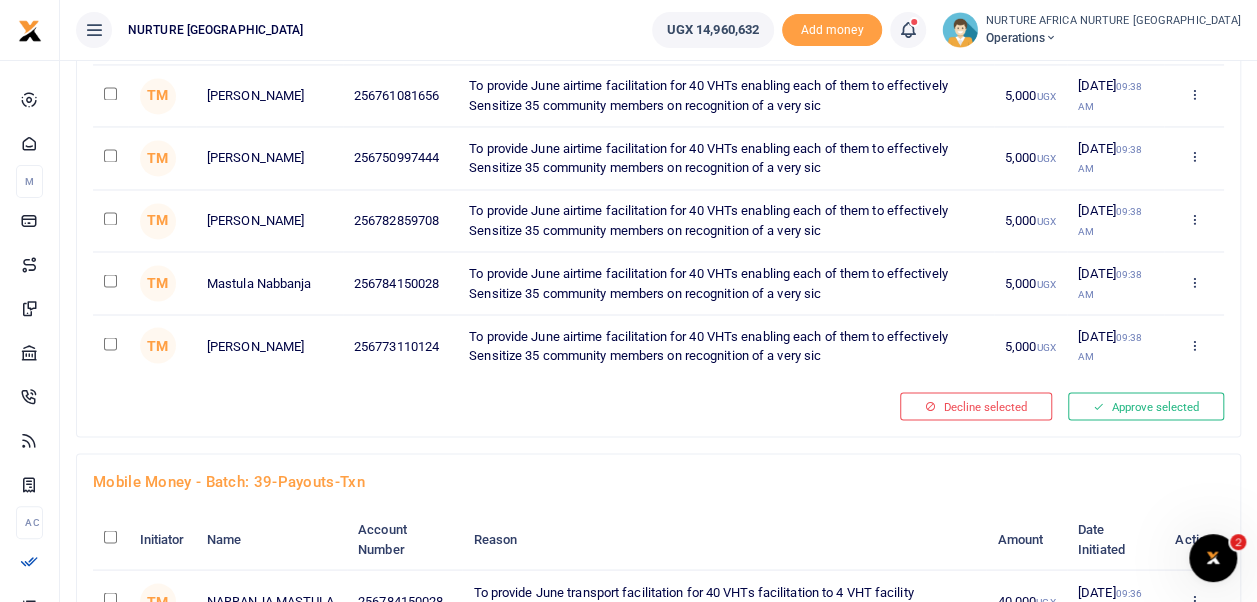 scroll, scrollTop: 5701, scrollLeft: 0, axis: vertical 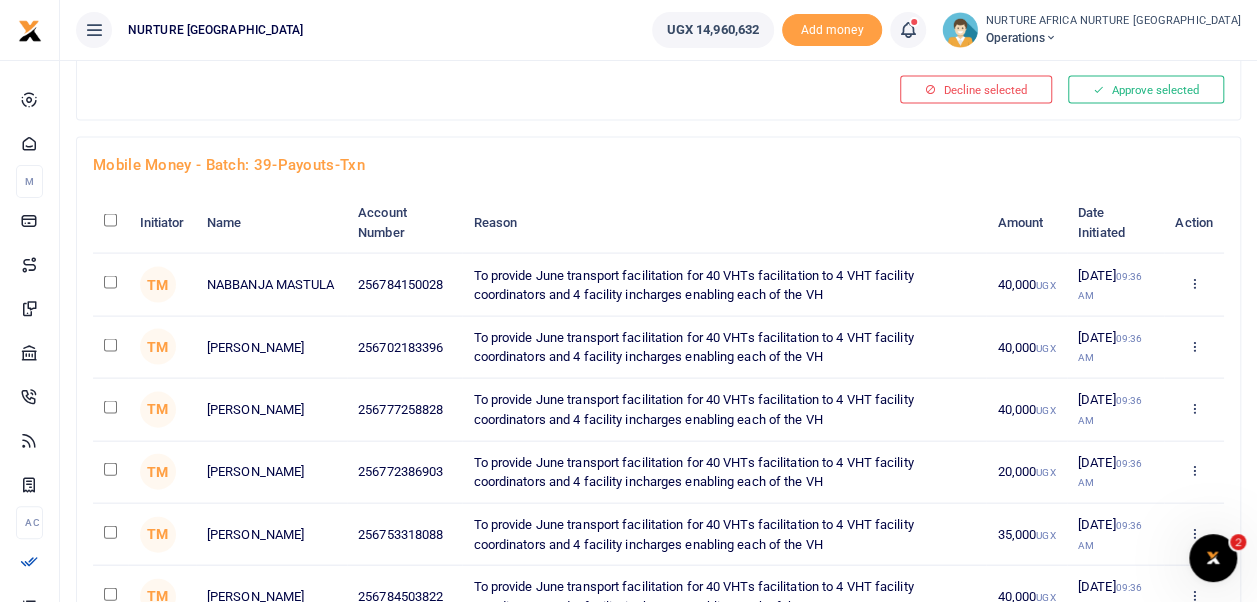 click at bounding box center [110, -5443] 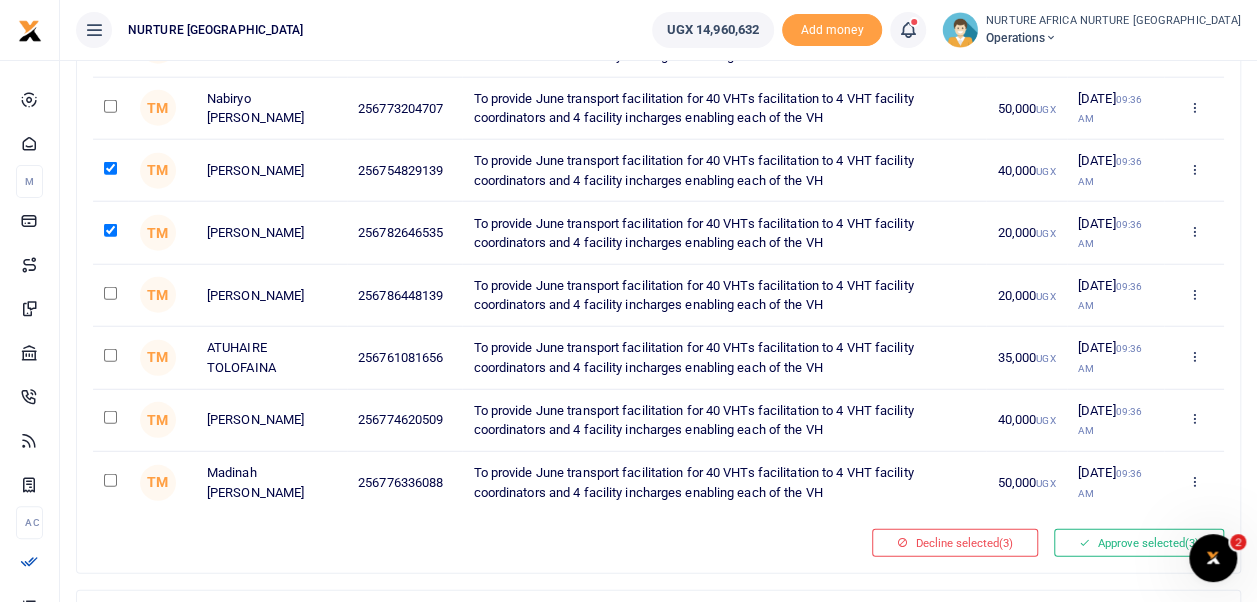 scroll, scrollTop: 6256, scrollLeft: 0, axis: vertical 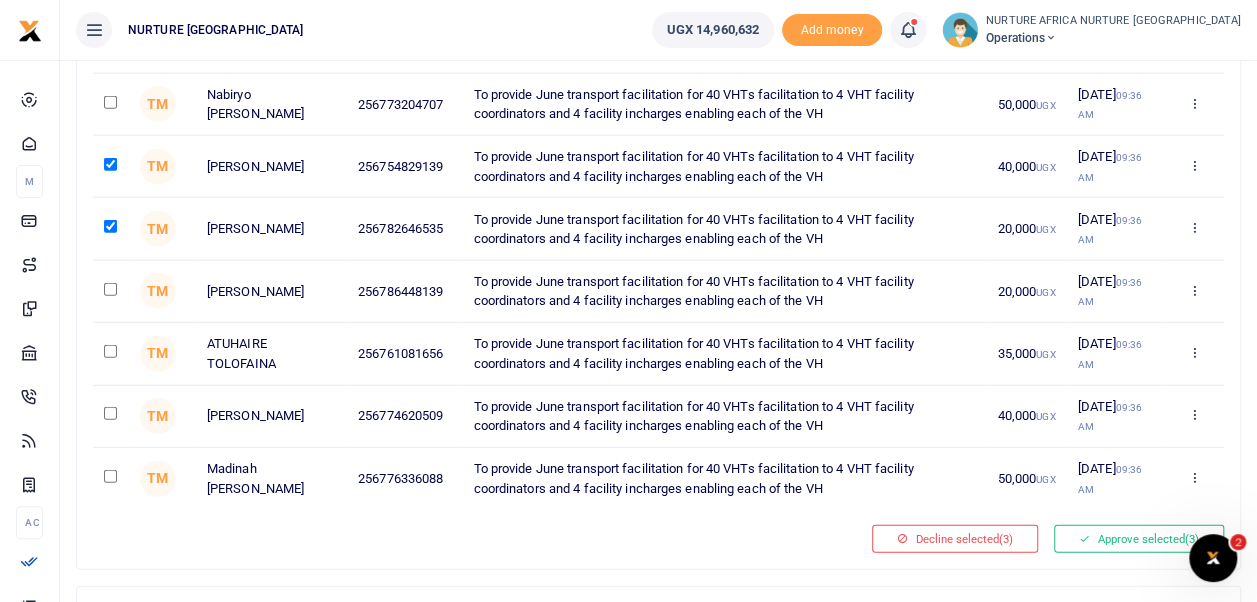 click at bounding box center (110, -1464) 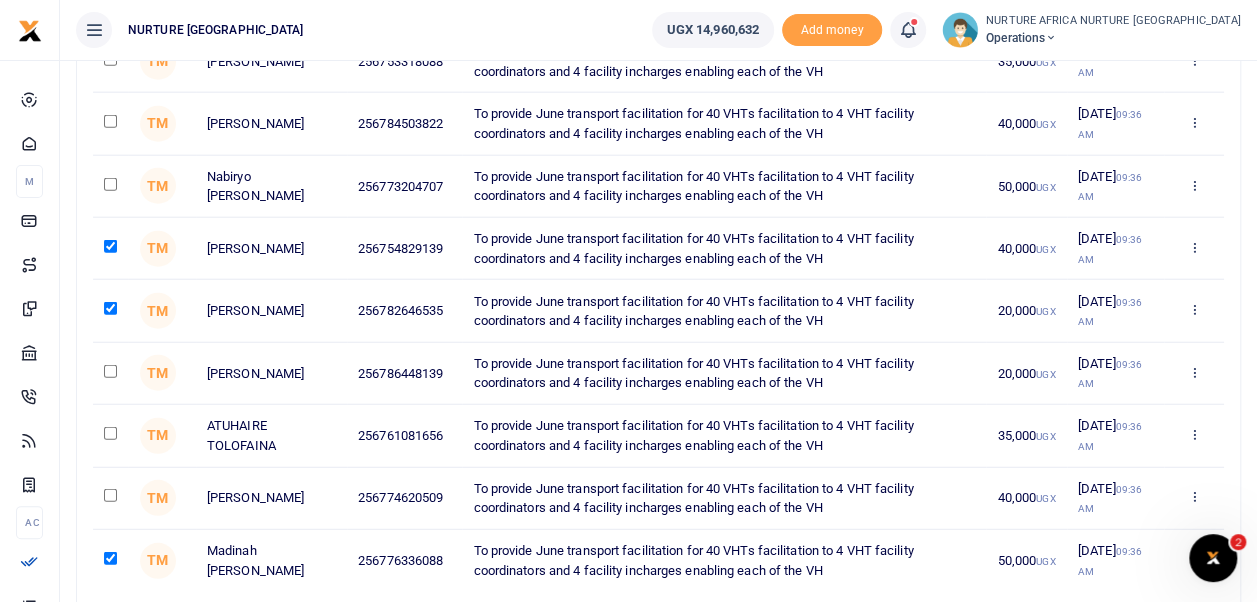 scroll, scrollTop: 6164, scrollLeft: 0, axis: vertical 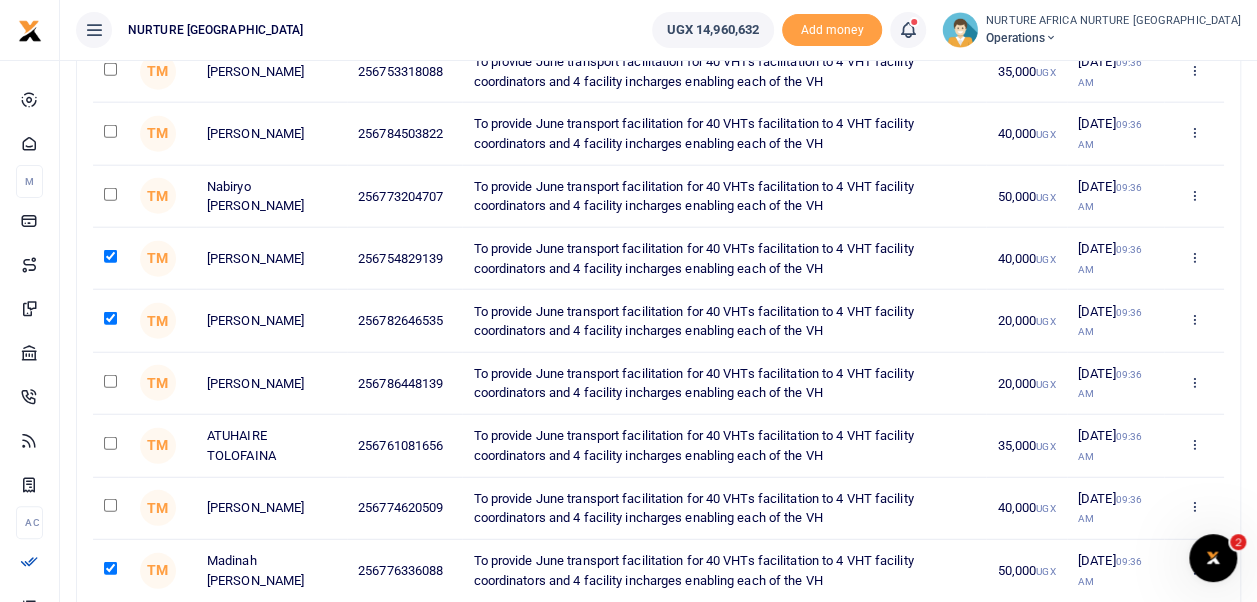 click at bounding box center [110, -1746] 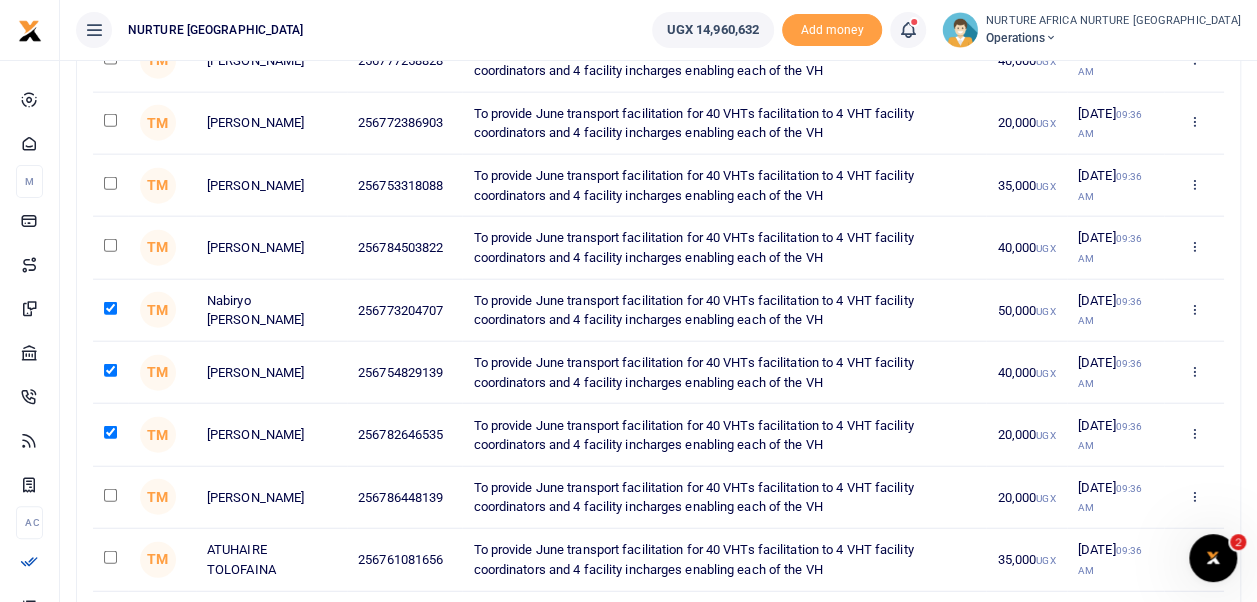scroll, scrollTop: 6036, scrollLeft: 0, axis: vertical 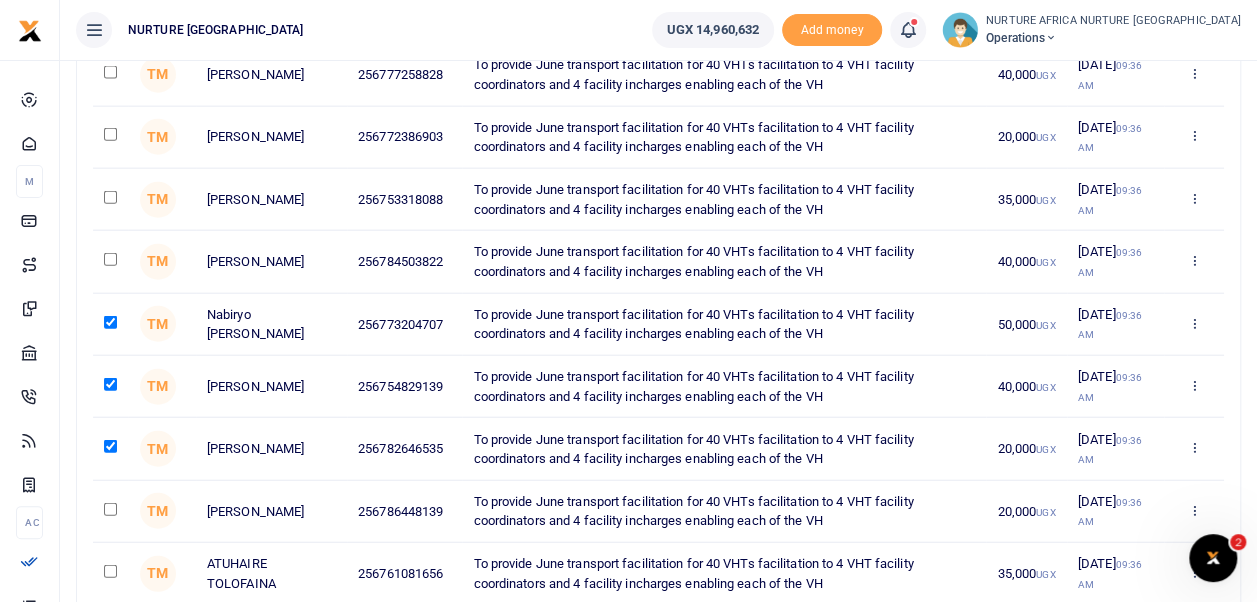 click at bounding box center (110, -1681) 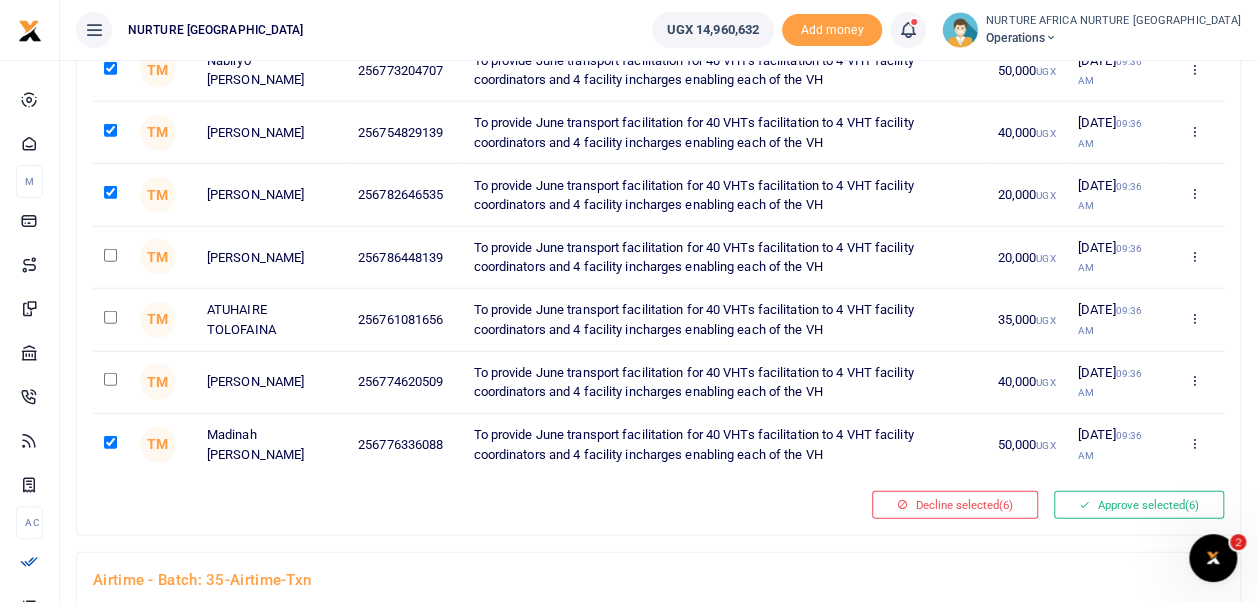 scroll, scrollTop: 6292, scrollLeft: 0, axis: vertical 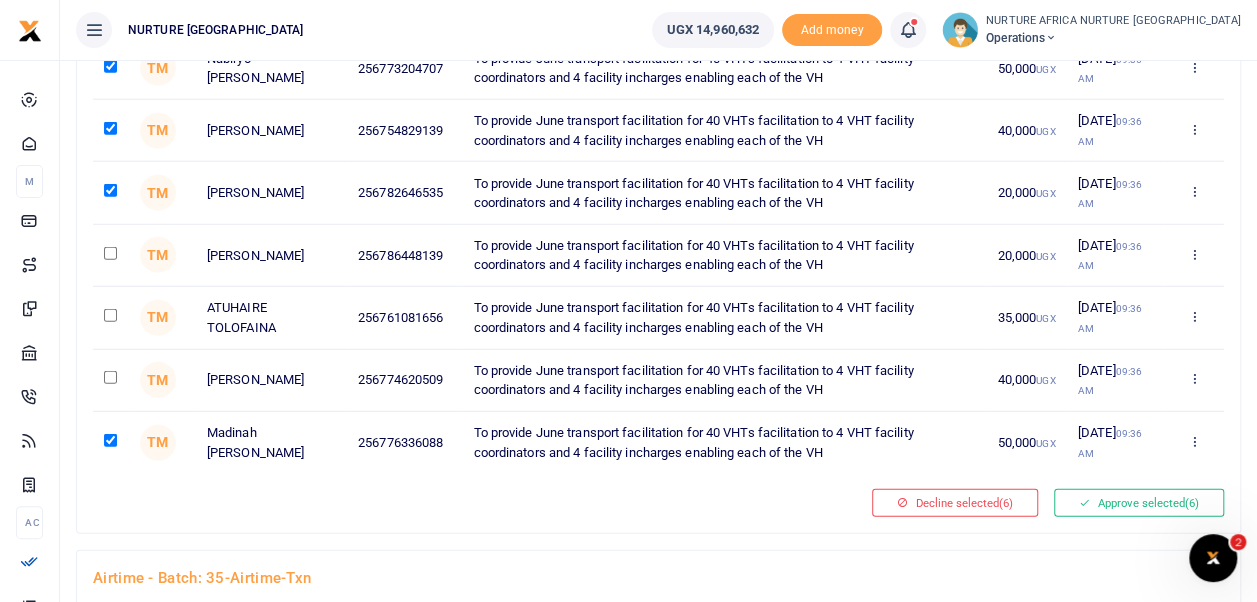 click at bounding box center [110, -1562] 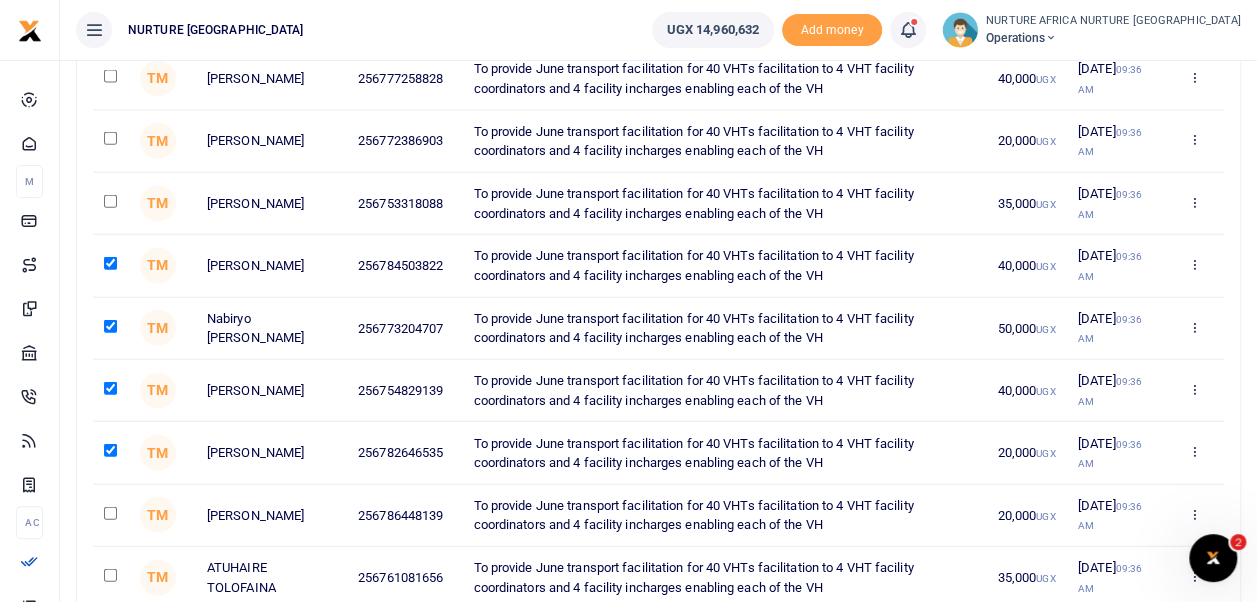 scroll, scrollTop: 6031, scrollLeft: 0, axis: vertical 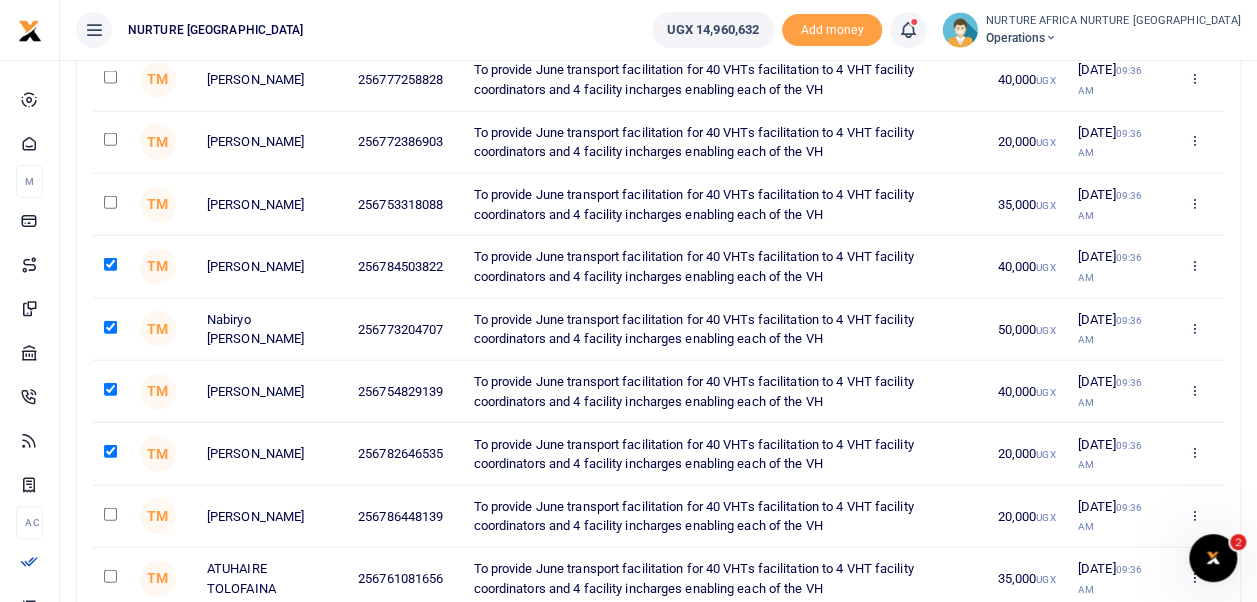 click at bounding box center (110, -4248) 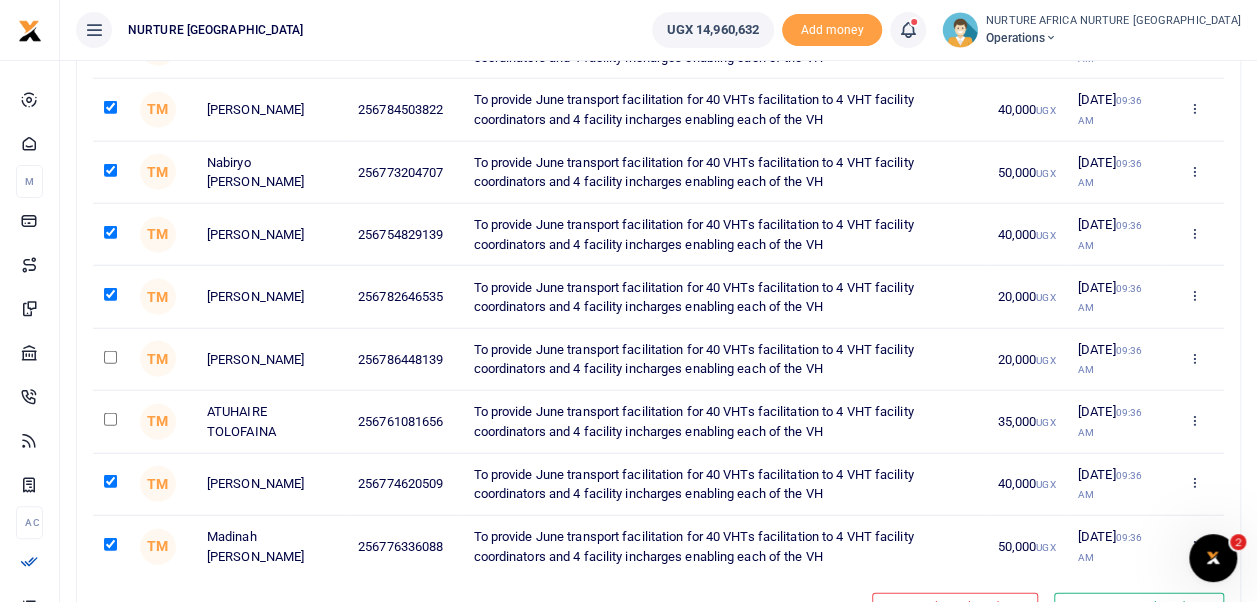 scroll, scrollTop: 6194, scrollLeft: 0, axis: vertical 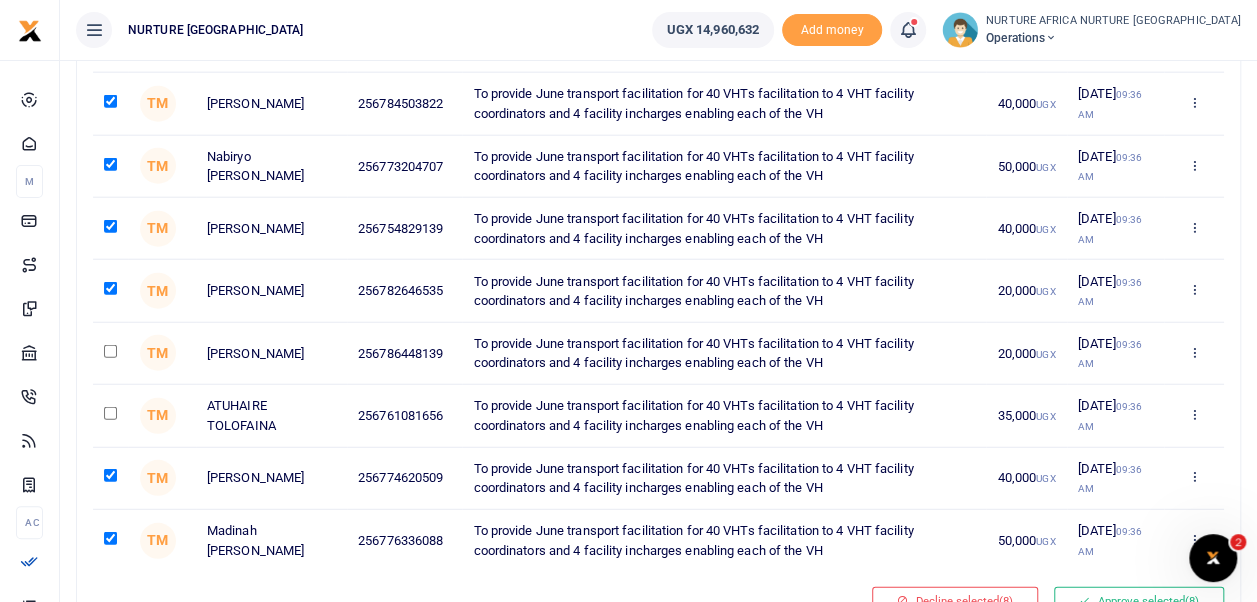 click on "ATUHAIRE TOLOFAINA" at bounding box center [269, -1524] 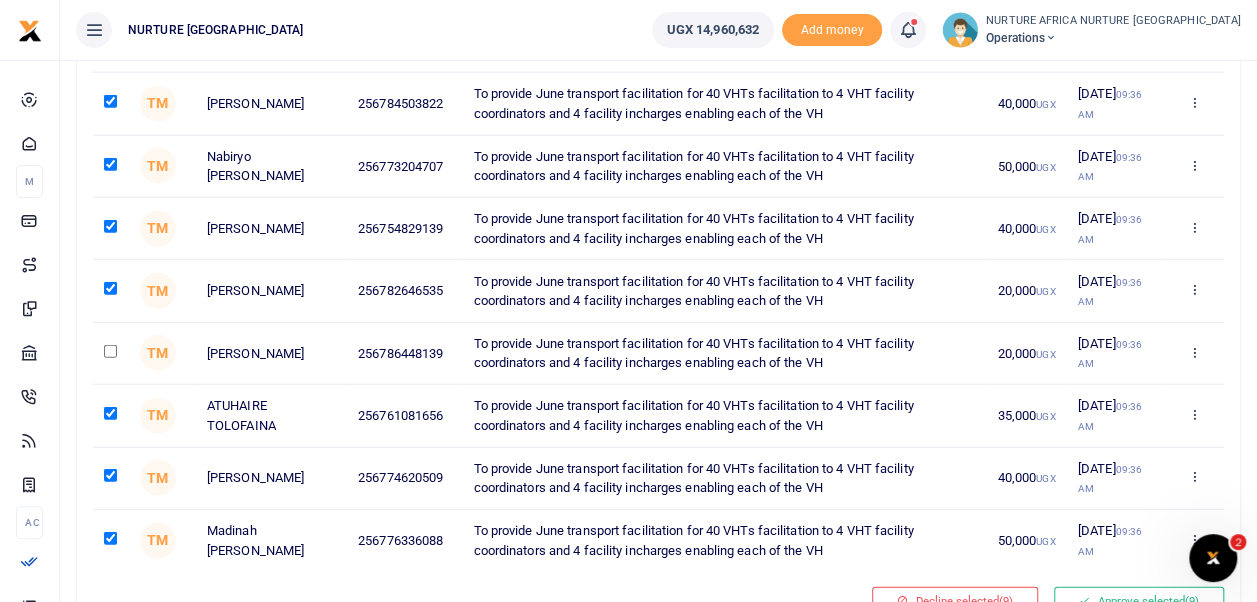 click at bounding box center (110, -1589) 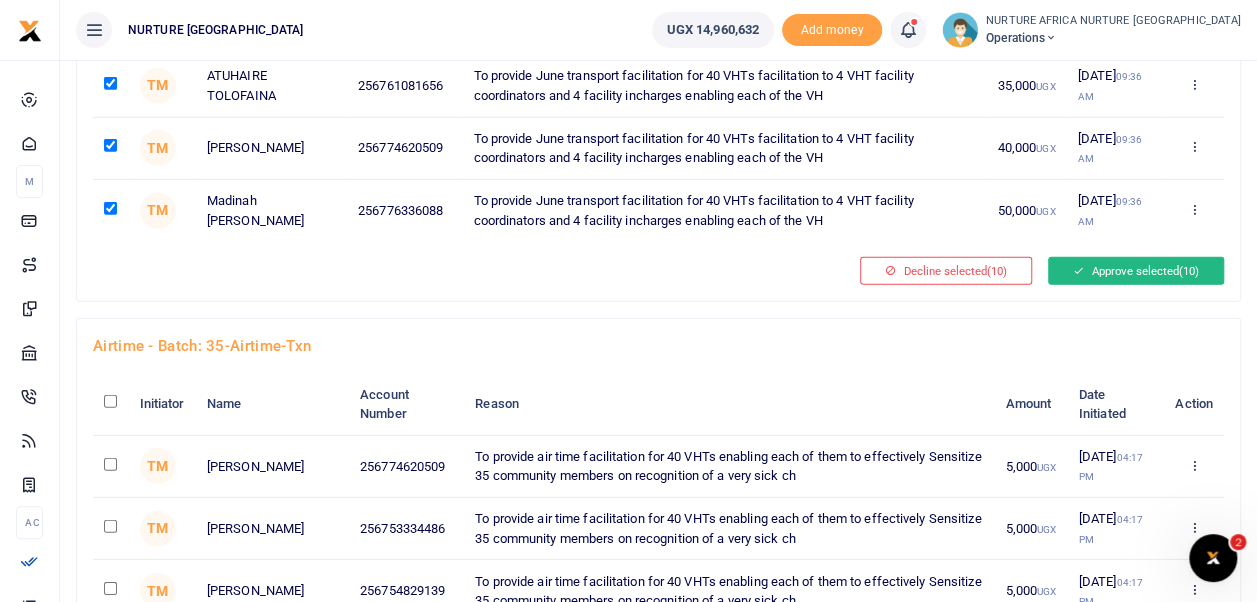 click on "Approve selected  (10)" at bounding box center [1136, 271] 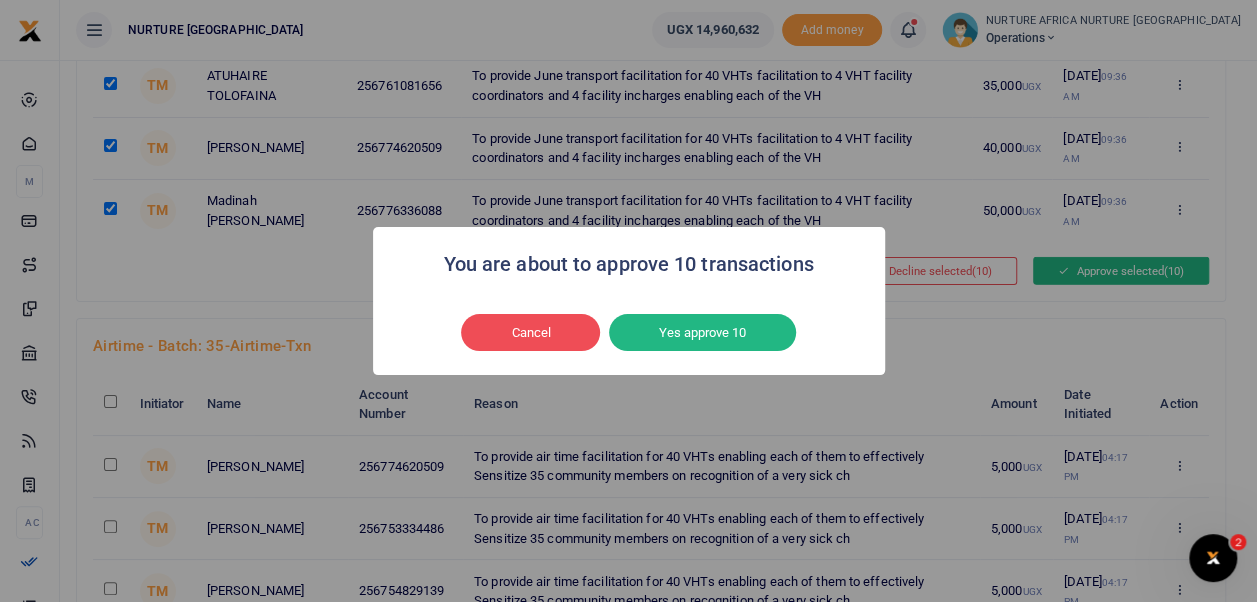 scroll, scrollTop: 6501, scrollLeft: 0, axis: vertical 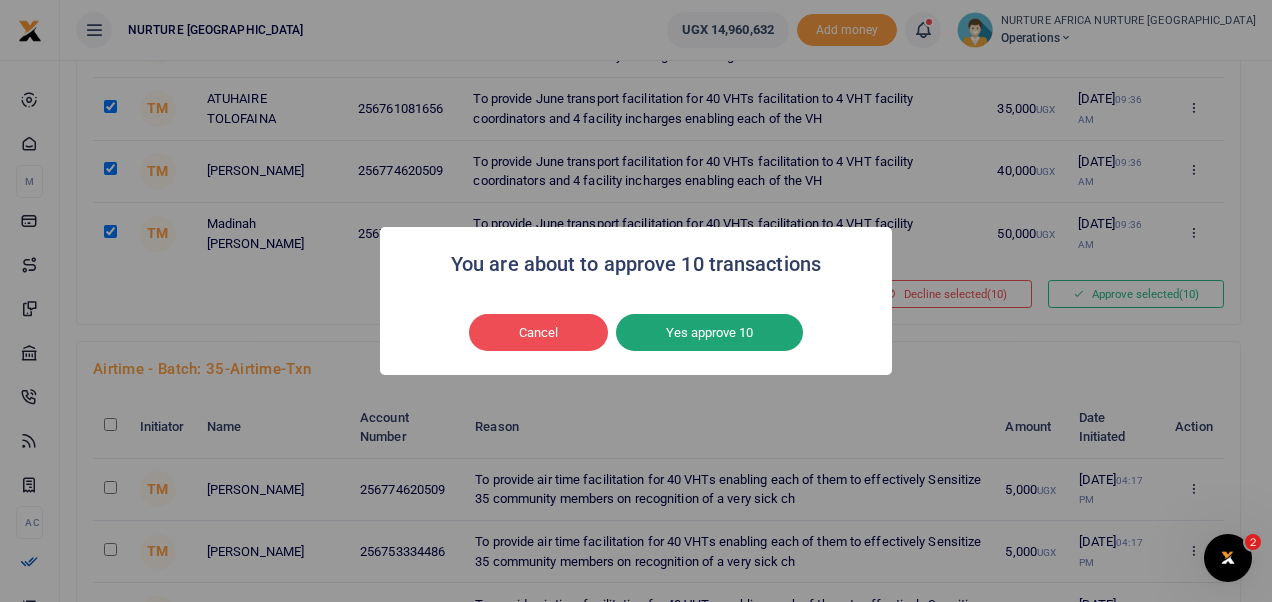 click on "Yes approve 10" at bounding box center (709, 333) 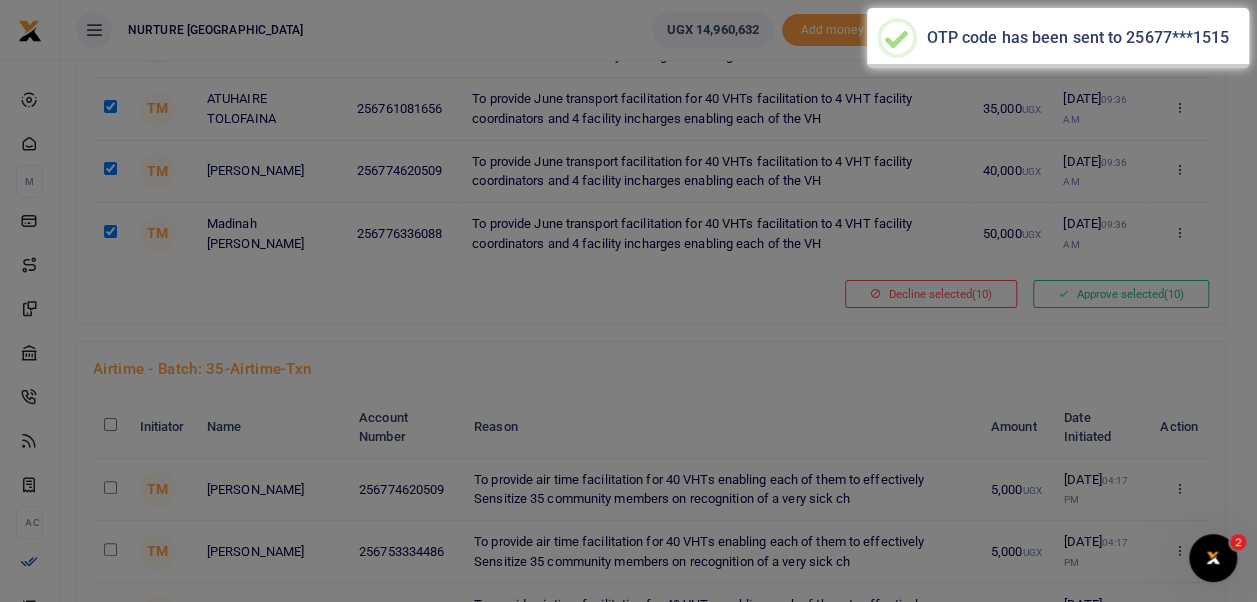 scroll, scrollTop: 6479, scrollLeft: 0, axis: vertical 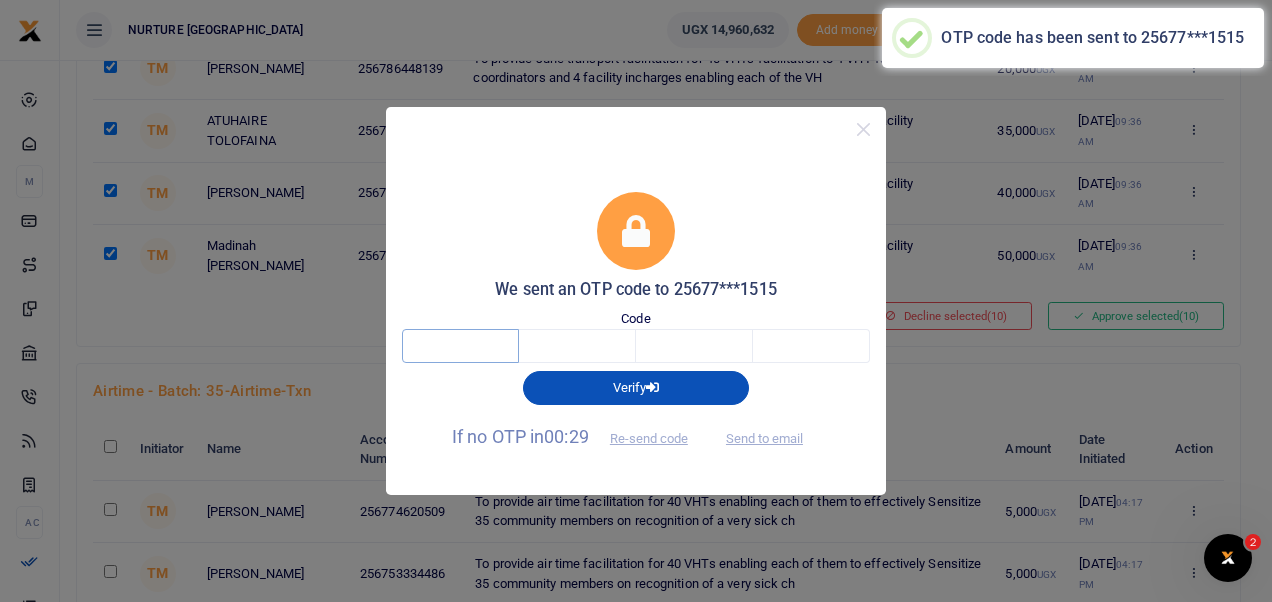 click at bounding box center (460, 346) 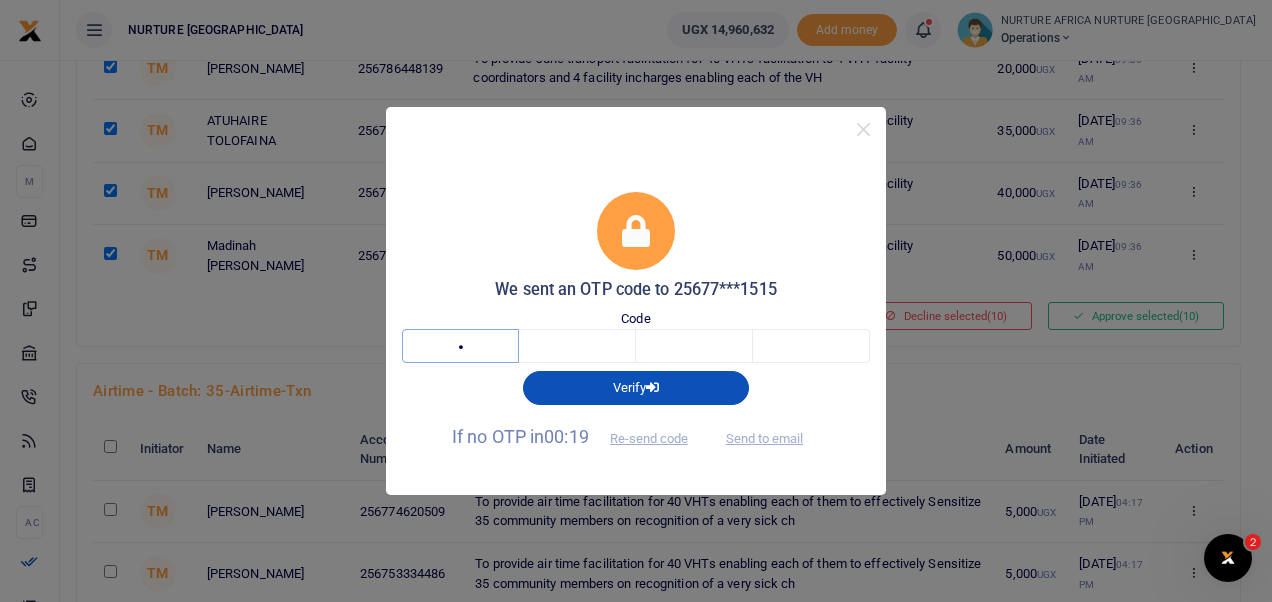 type on "8" 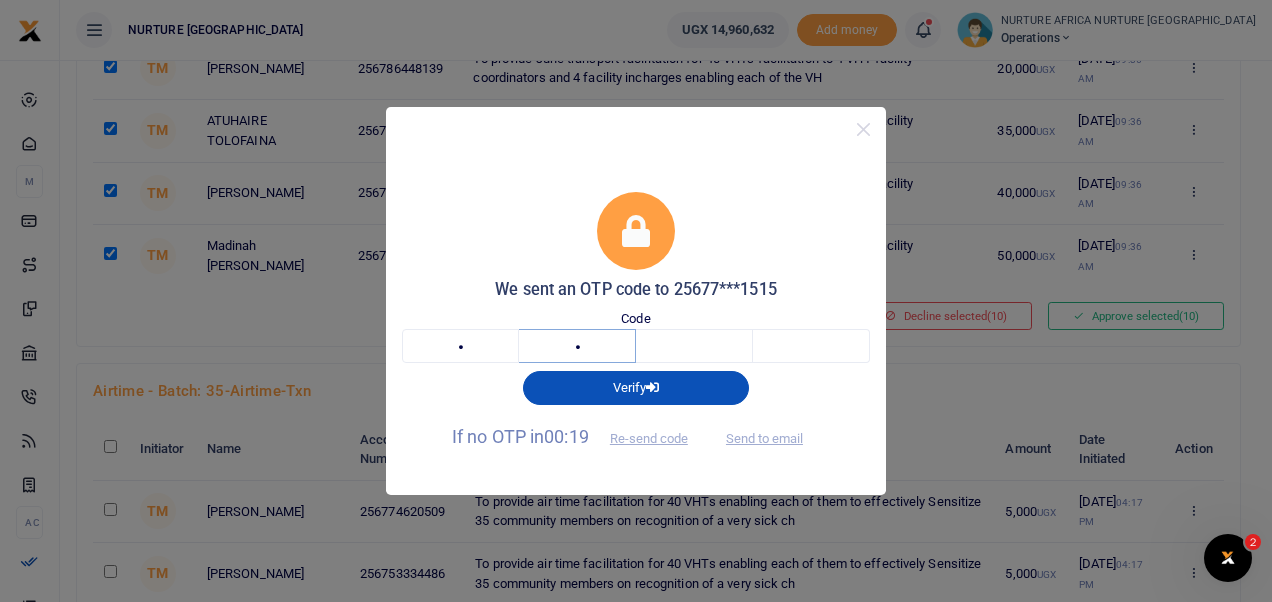 type on "1" 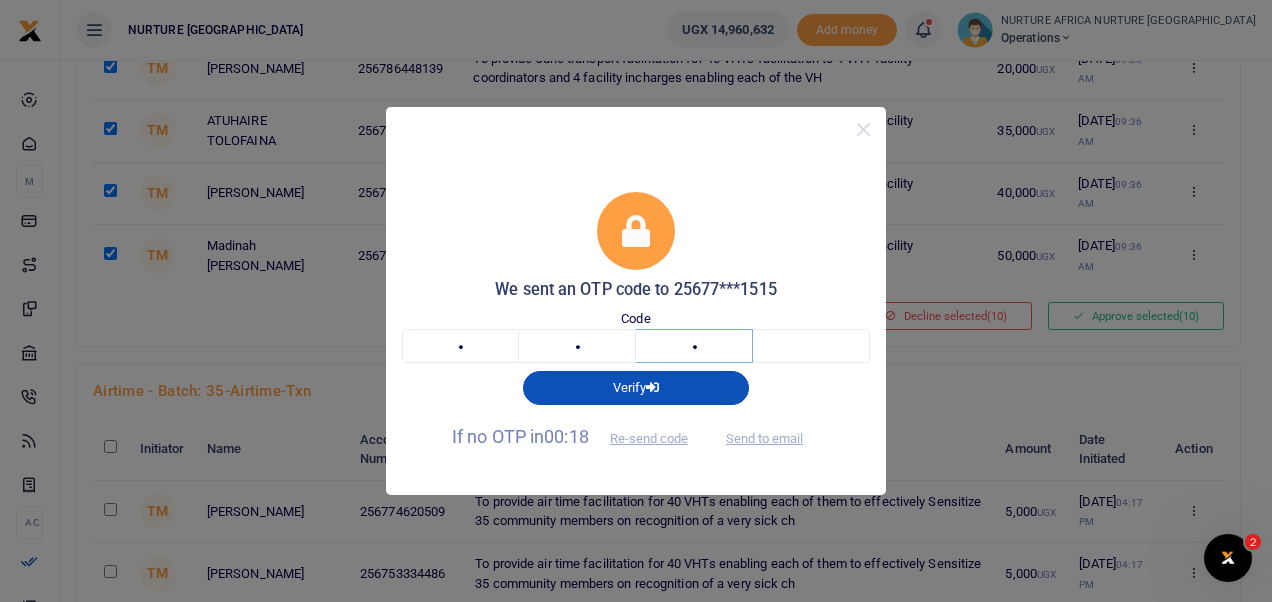 type on "9" 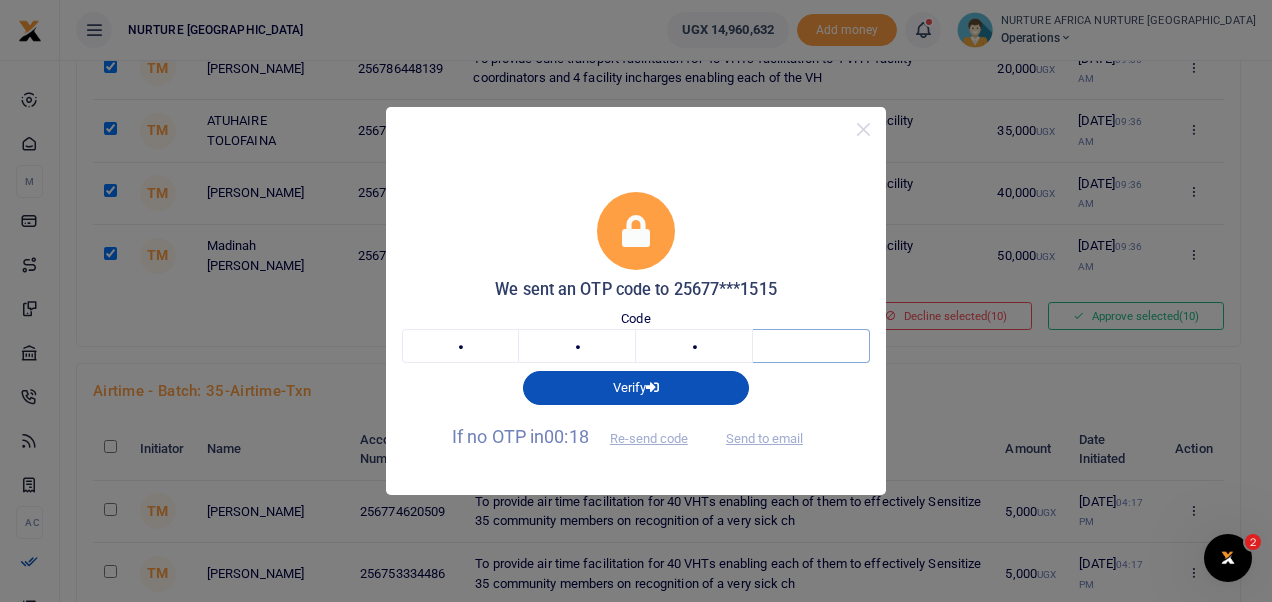 type on "2" 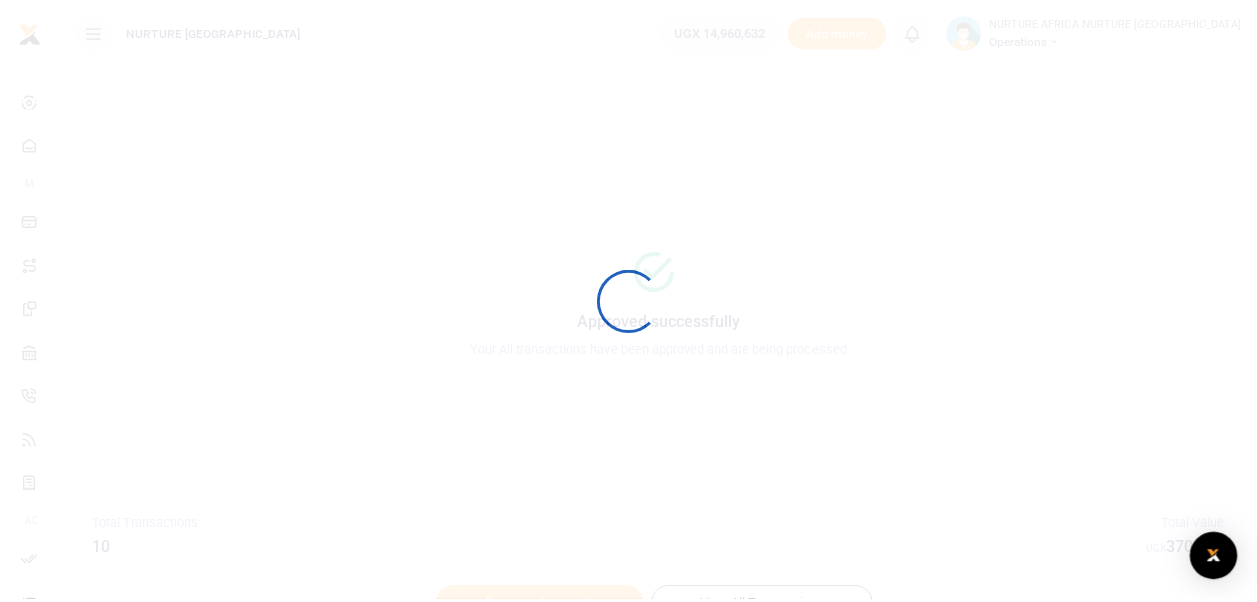 scroll, scrollTop: 0, scrollLeft: 0, axis: both 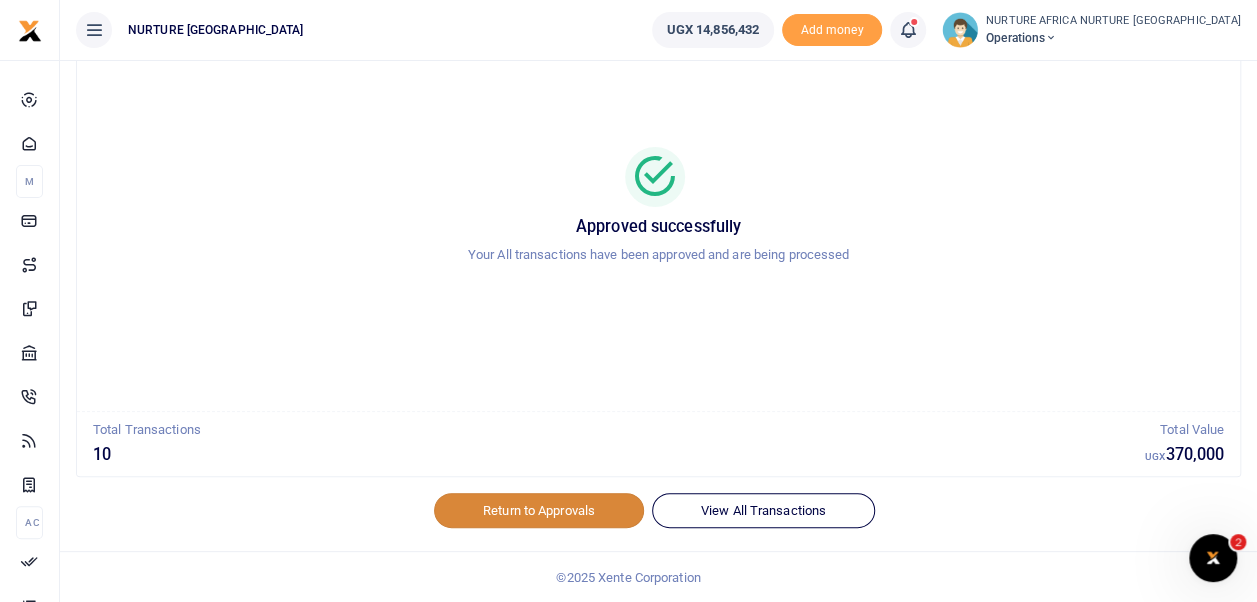 click on "Return to Approvals" at bounding box center (539, 510) 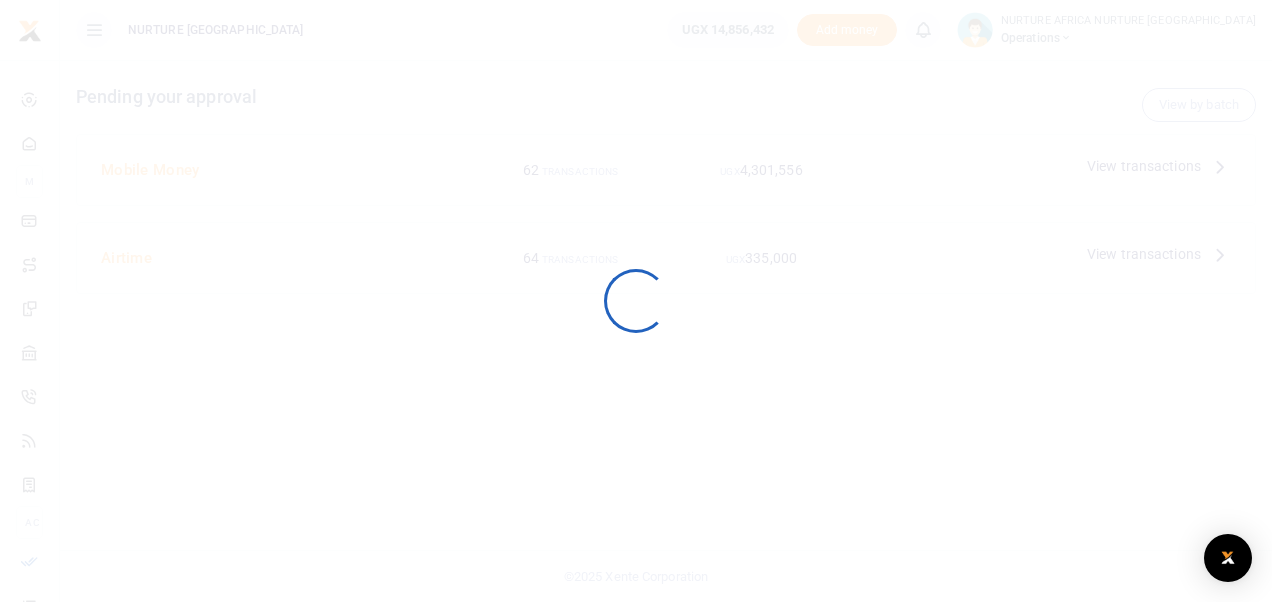 scroll, scrollTop: 0, scrollLeft: 0, axis: both 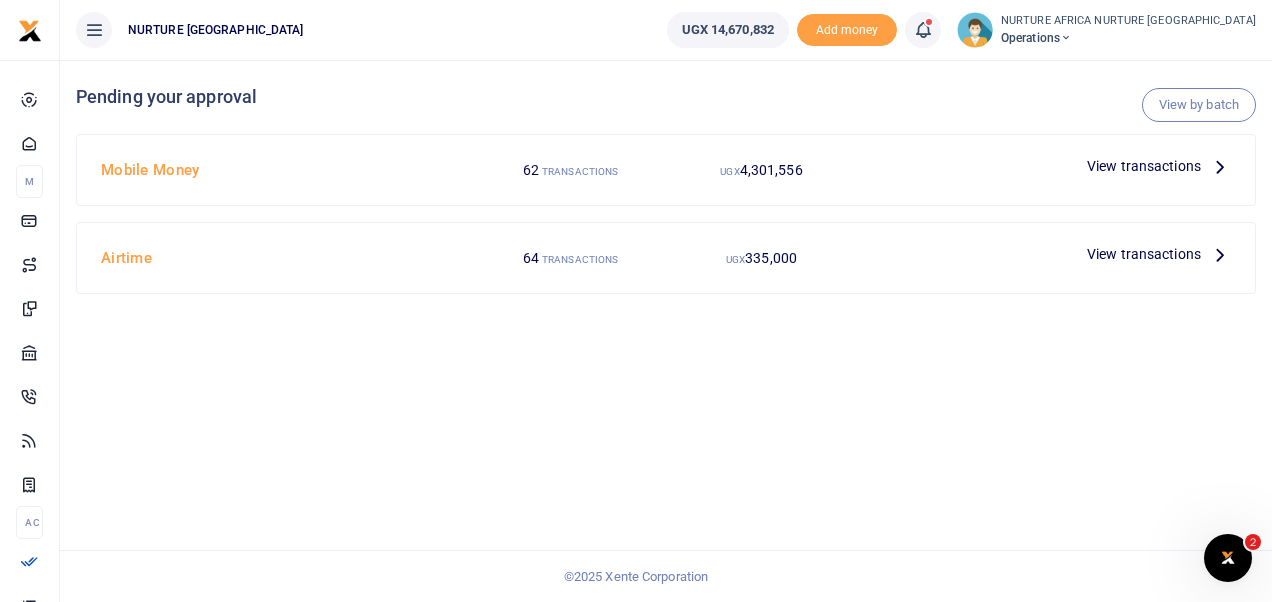 click on "Mobile Money" at bounding box center [284, 170] 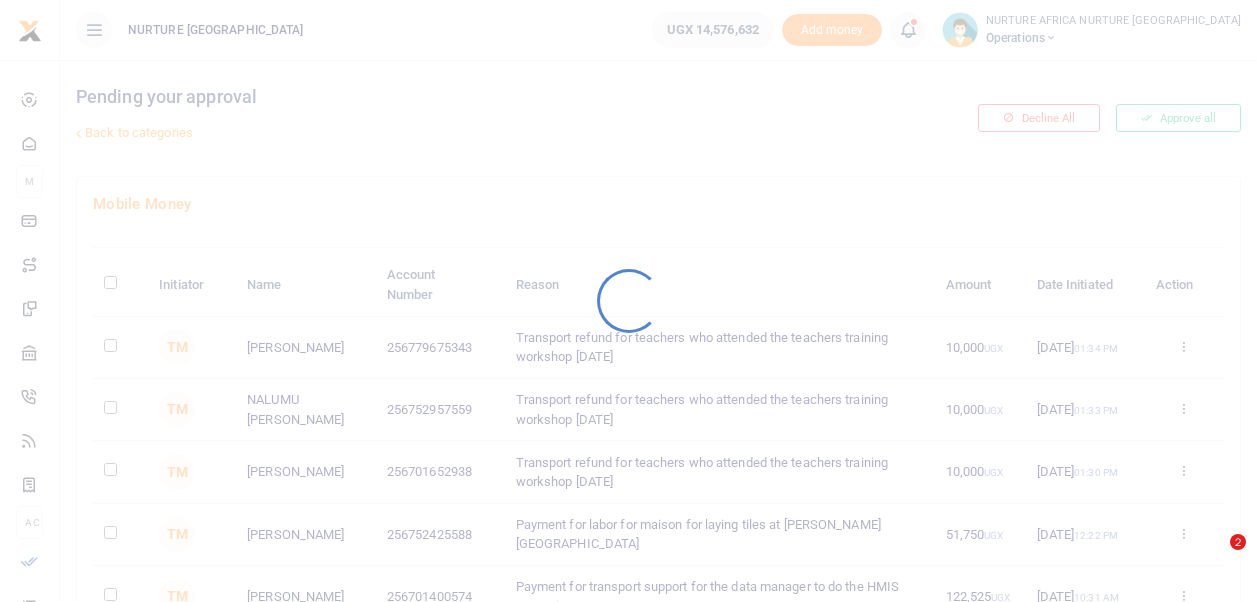 scroll, scrollTop: 0, scrollLeft: 0, axis: both 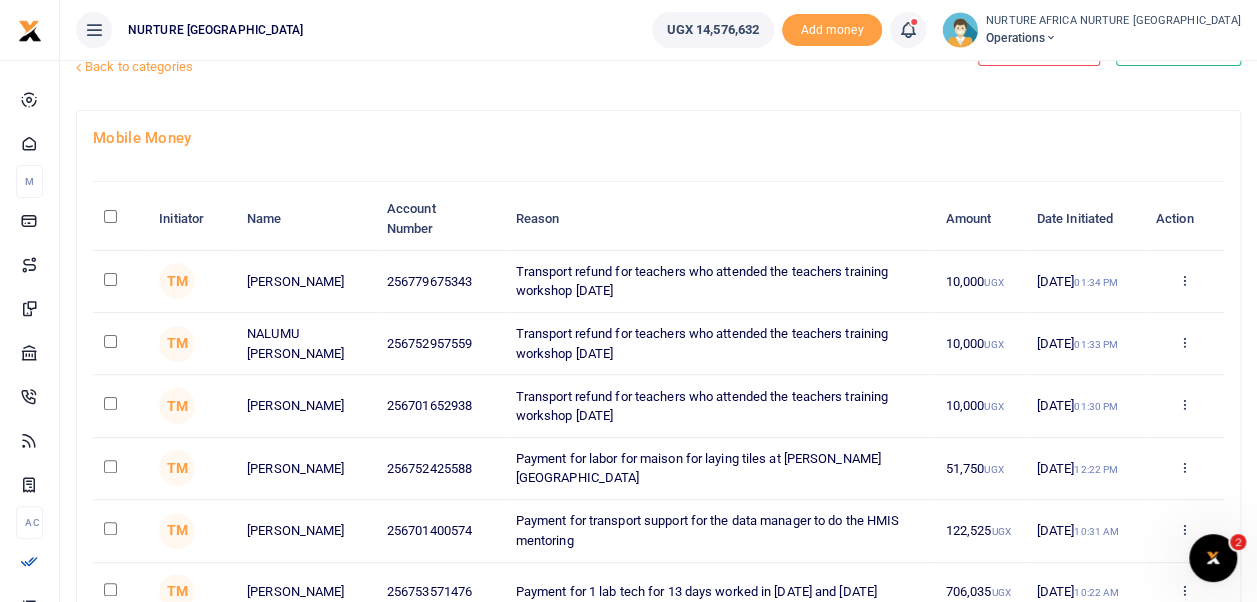 click at bounding box center (110, 279) 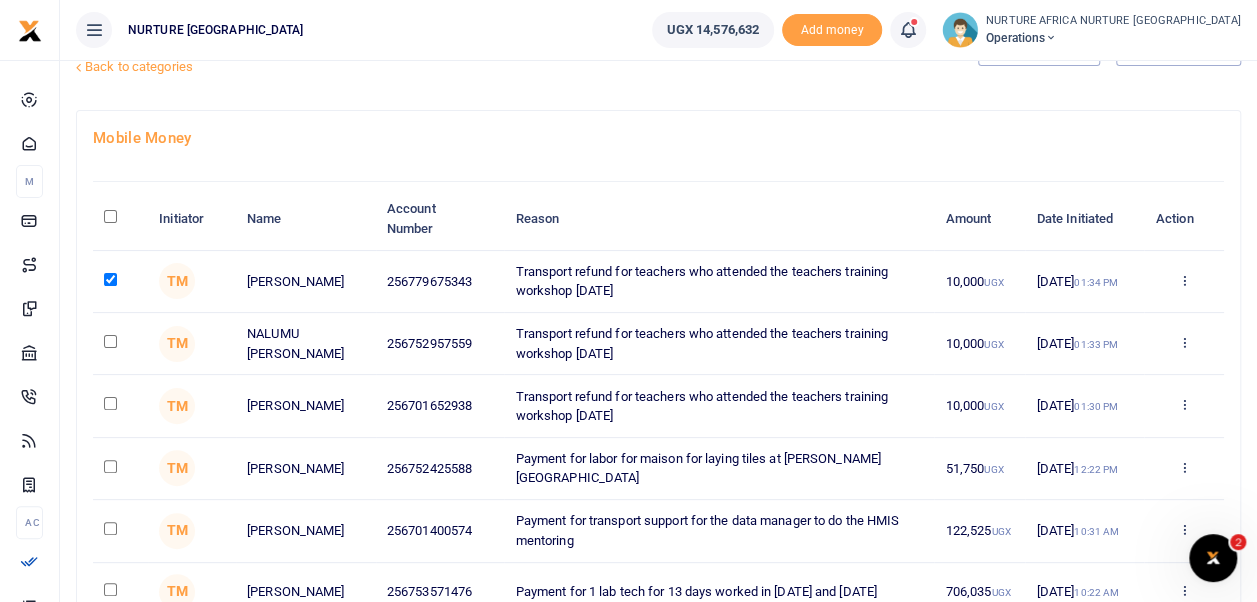 click at bounding box center (110, 341) 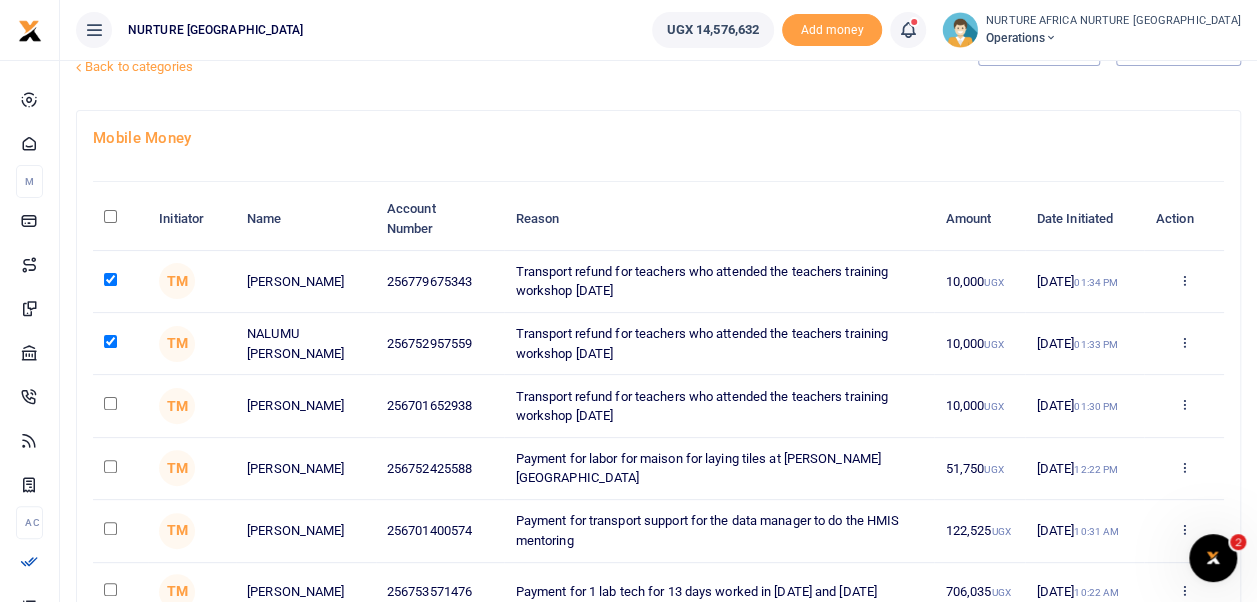 click at bounding box center [110, 403] 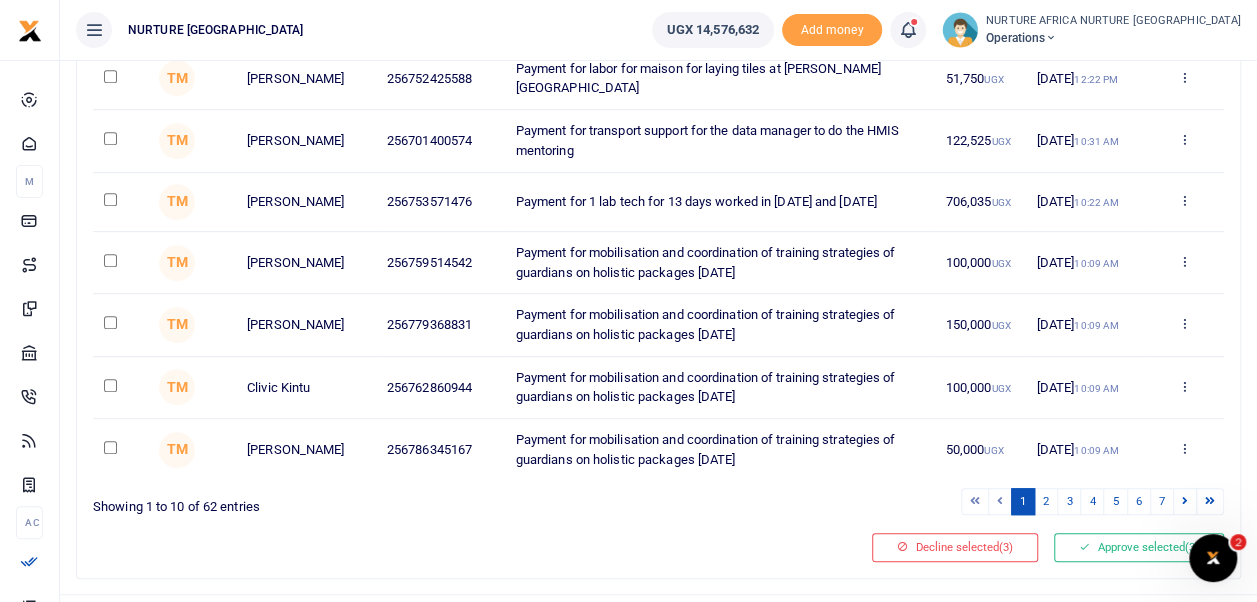 scroll, scrollTop: 465, scrollLeft: 0, axis: vertical 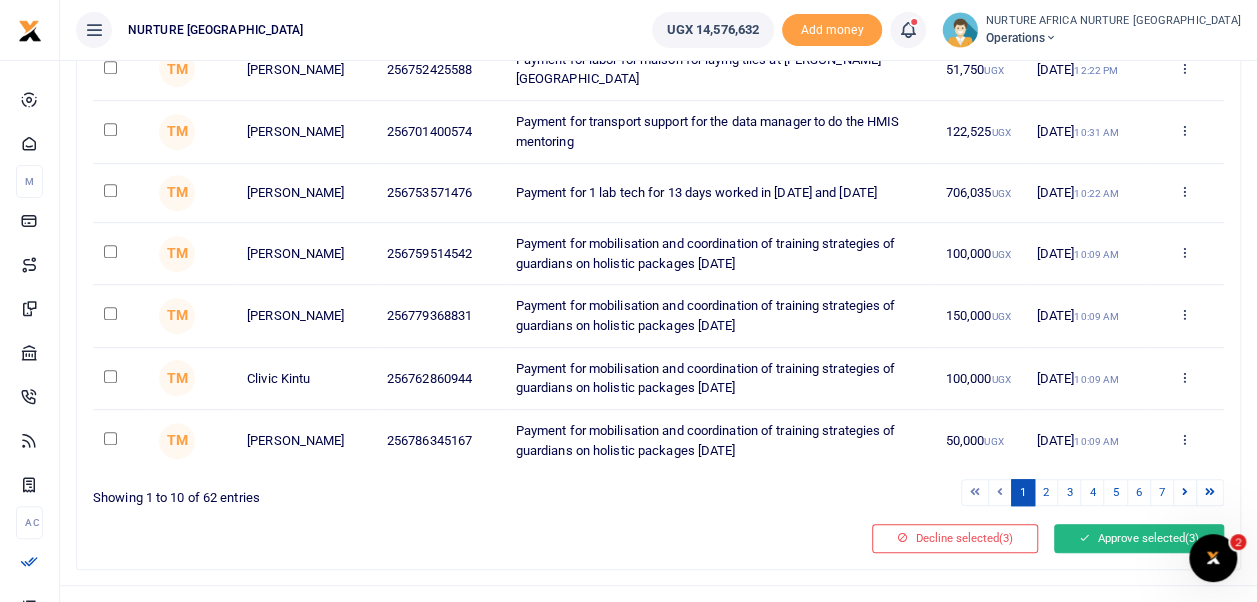 click on "Approve selected  (3)" at bounding box center (1139, 538) 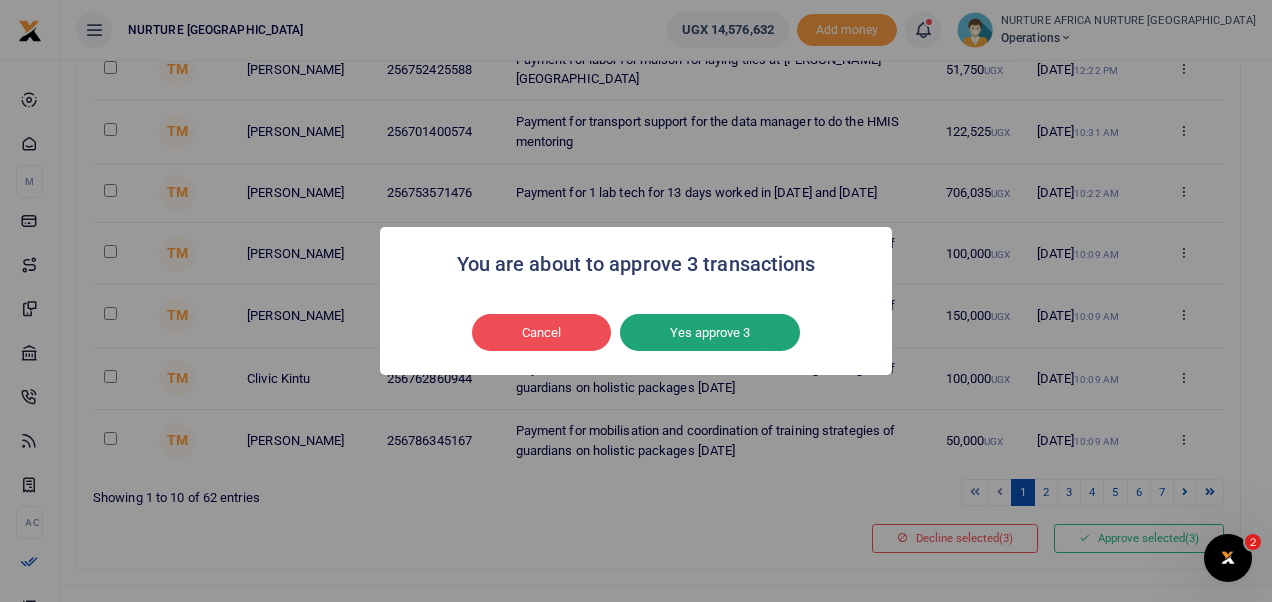 click on "Yes approve 3" at bounding box center (710, 333) 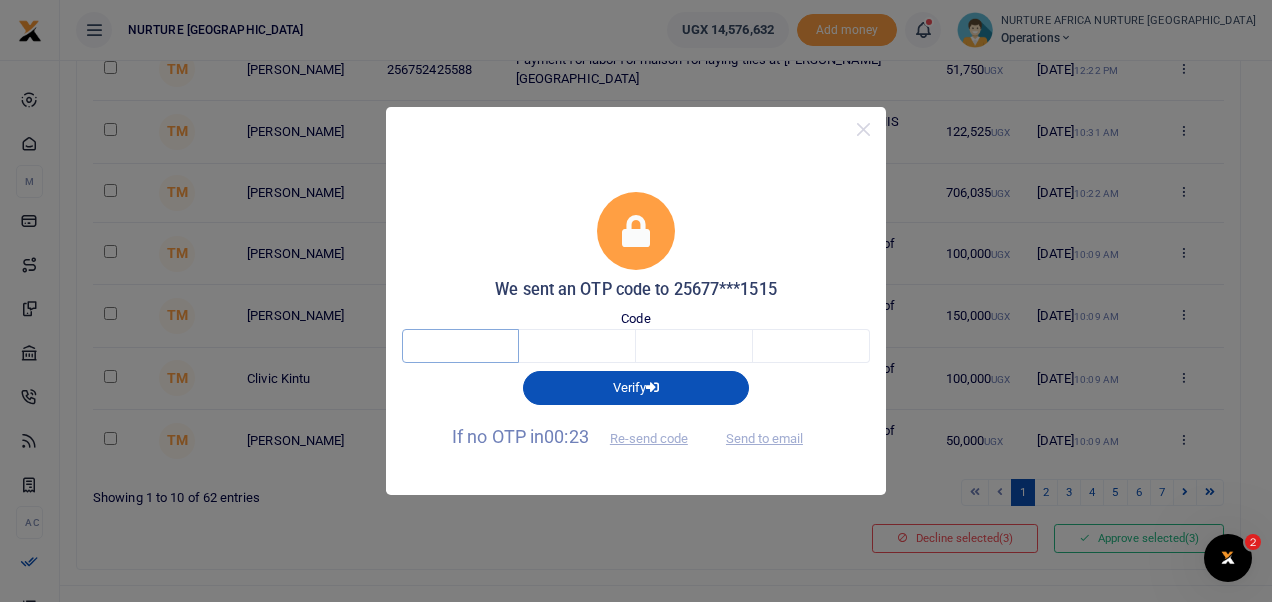 click at bounding box center [460, 346] 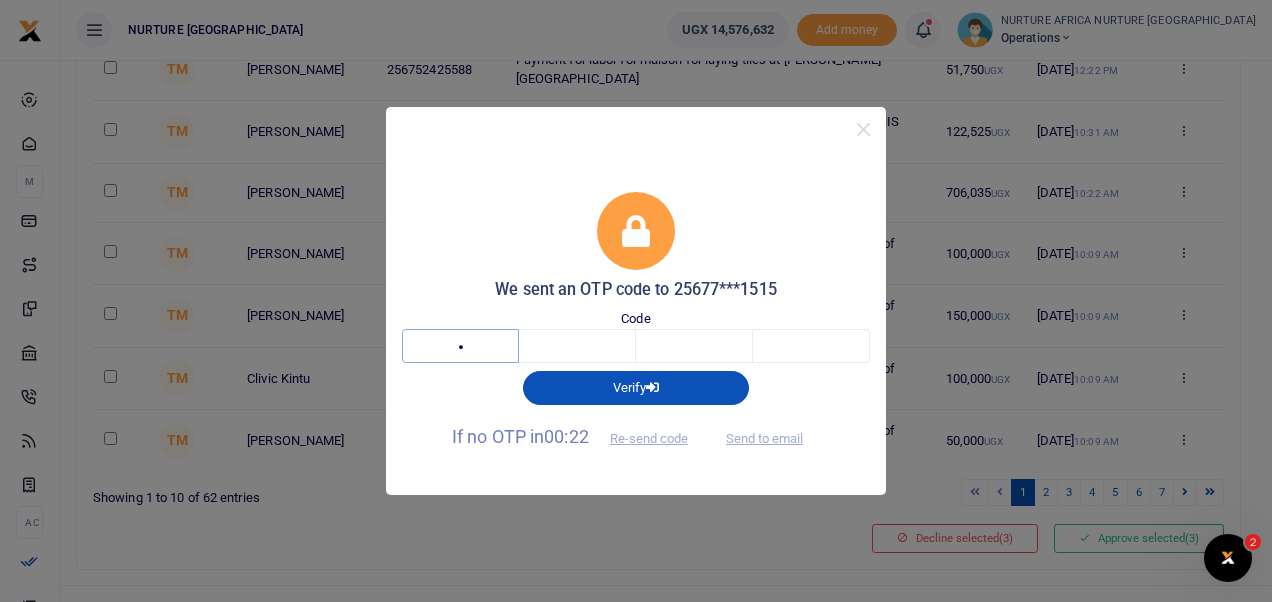 type on "8" 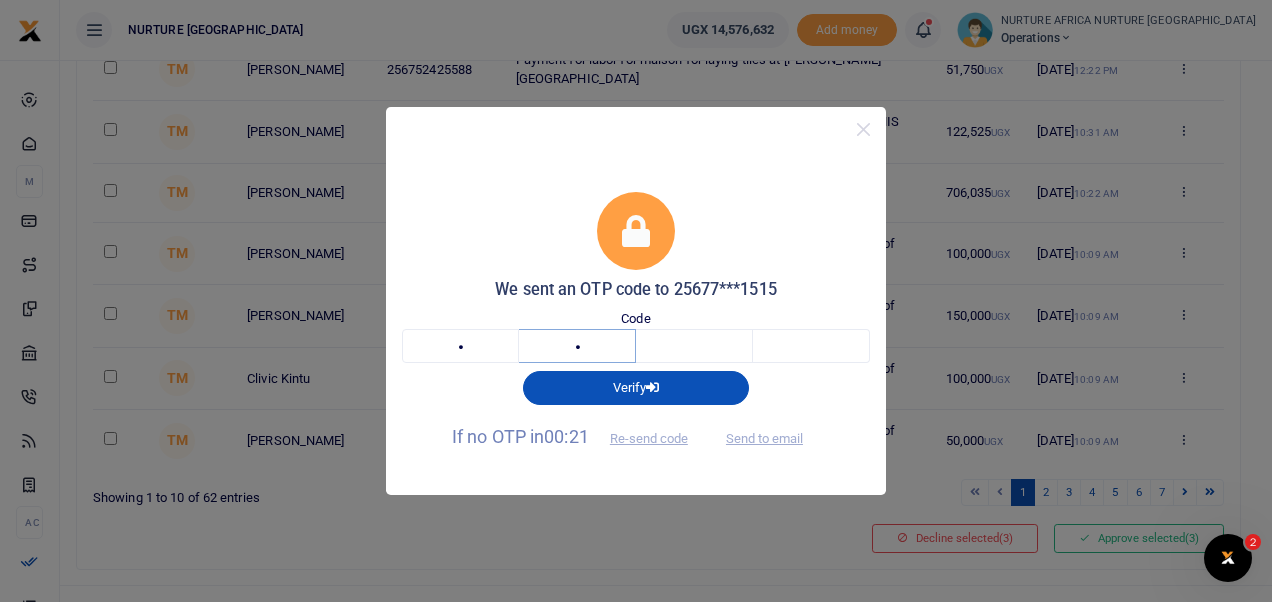 type on "0" 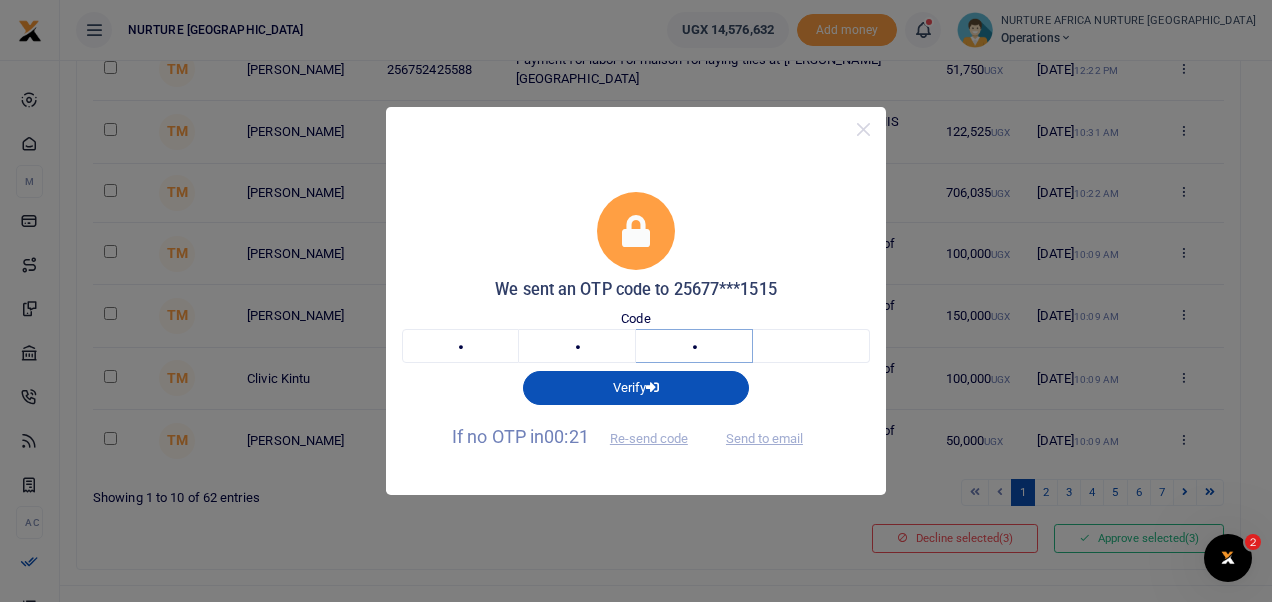 type on "3" 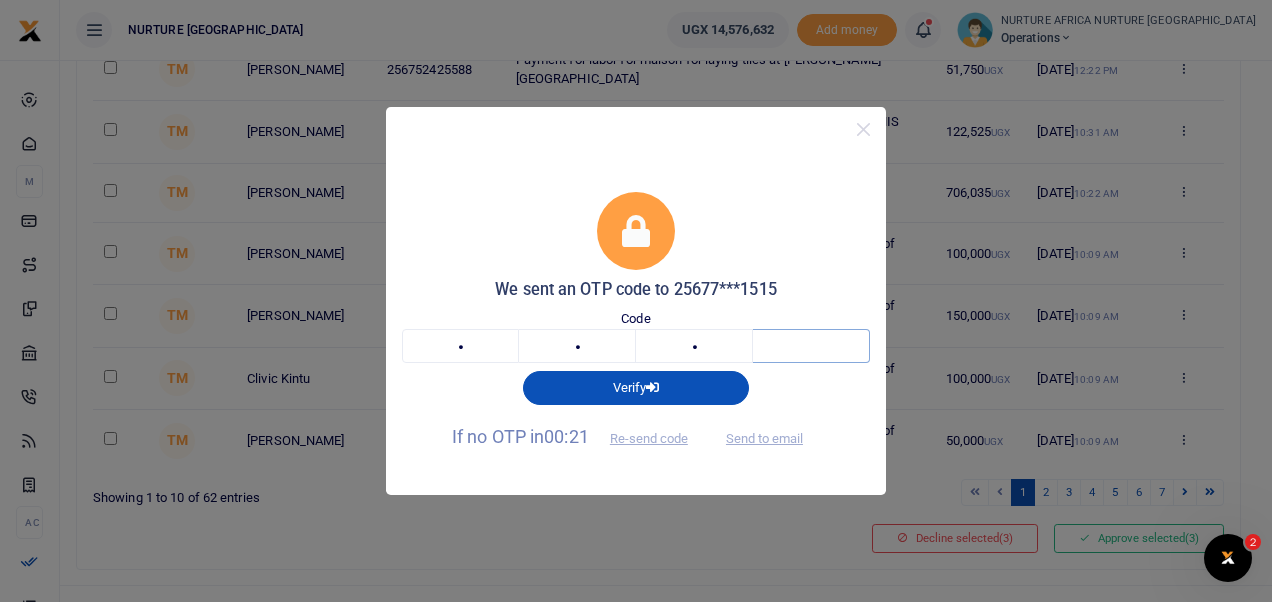 type on "4" 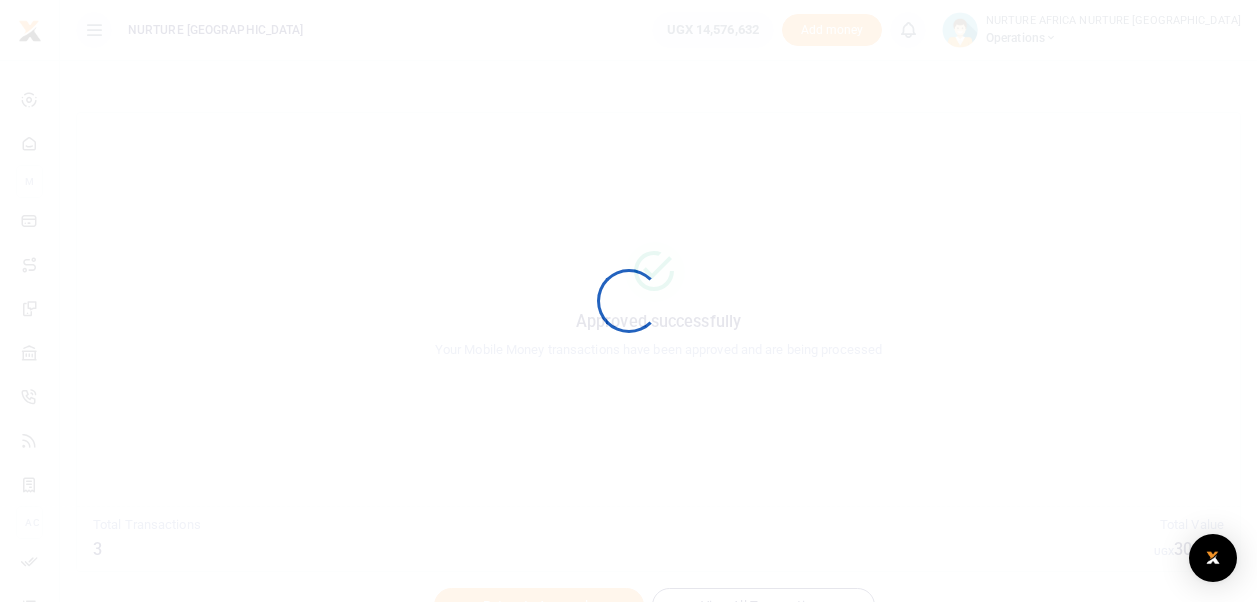 scroll, scrollTop: 0, scrollLeft: 0, axis: both 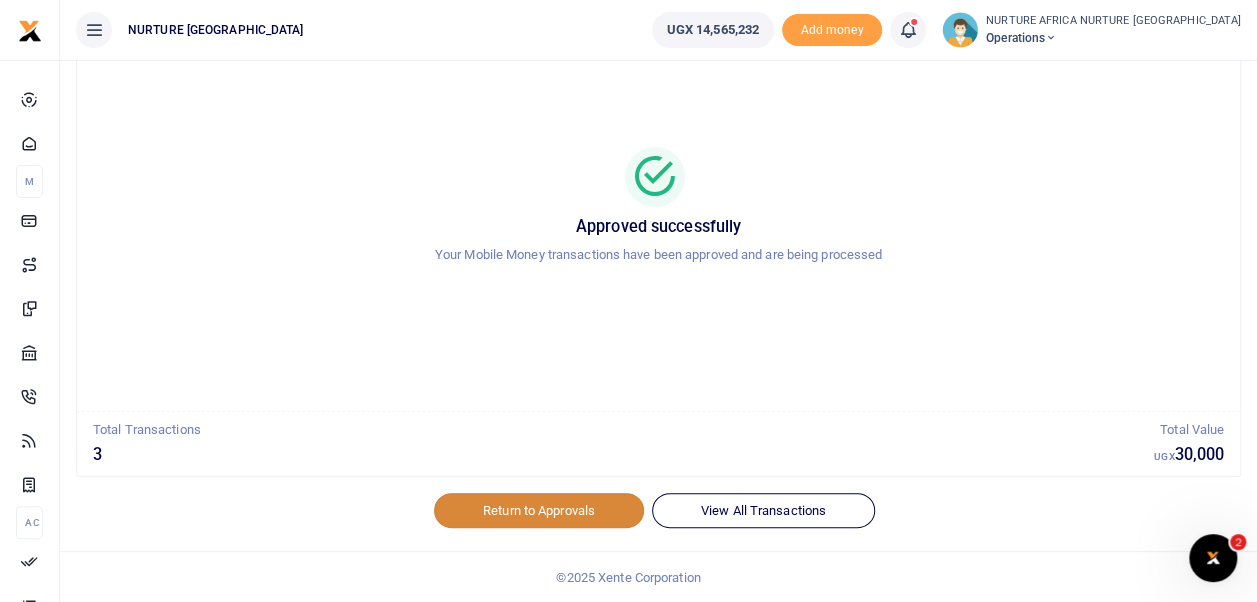 click on "Return to Approvals" at bounding box center (539, 510) 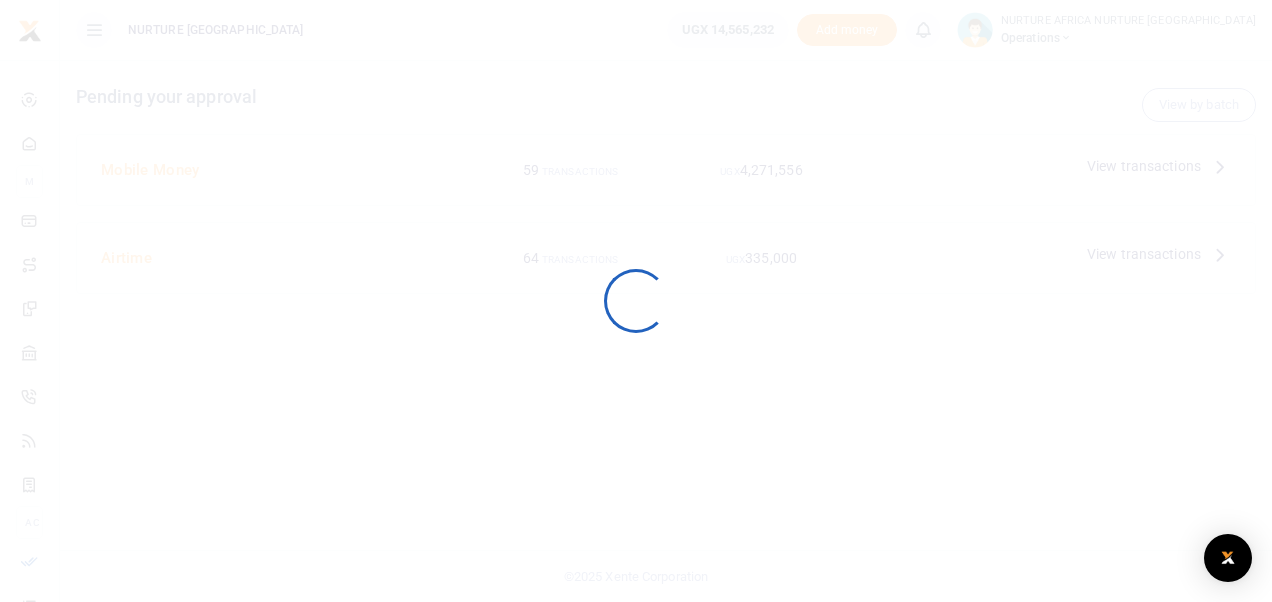 scroll, scrollTop: 0, scrollLeft: 0, axis: both 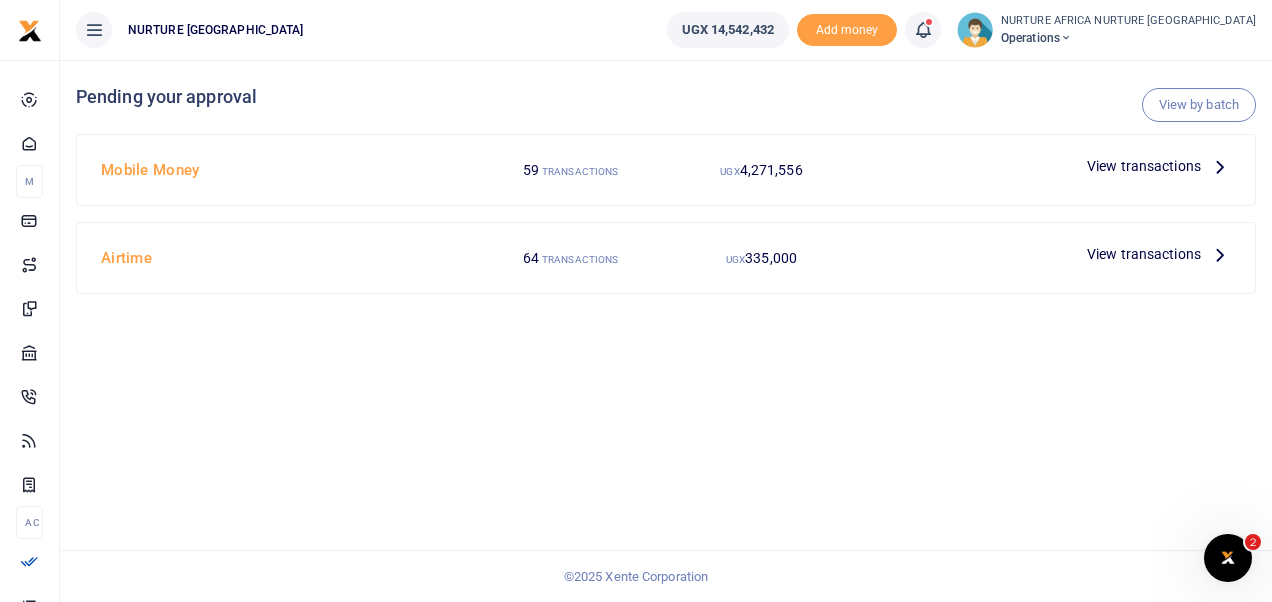 click on "Airtime" at bounding box center [284, 258] 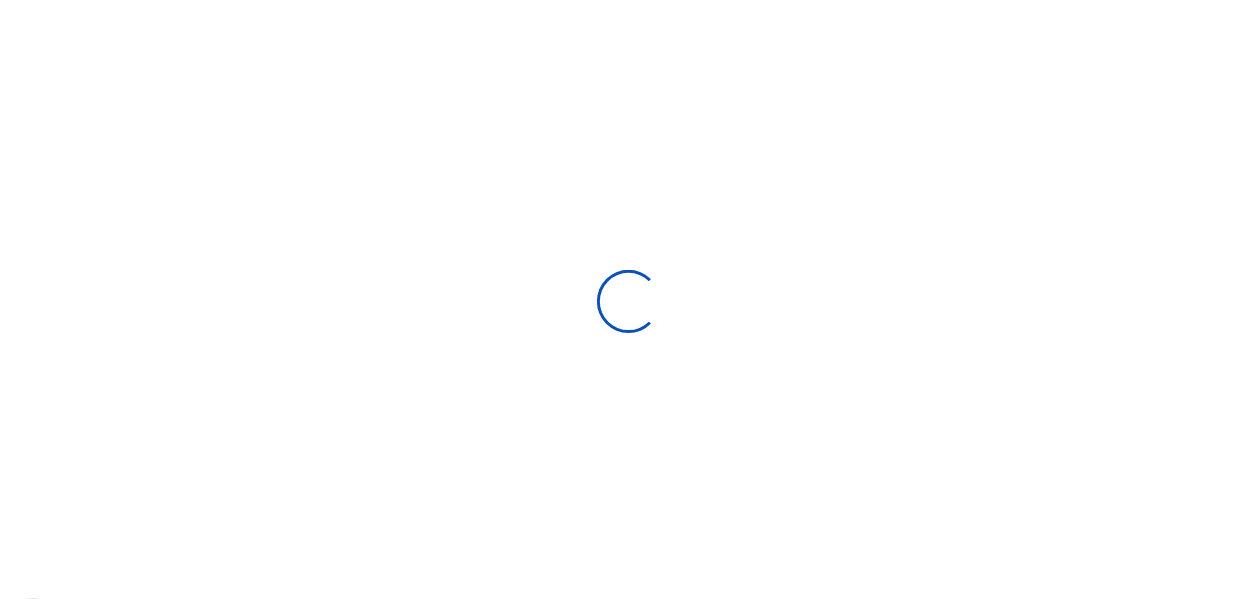 scroll, scrollTop: 0, scrollLeft: 0, axis: both 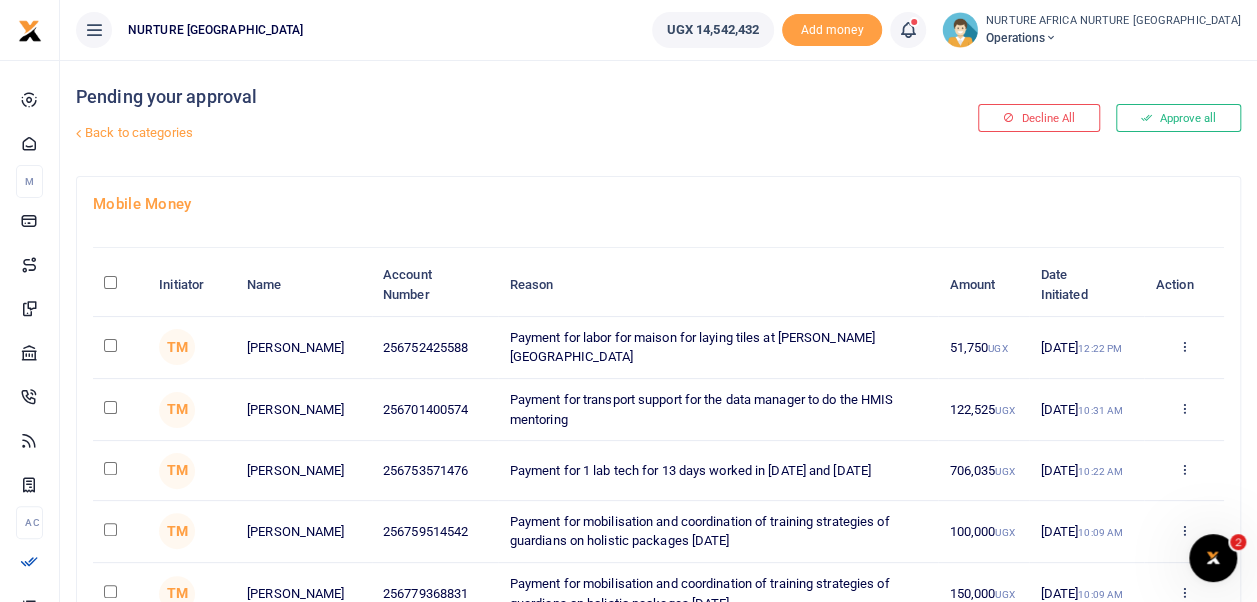 click on "Back to categories" at bounding box center (459, 133) 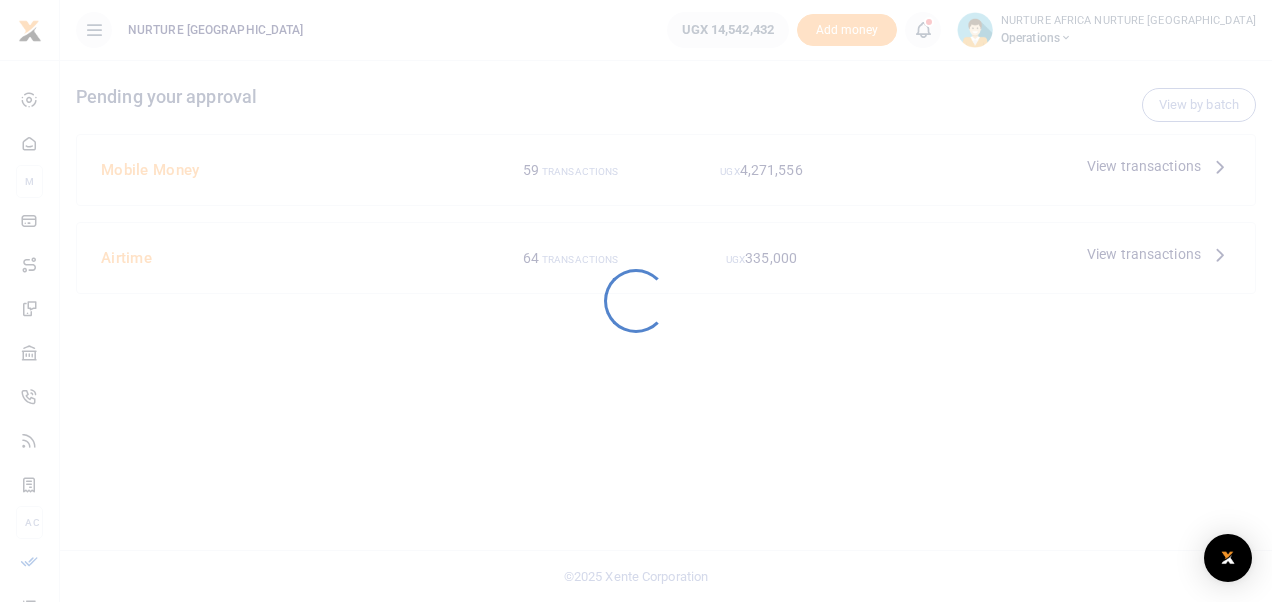 scroll, scrollTop: 0, scrollLeft: 0, axis: both 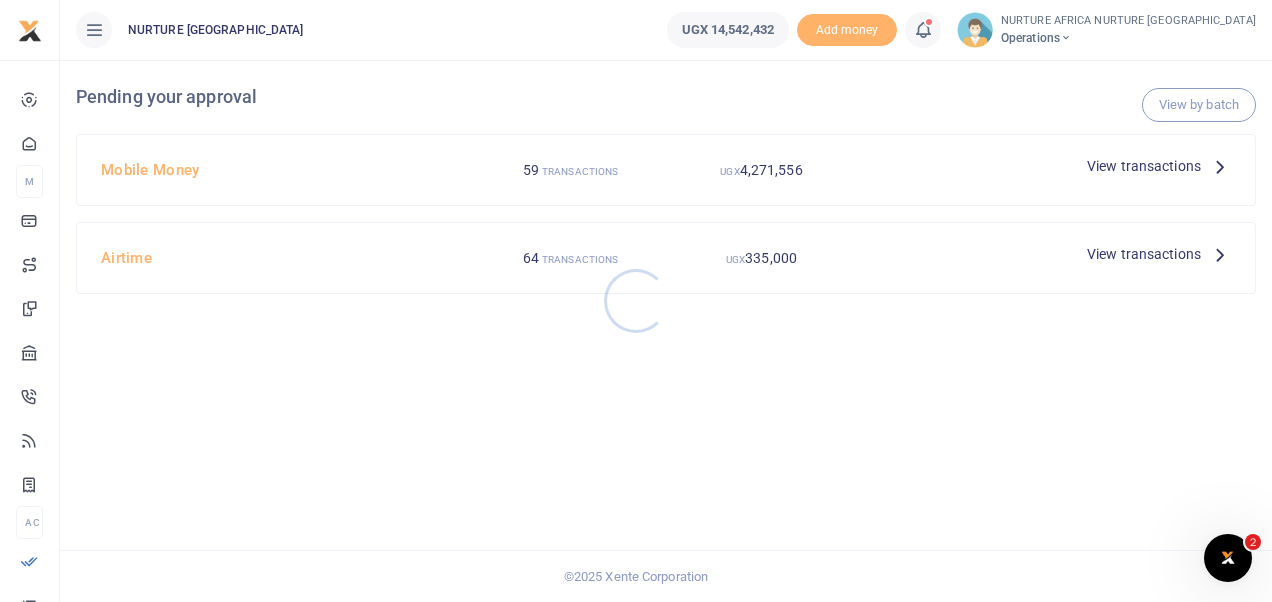 click at bounding box center (636, 301) 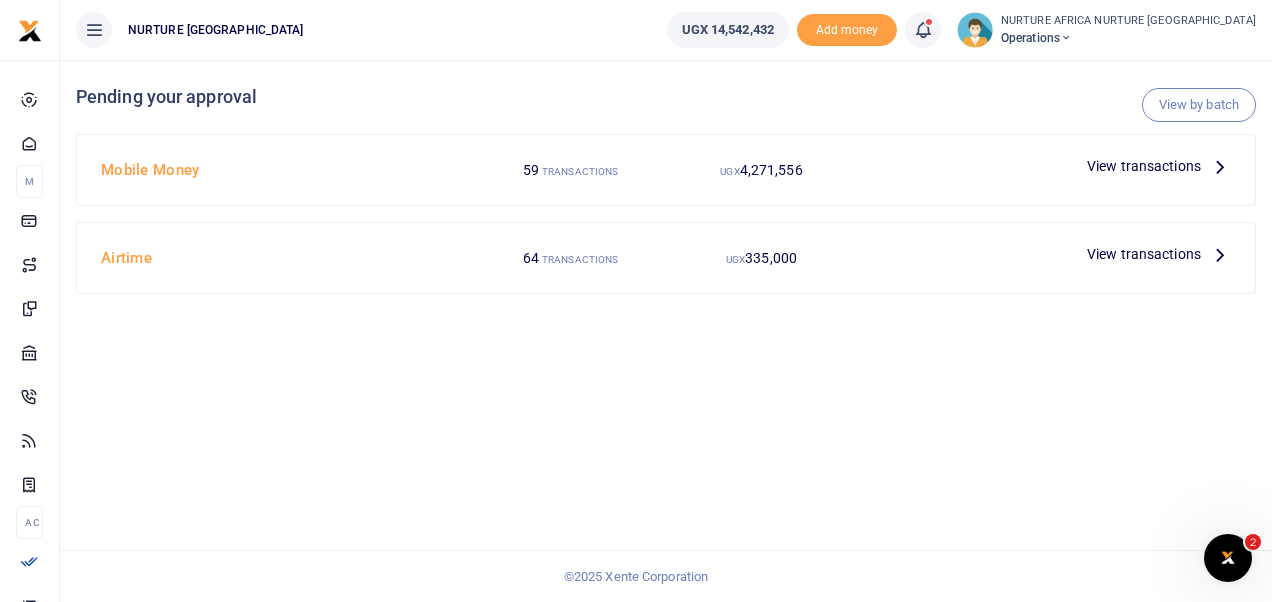 click on "View transactions" at bounding box center (1144, 166) 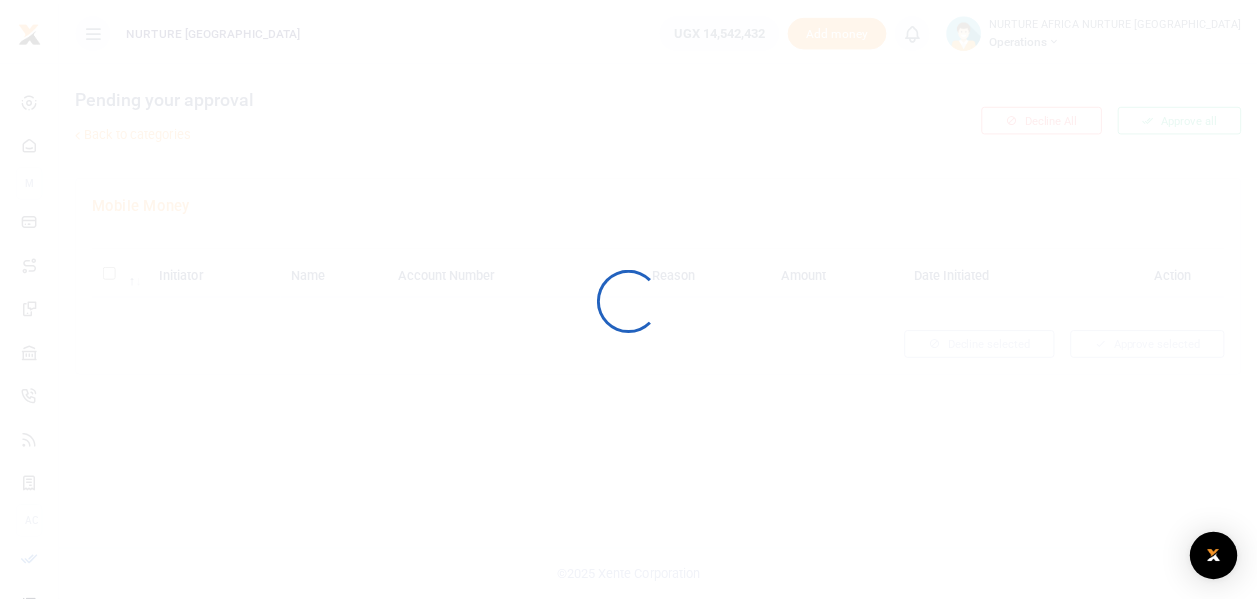 scroll, scrollTop: 0, scrollLeft: 0, axis: both 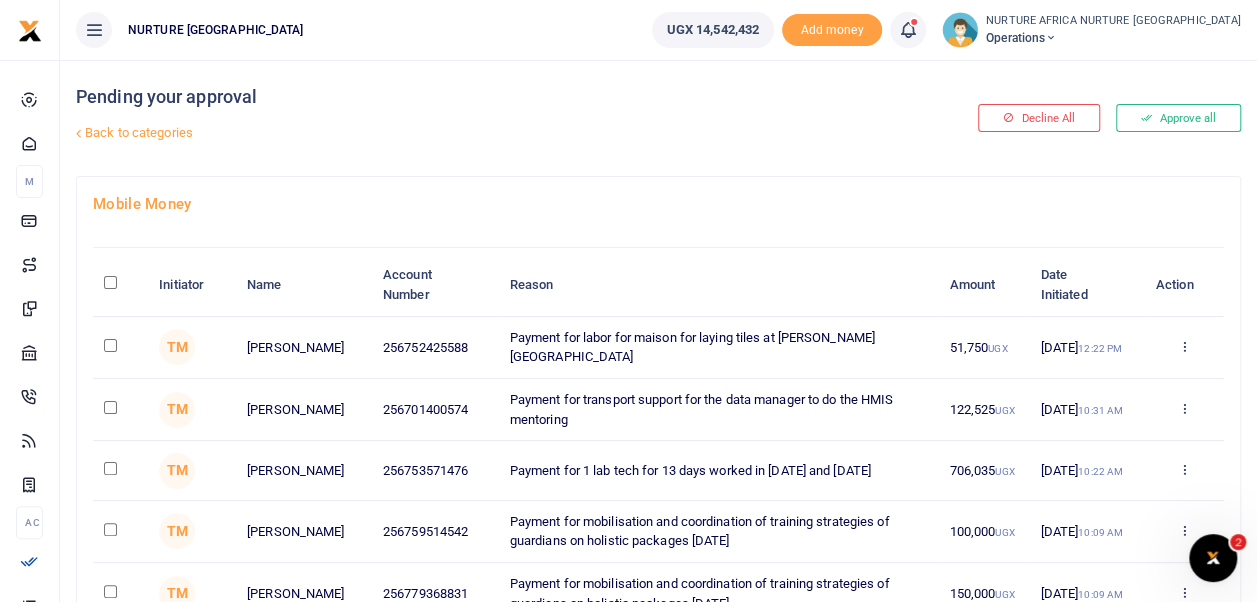 click on "Back to categories" at bounding box center (459, 133) 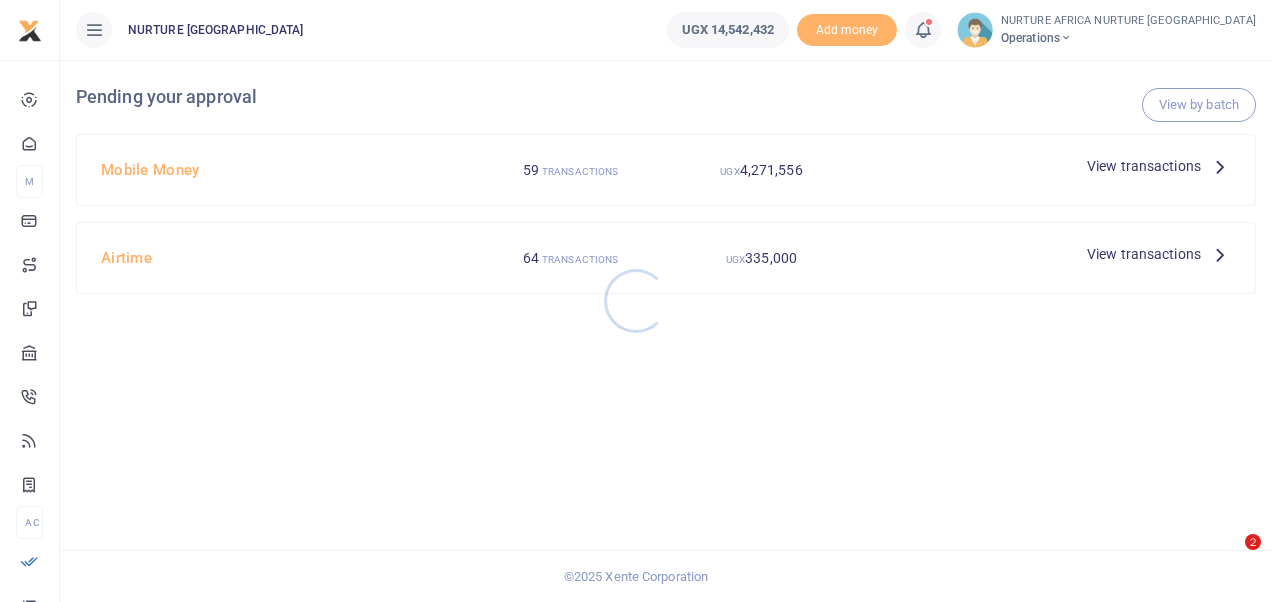scroll, scrollTop: 0, scrollLeft: 0, axis: both 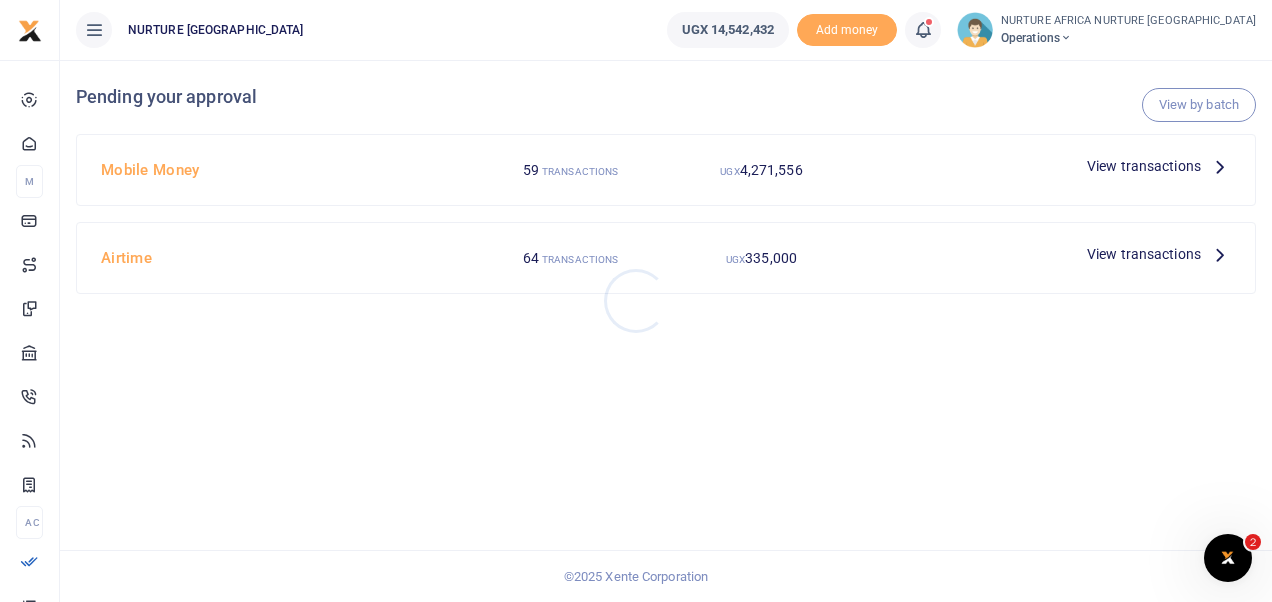 click at bounding box center [636, 301] 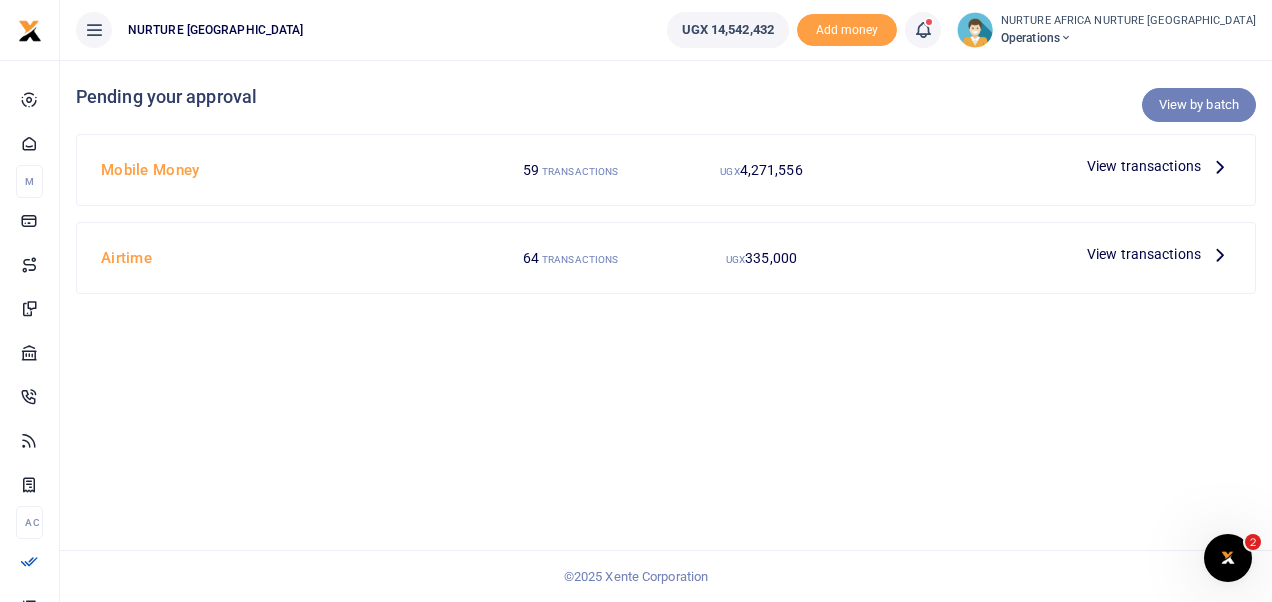 click on "View by batch" at bounding box center (1199, 105) 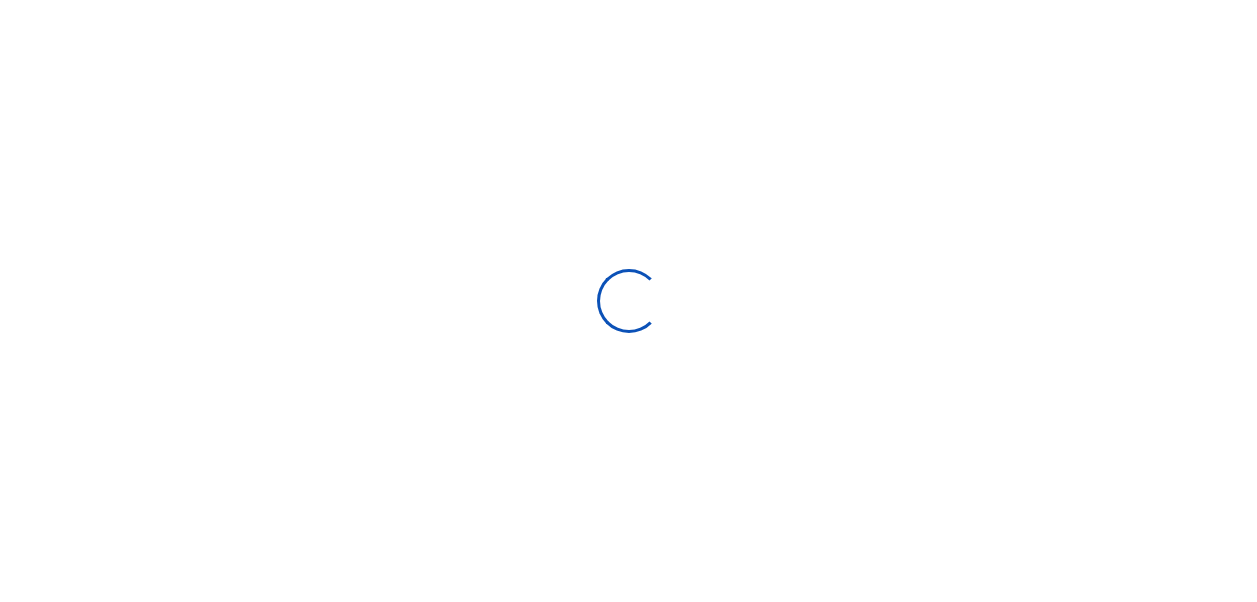 scroll, scrollTop: 0, scrollLeft: 0, axis: both 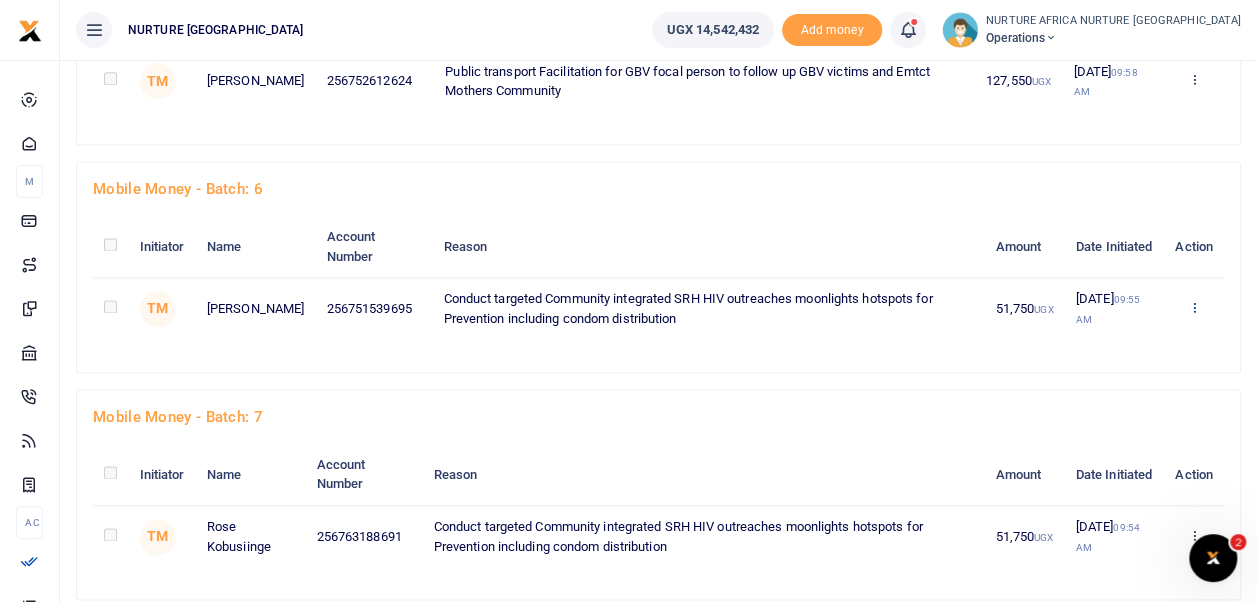 click at bounding box center (1193, -1063) 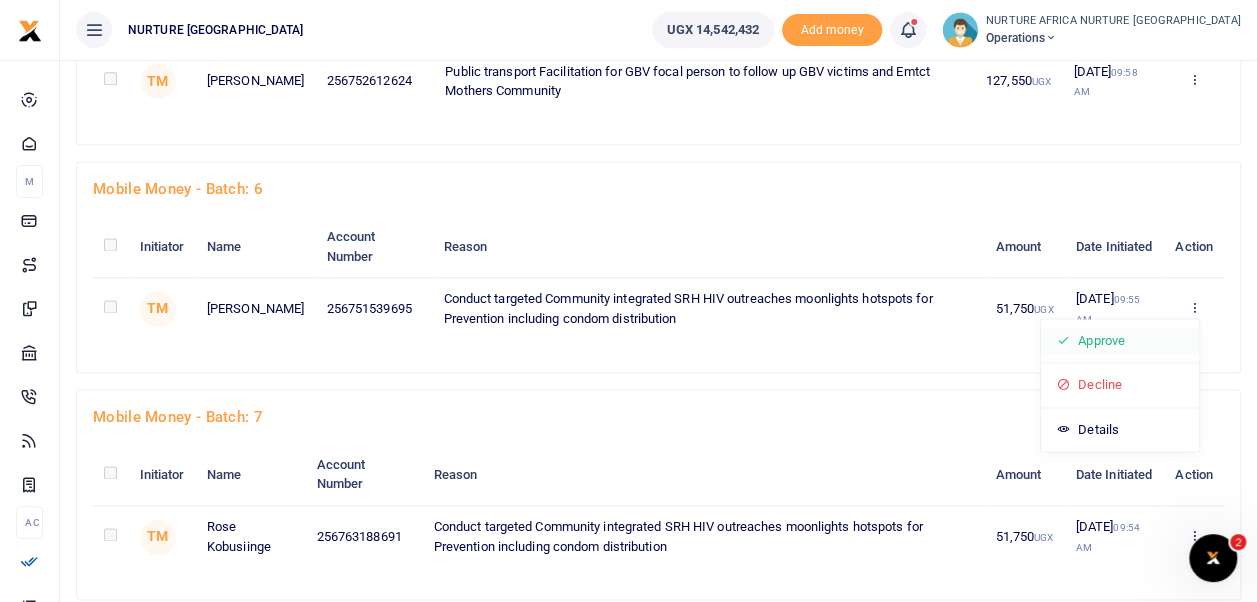 click on "Approve" at bounding box center [1120, 341] 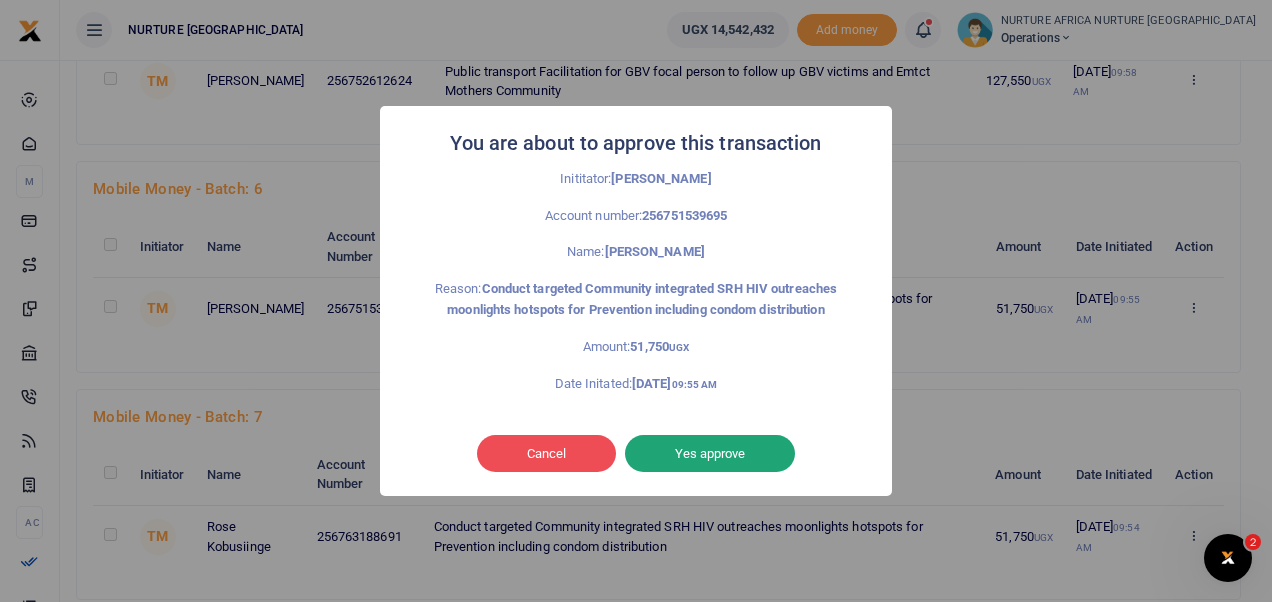 click on "Yes approve" at bounding box center (710, 454) 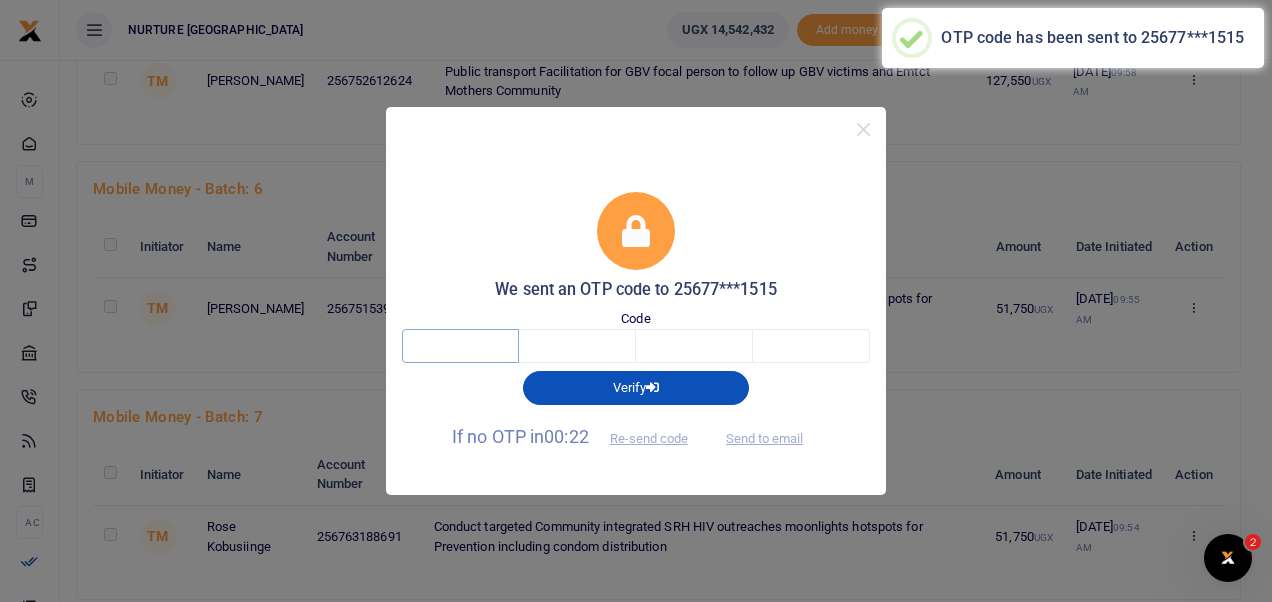 click at bounding box center (460, 346) 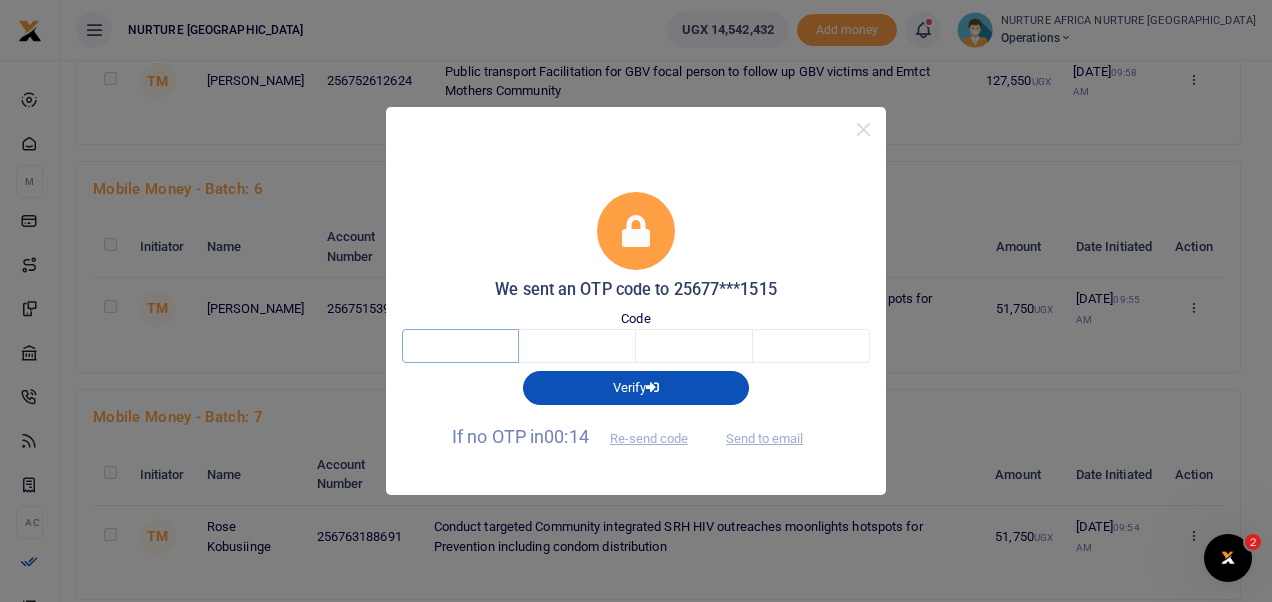 click at bounding box center (460, 346) 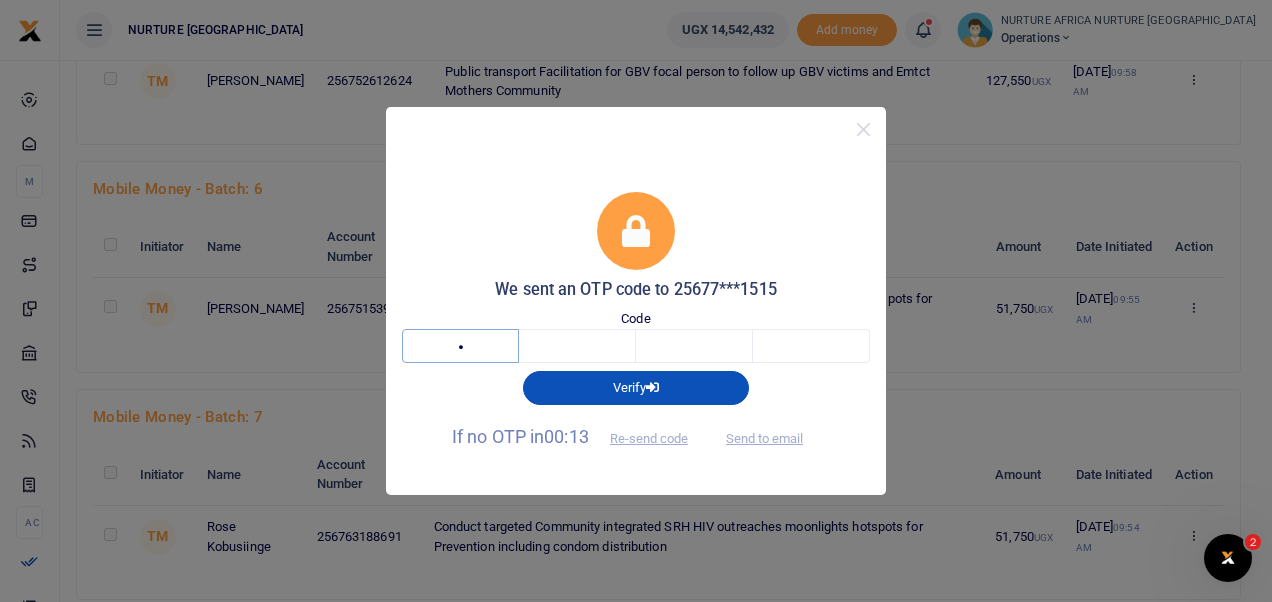 type on "9" 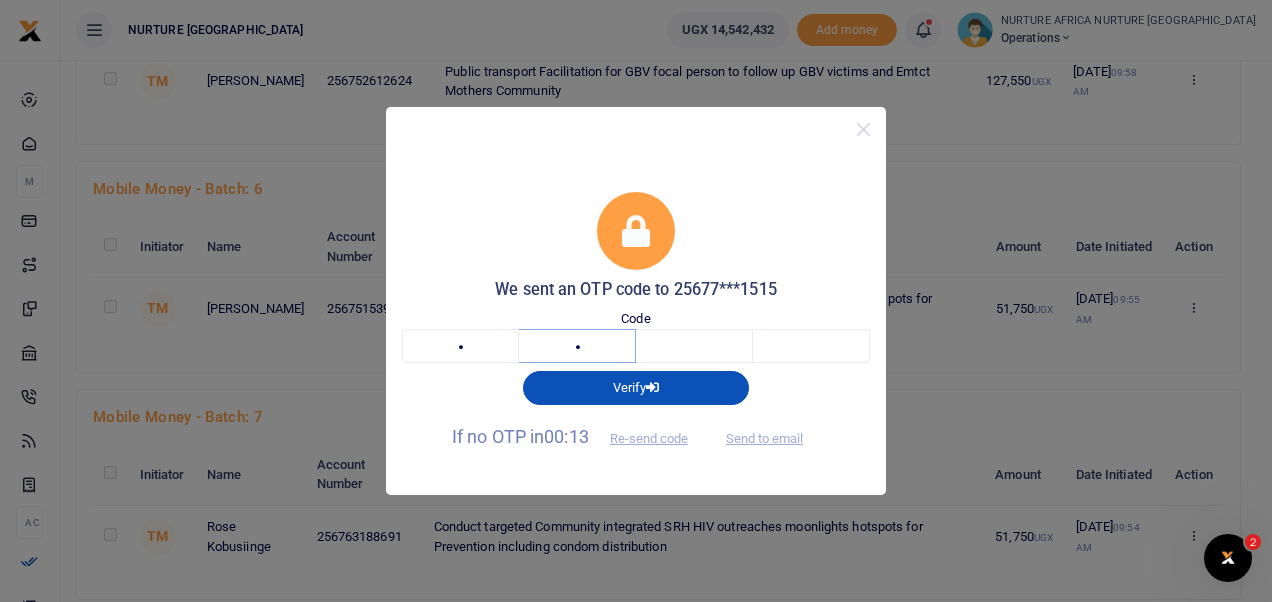 type on "9" 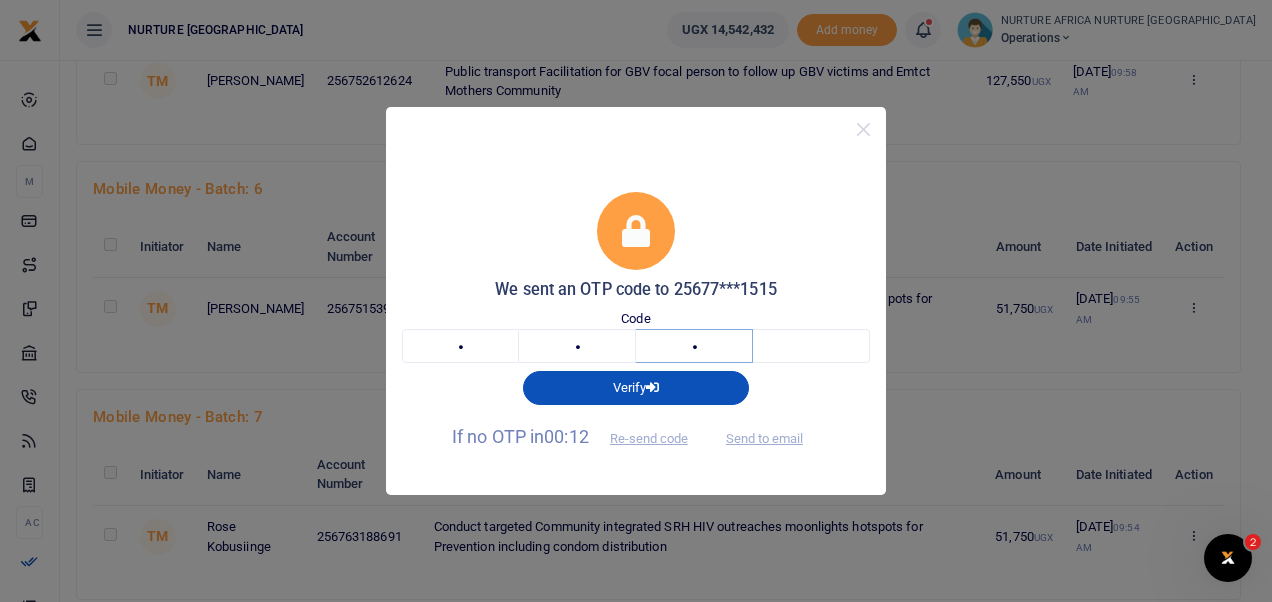 type on "3" 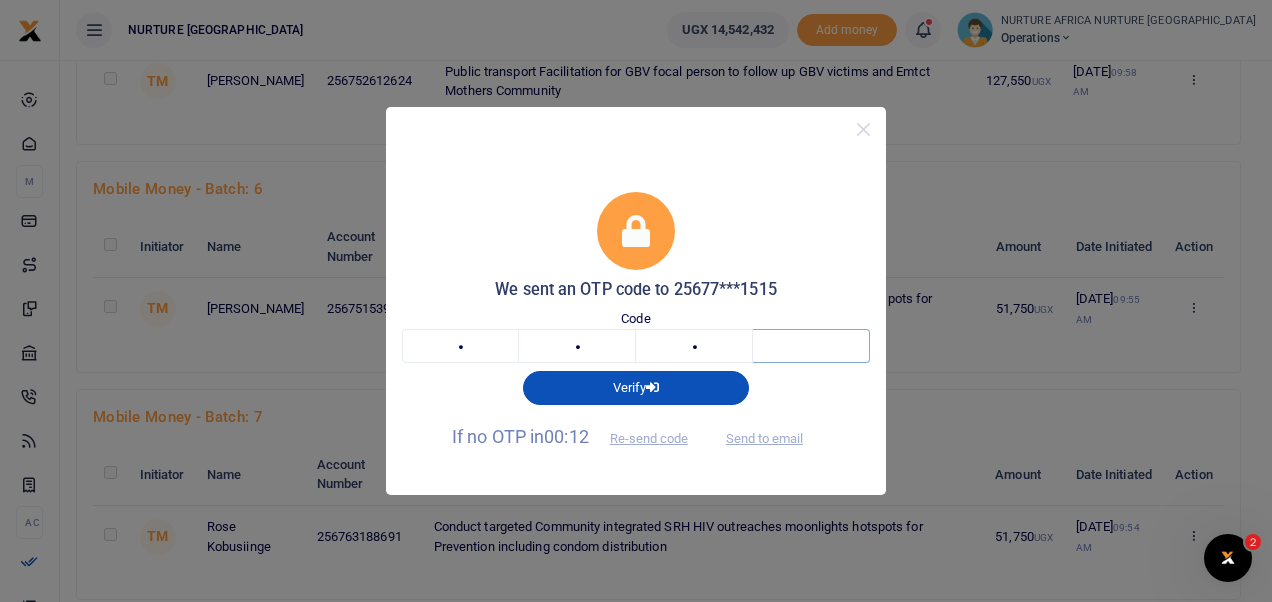 type on "5" 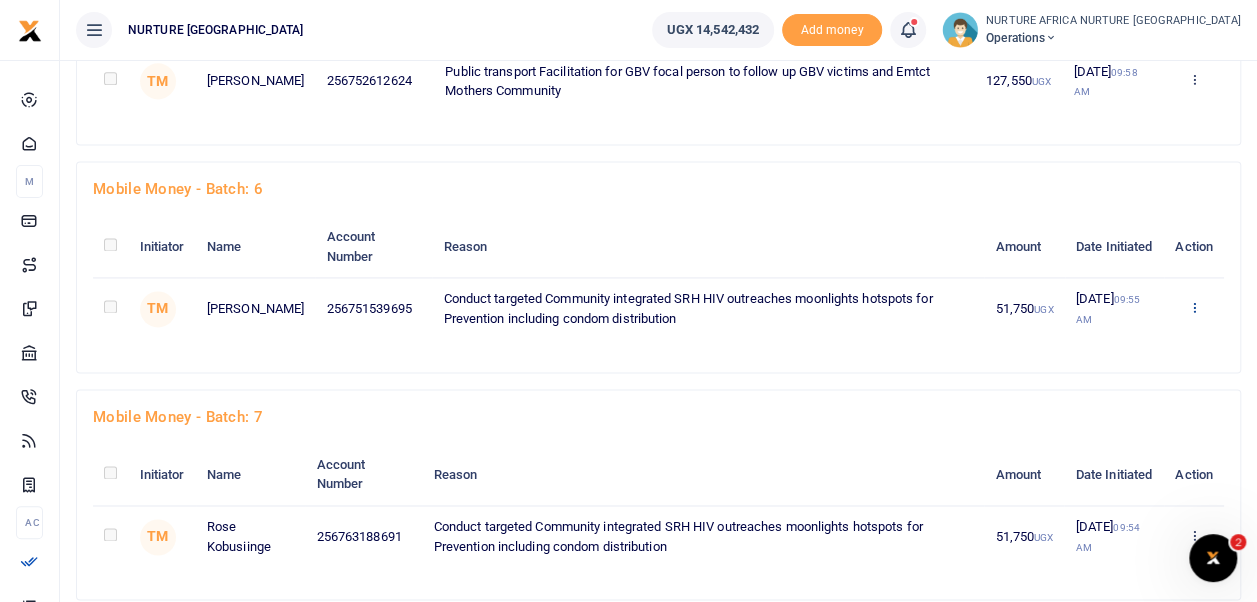 click at bounding box center (1193, -1063) 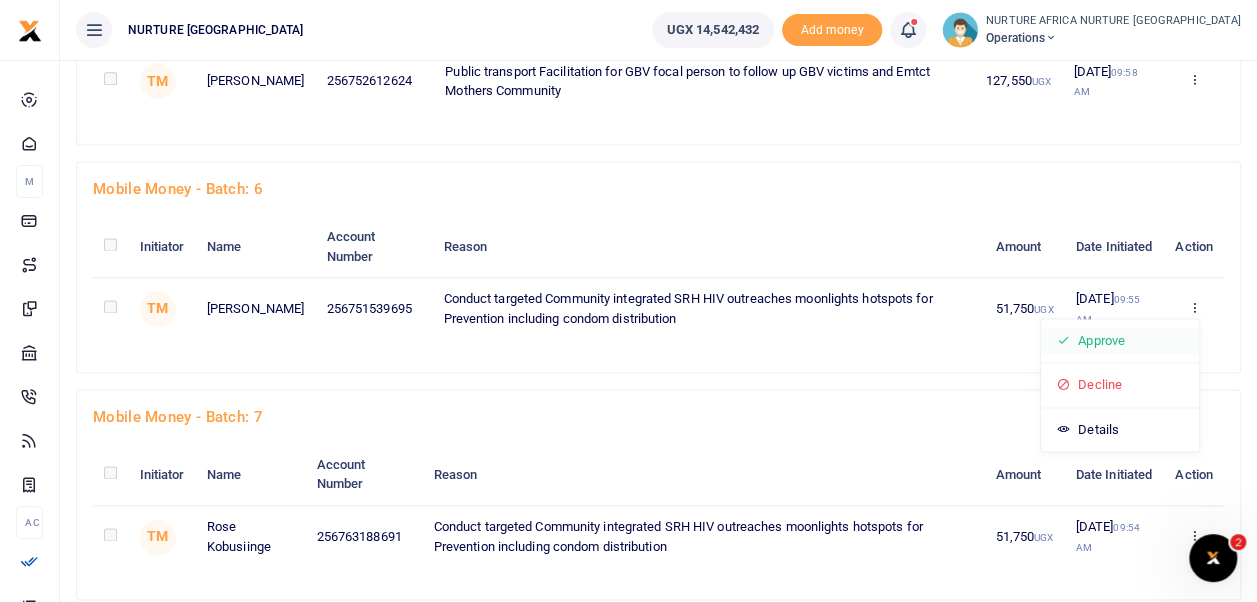 click on "Approve" at bounding box center (1120, 341) 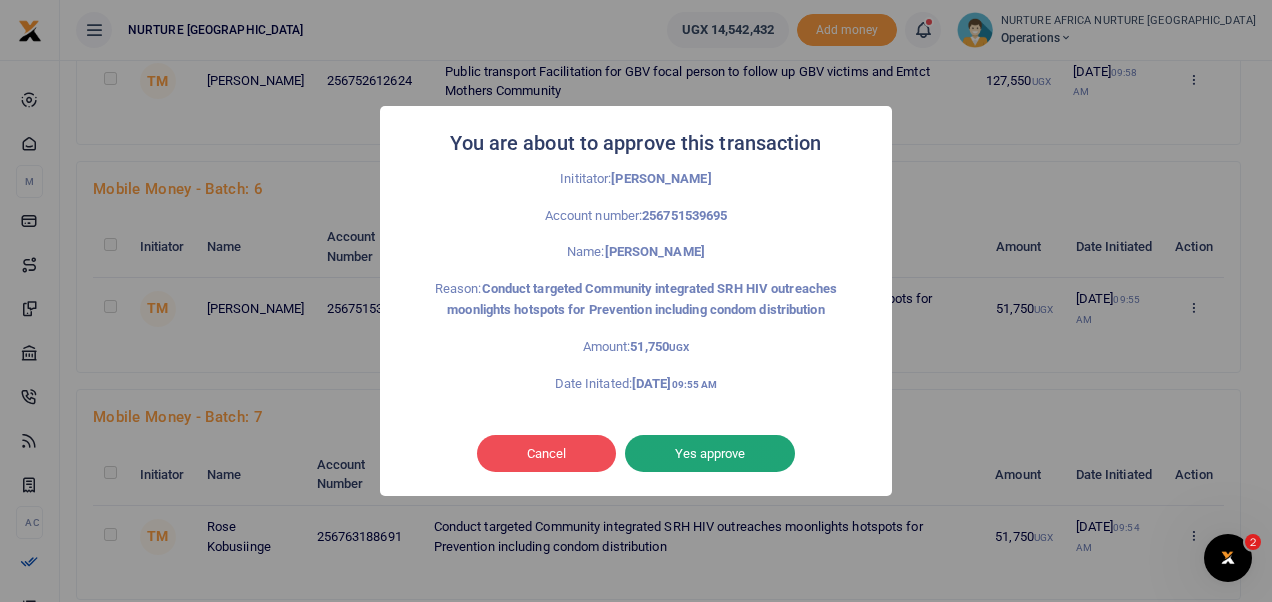click on "Yes approve" at bounding box center [710, 454] 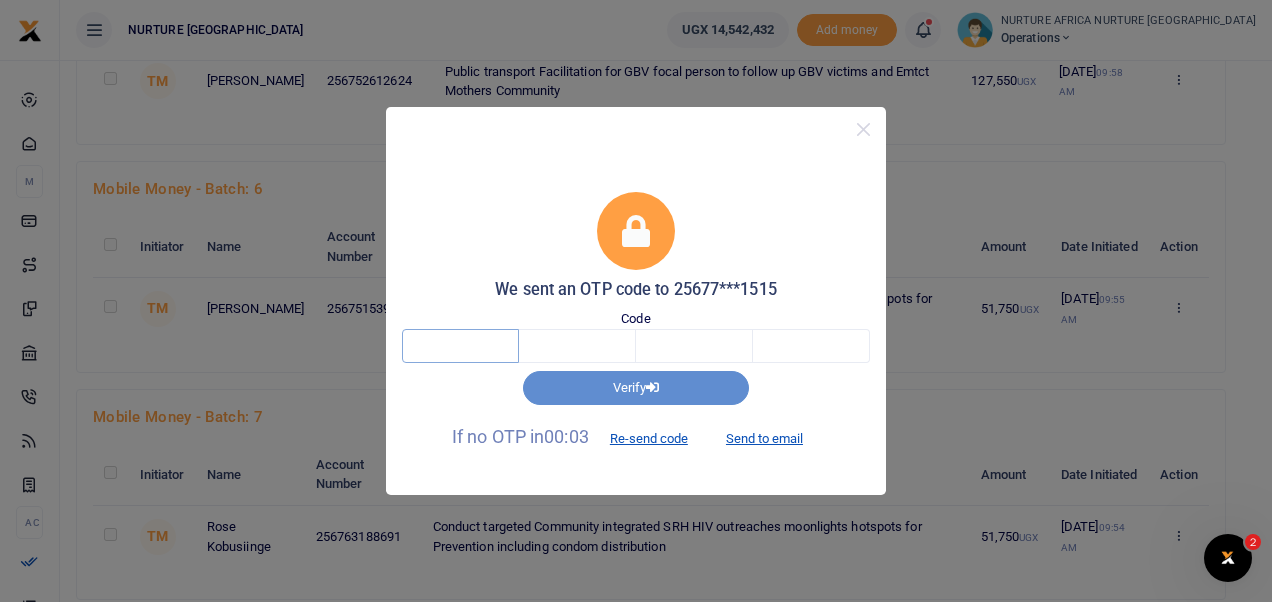 click at bounding box center [460, 346] 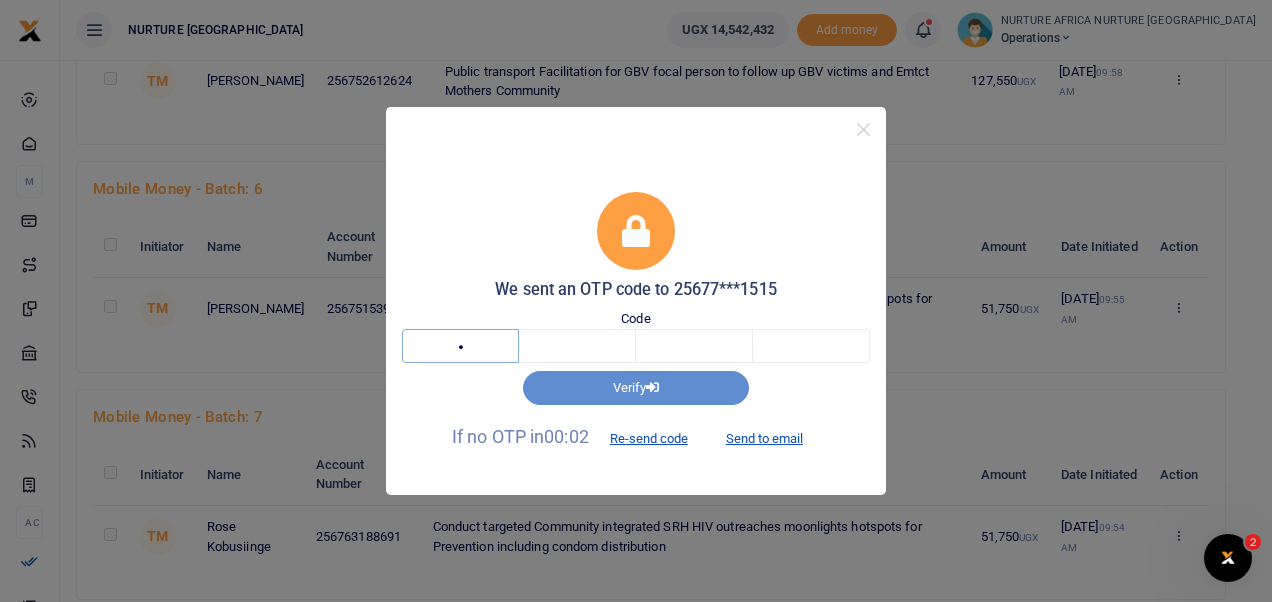 type on "9" 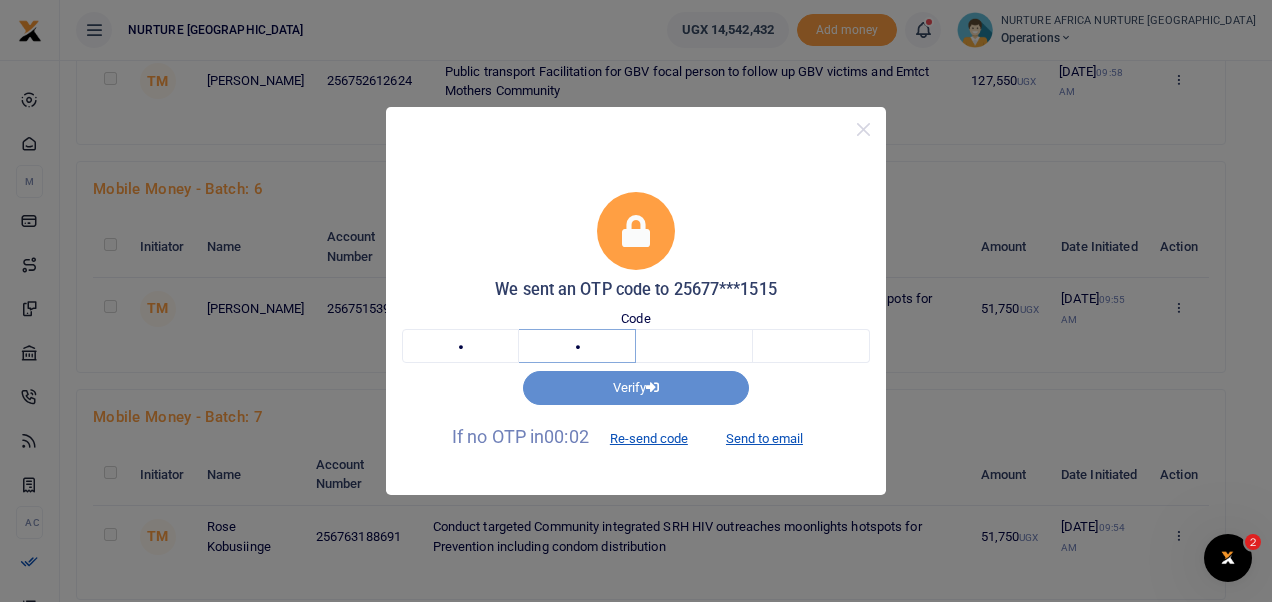type on "9" 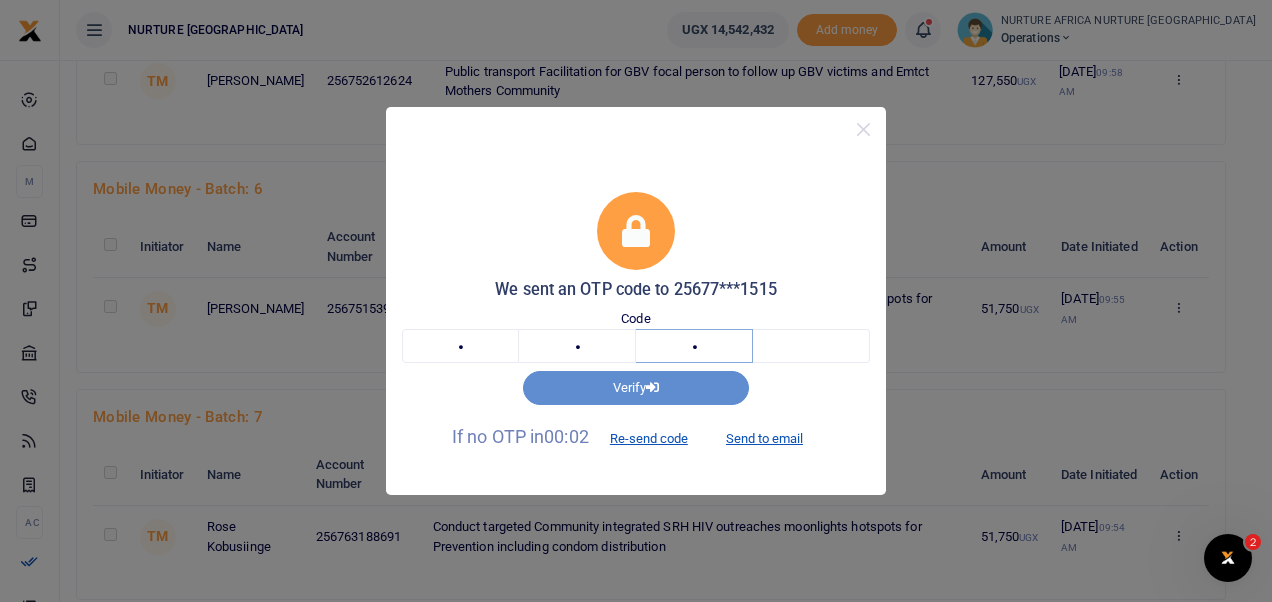type on "3" 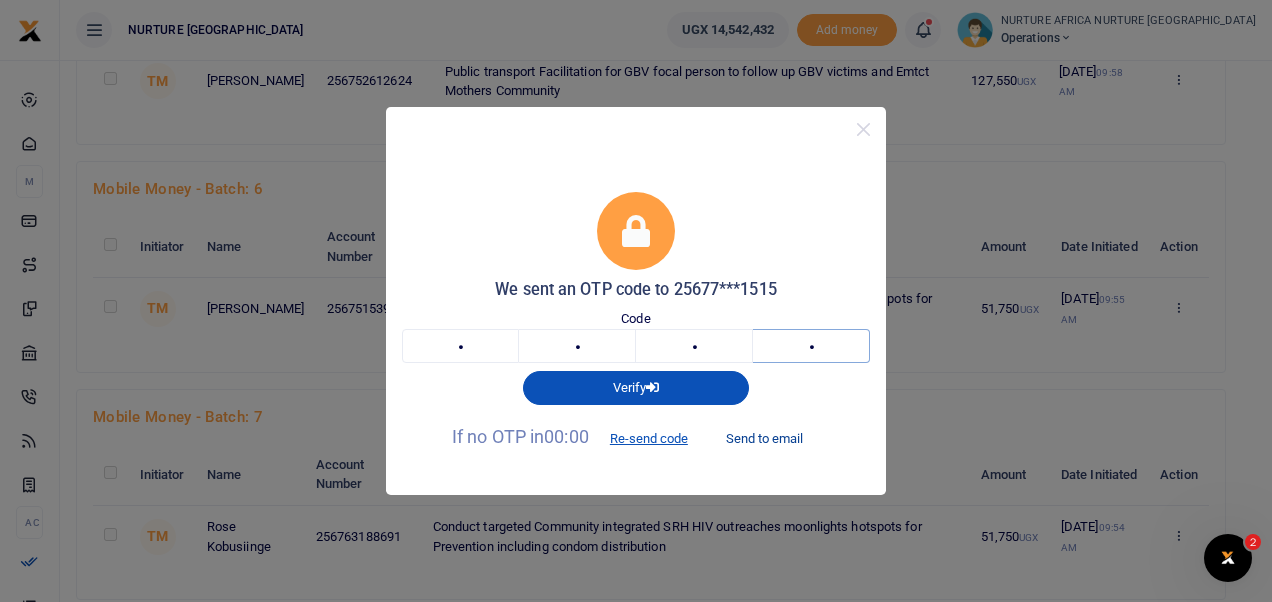 type on "5" 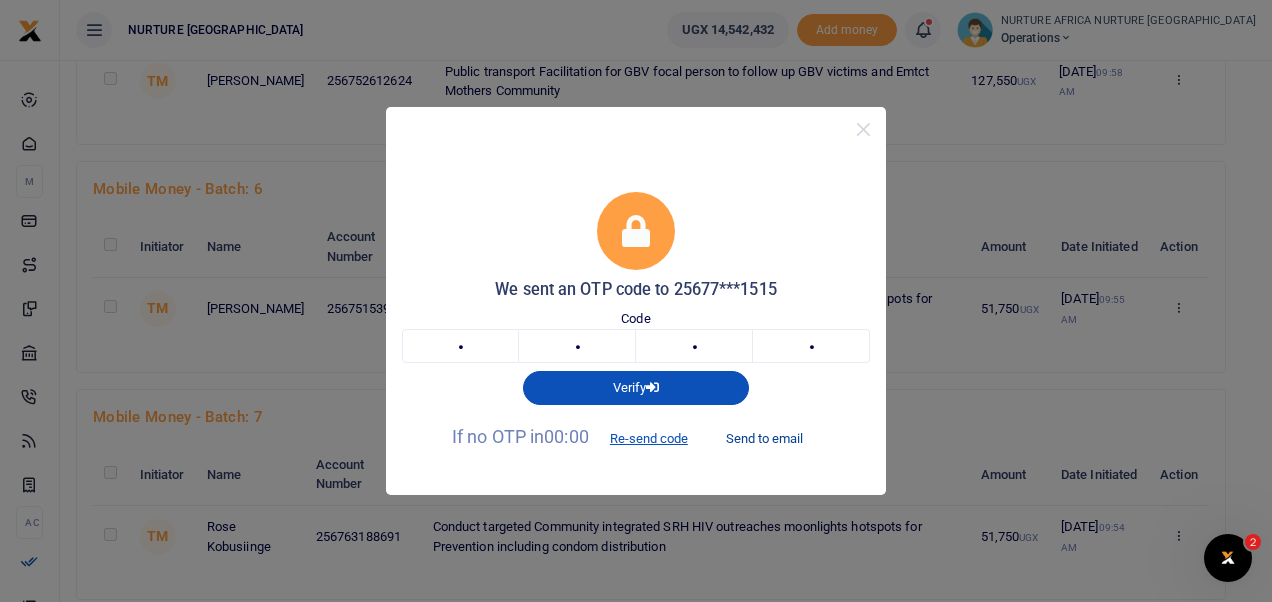 click on "Send to email" at bounding box center [764, 438] 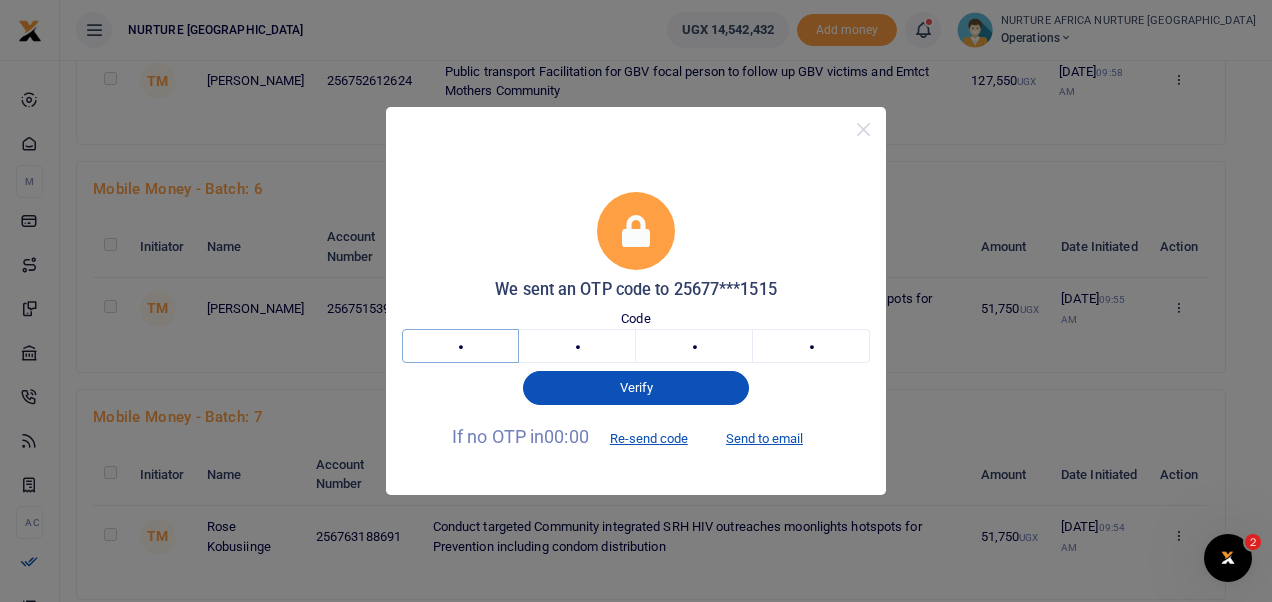 click on "9" at bounding box center [460, 346] 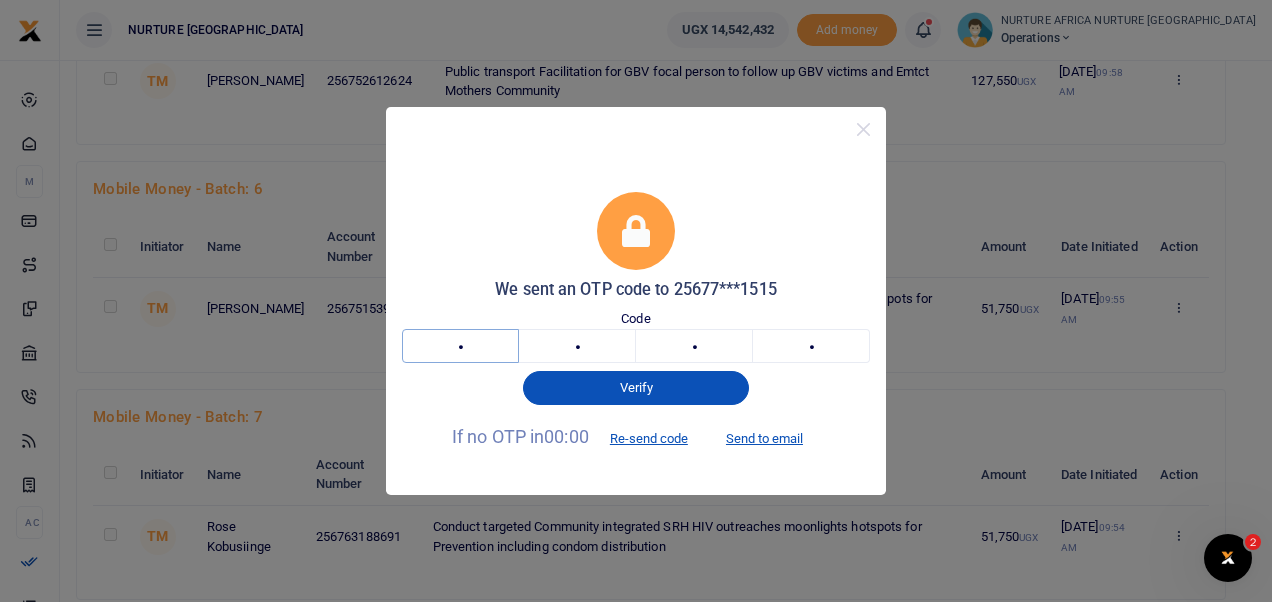 type on "8" 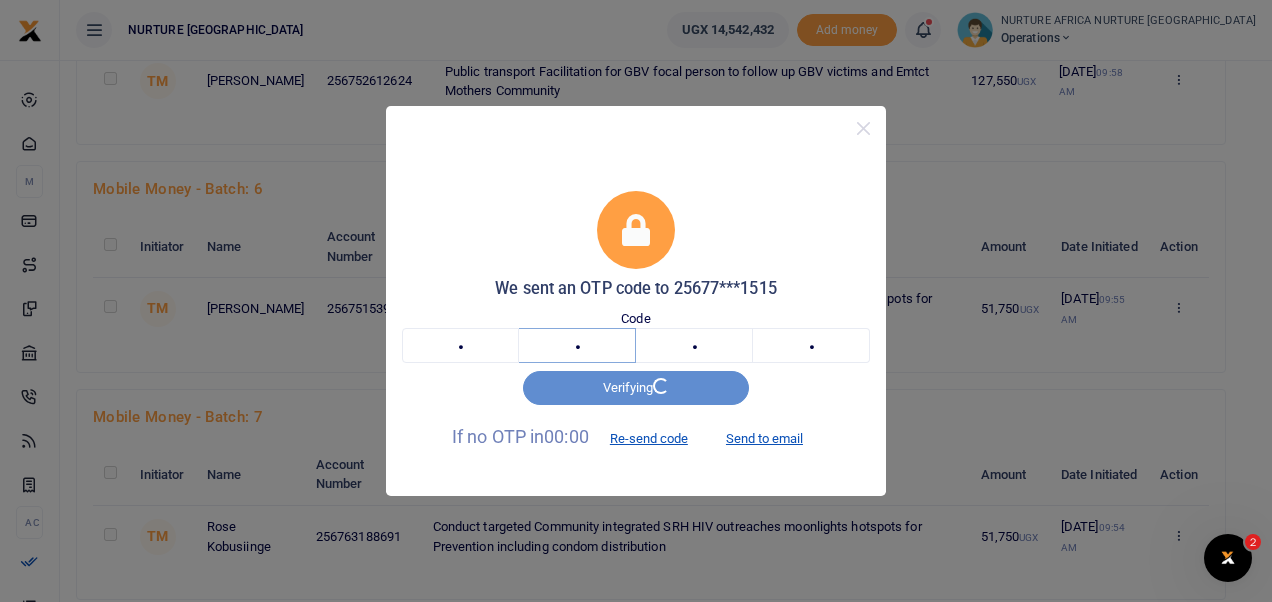 type on "3" 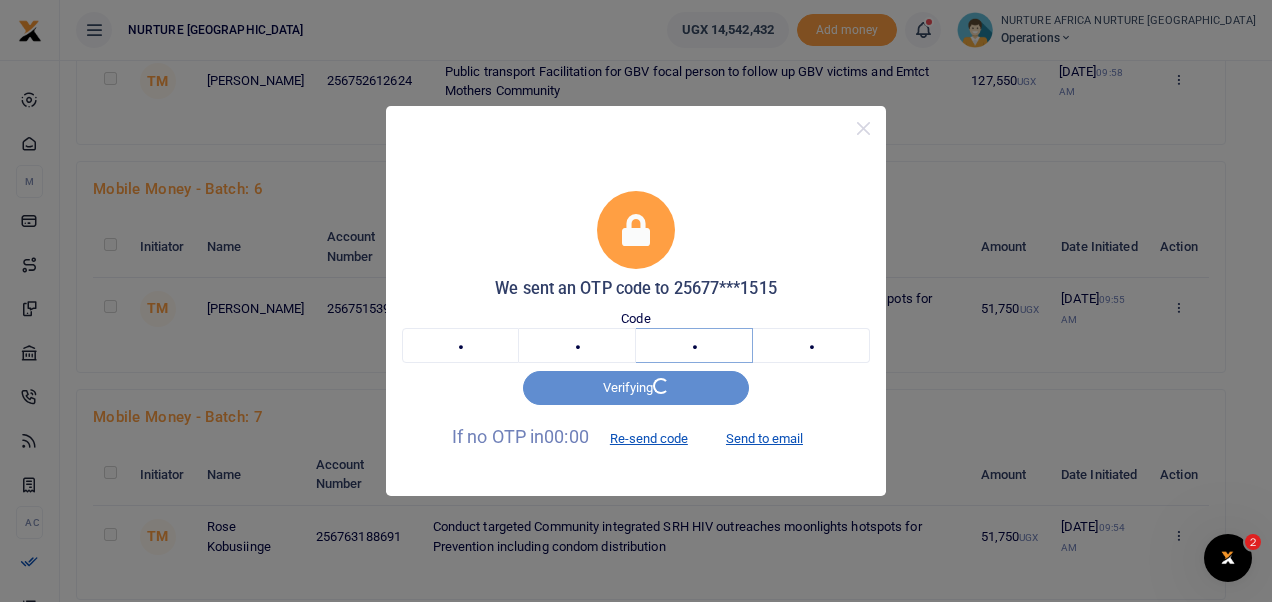 type on "1" 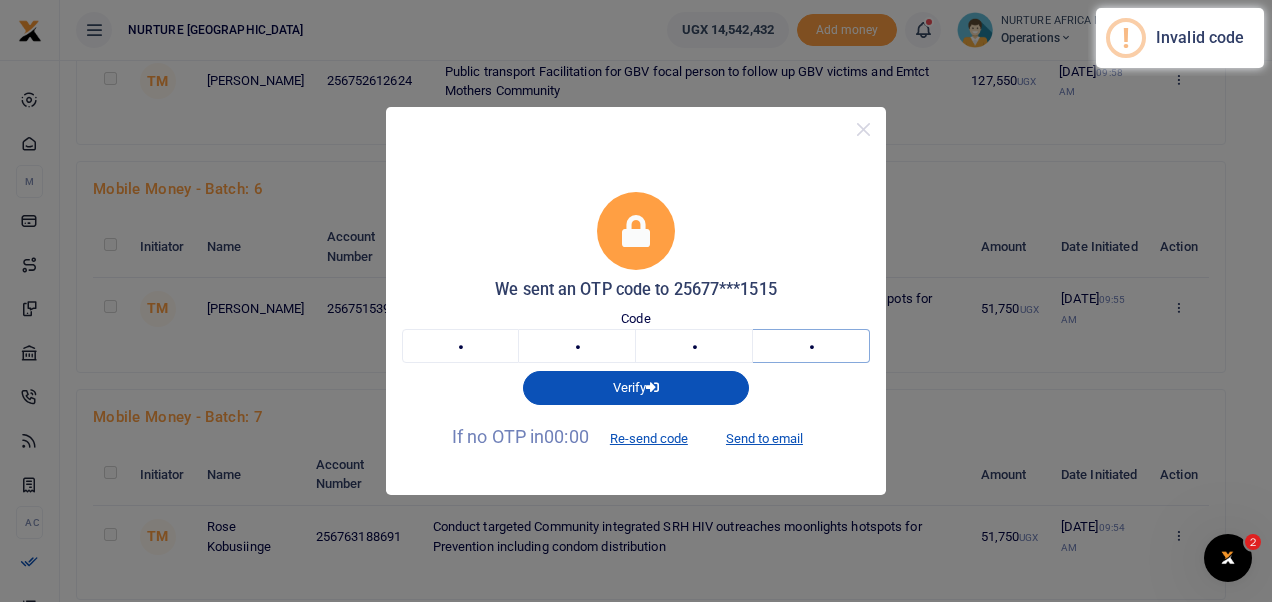 type on "3" 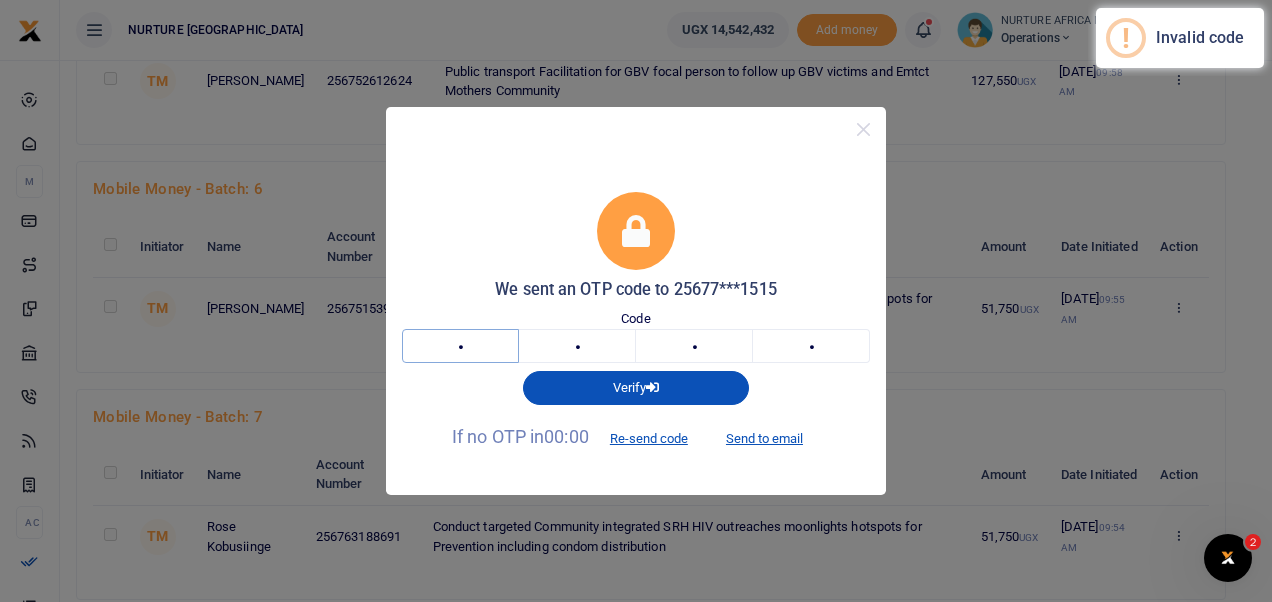click on "8" at bounding box center (460, 346) 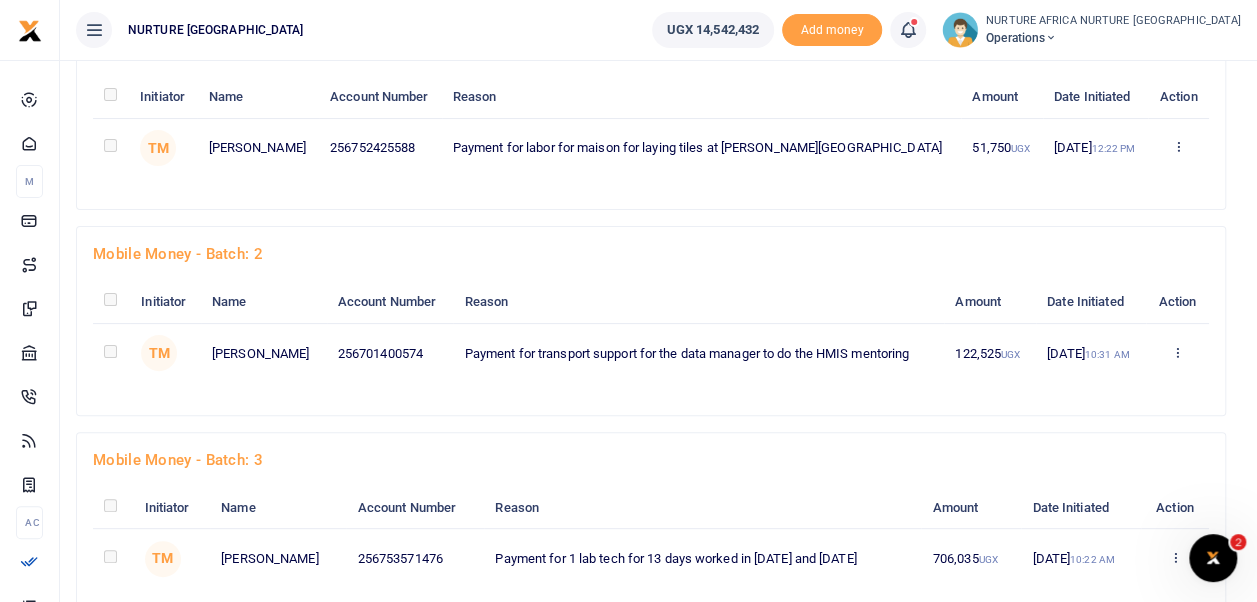 scroll, scrollTop: 0, scrollLeft: 0, axis: both 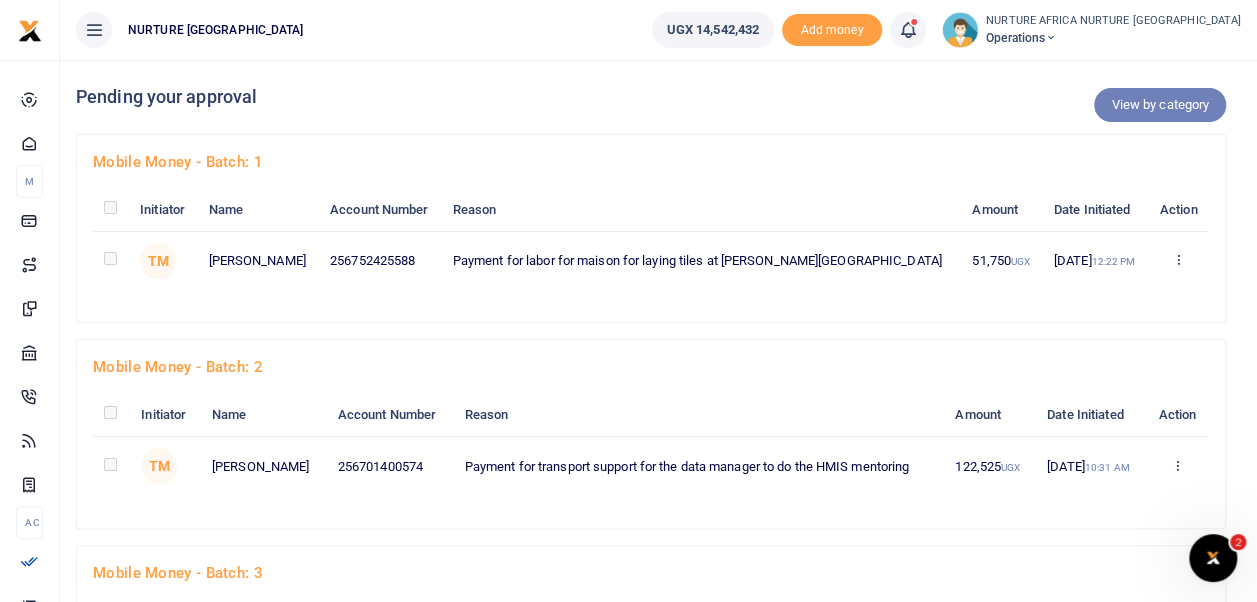 click on "View by category" at bounding box center [1160, 105] 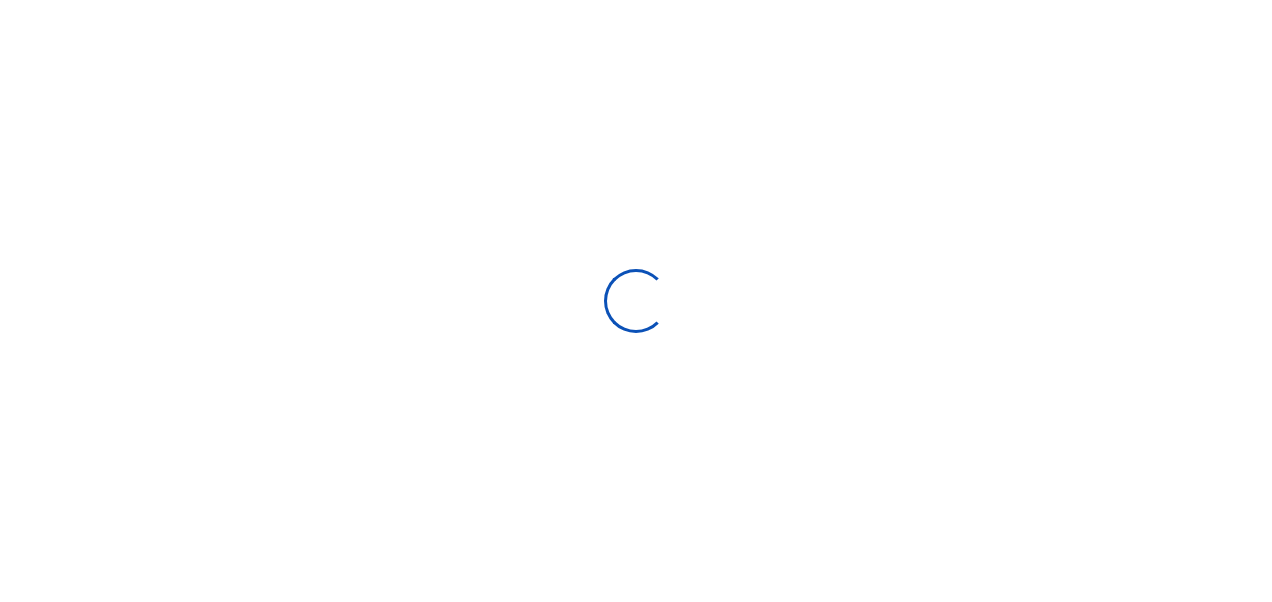 scroll, scrollTop: 0, scrollLeft: 0, axis: both 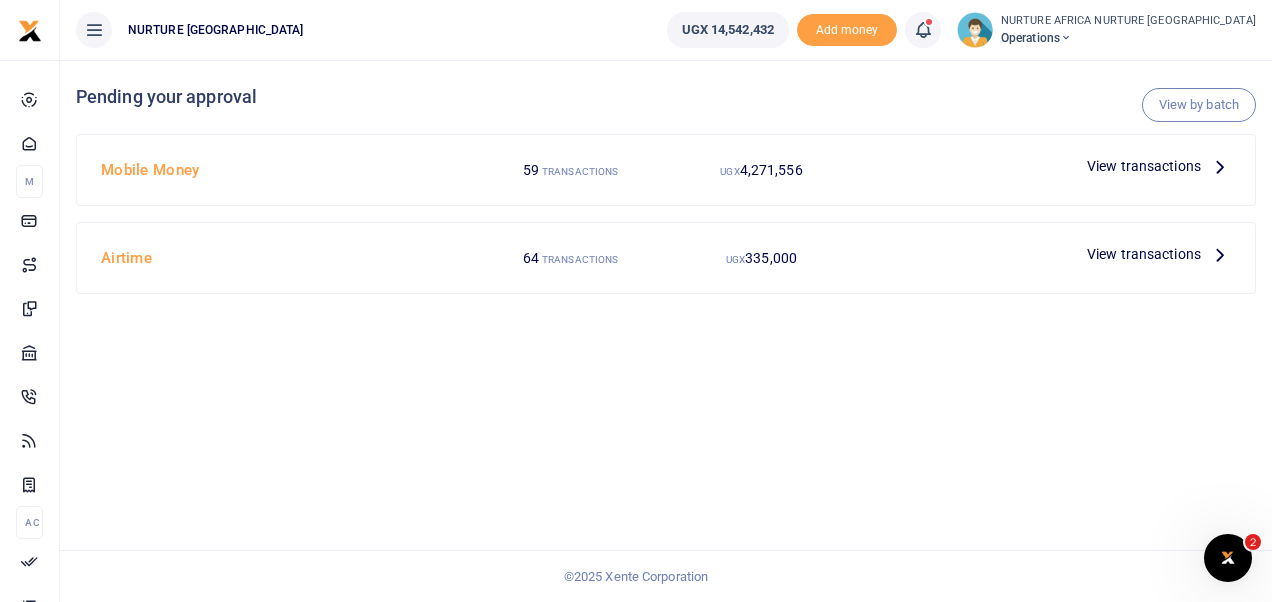 click on "View transactions" at bounding box center (1144, 166) 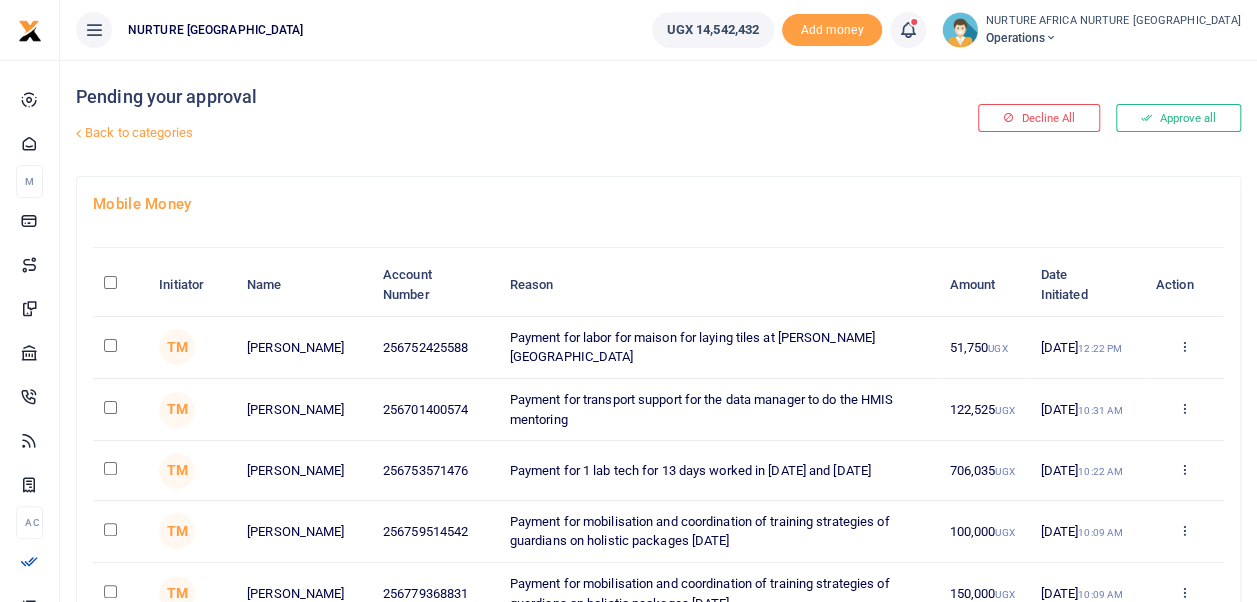 scroll, scrollTop: 497, scrollLeft: 0, axis: vertical 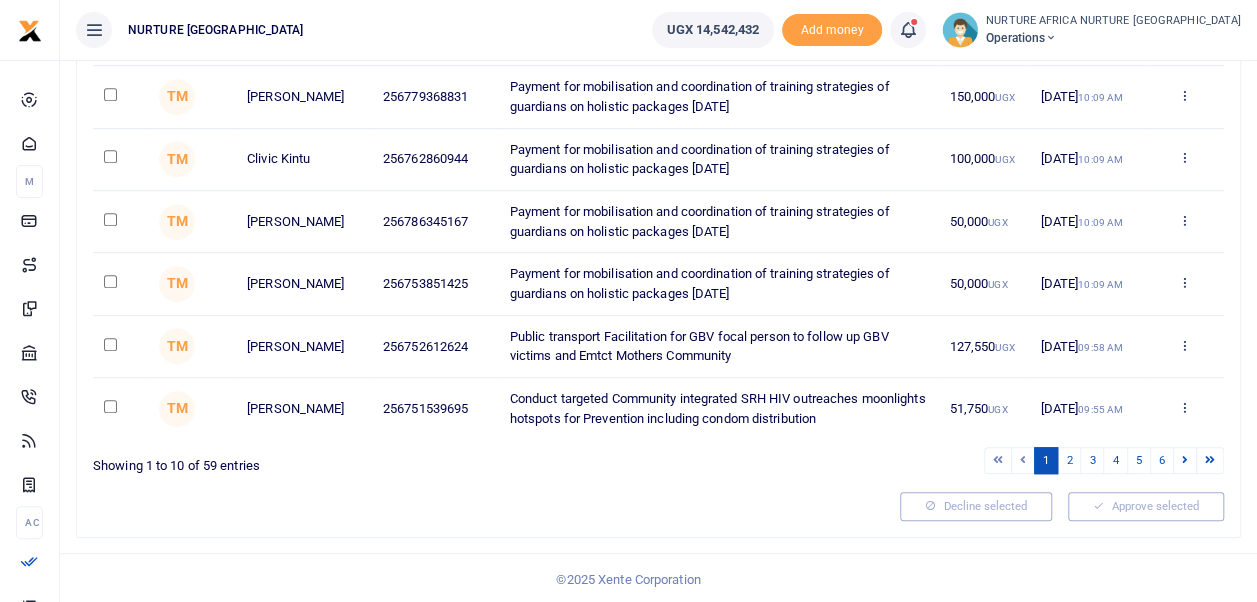 click at bounding box center (110, 406) 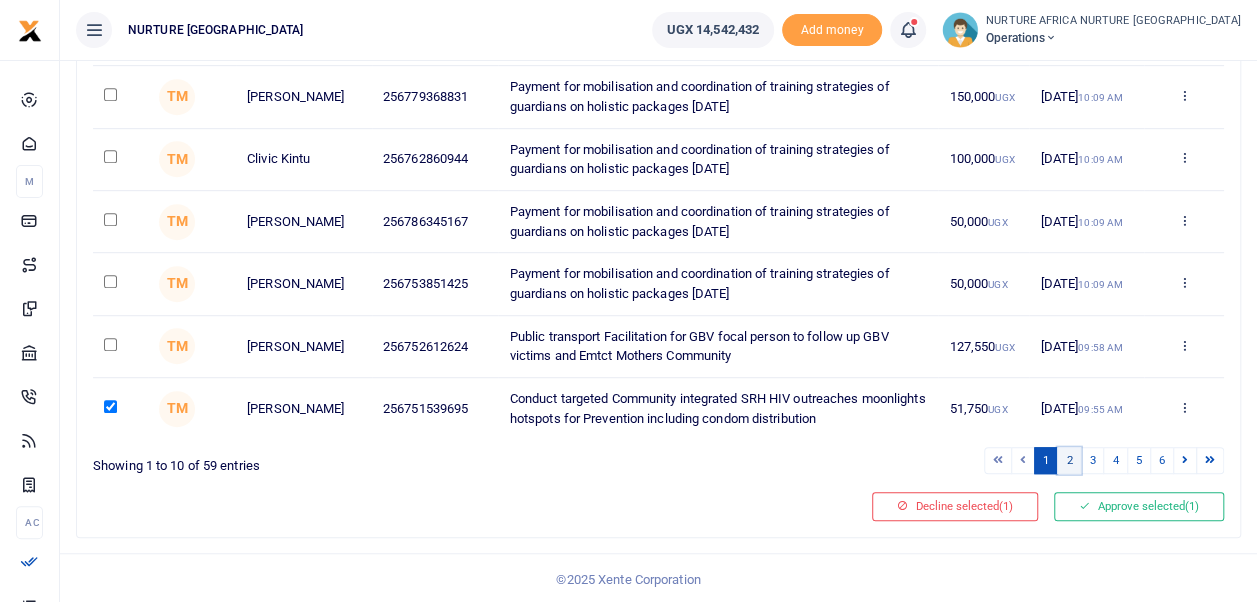 click on "2" at bounding box center (1069, 460) 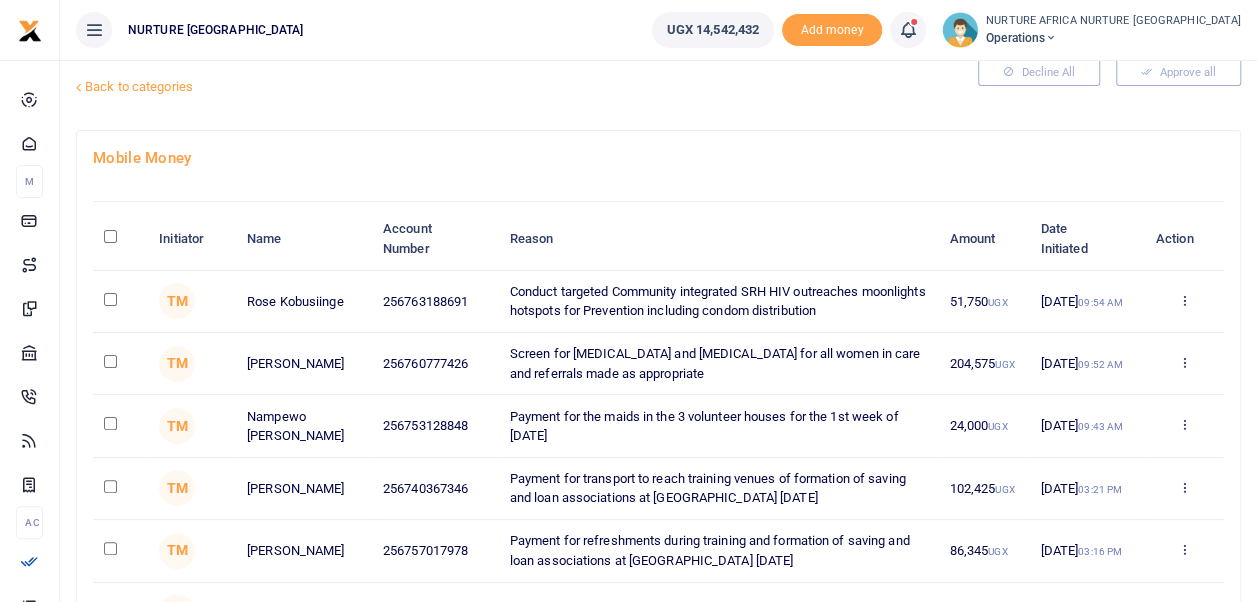 scroll, scrollTop: 23, scrollLeft: 0, axis: vertical 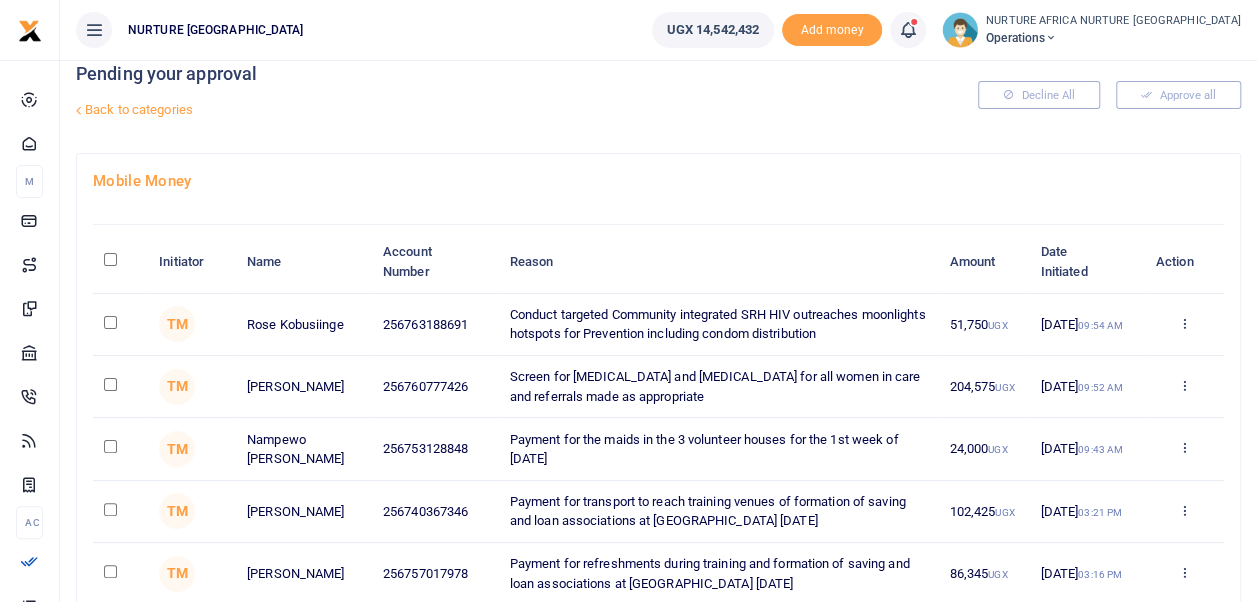 click at bounding box center [110, 322] 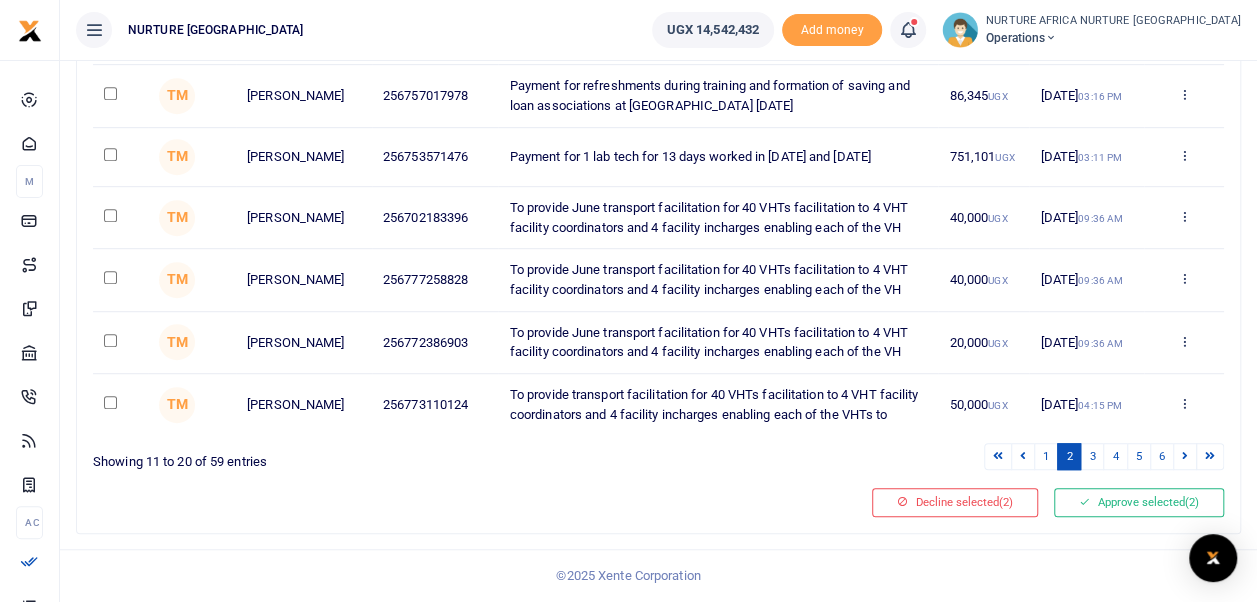 scroll, scrollTop: 516, scrollLeft: 0, axis: vertical 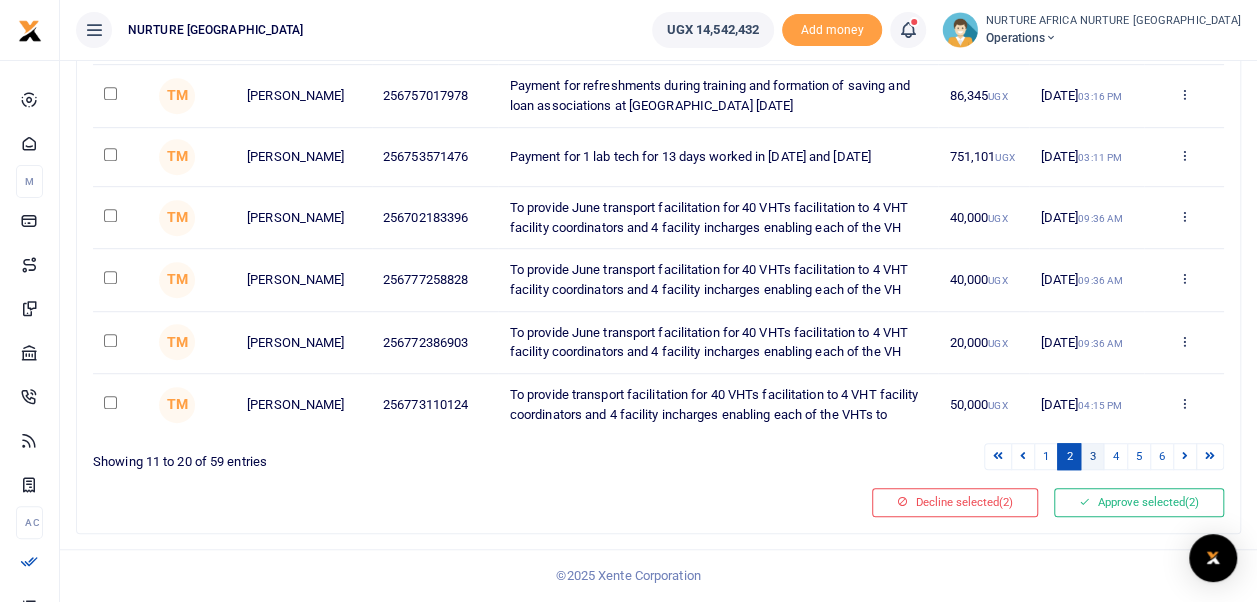 click on "3" at bounding box center (1092, 456) 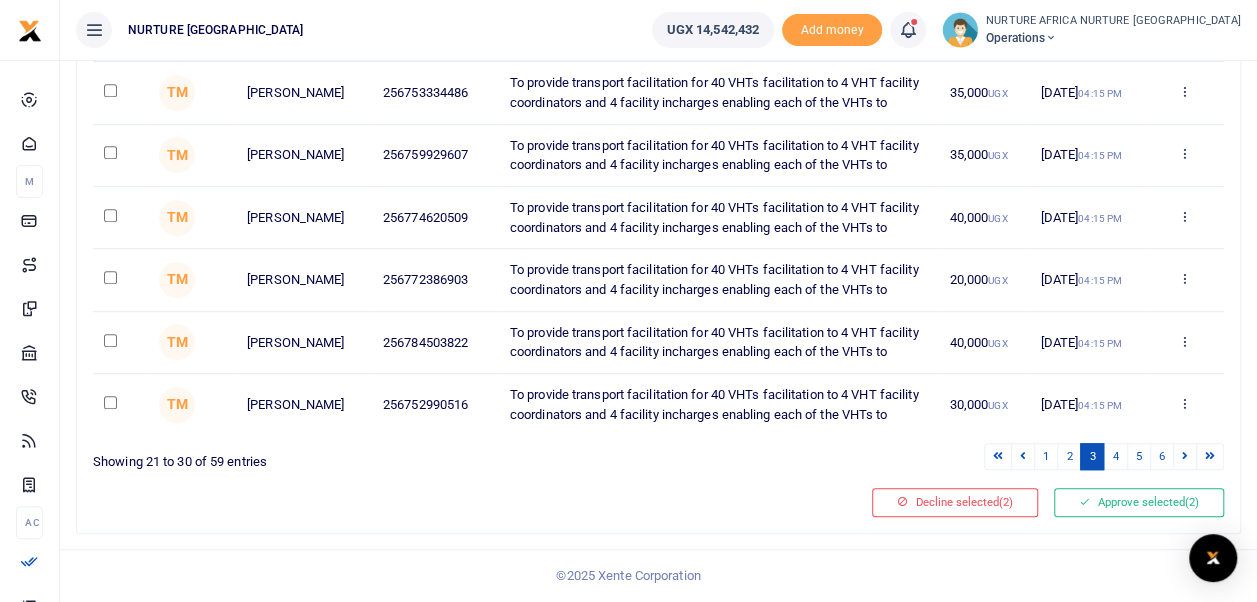 scroll, scrollTop: 690, scrollLeft: 0, axis: vertical 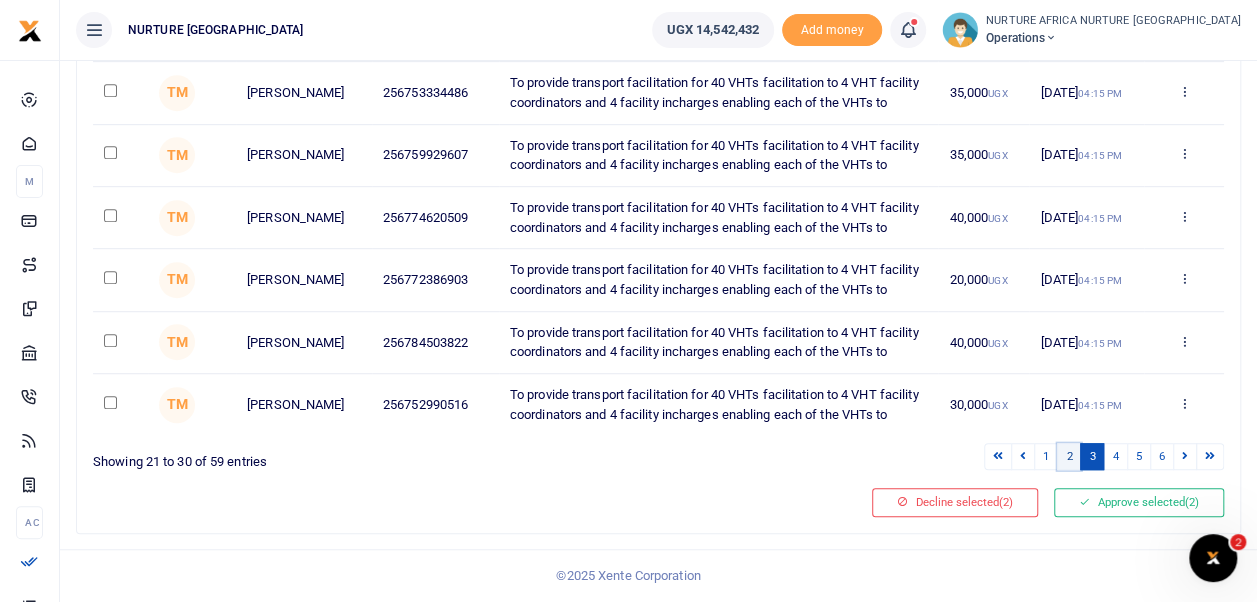 click on "2" at bounding box center [1069, 456] 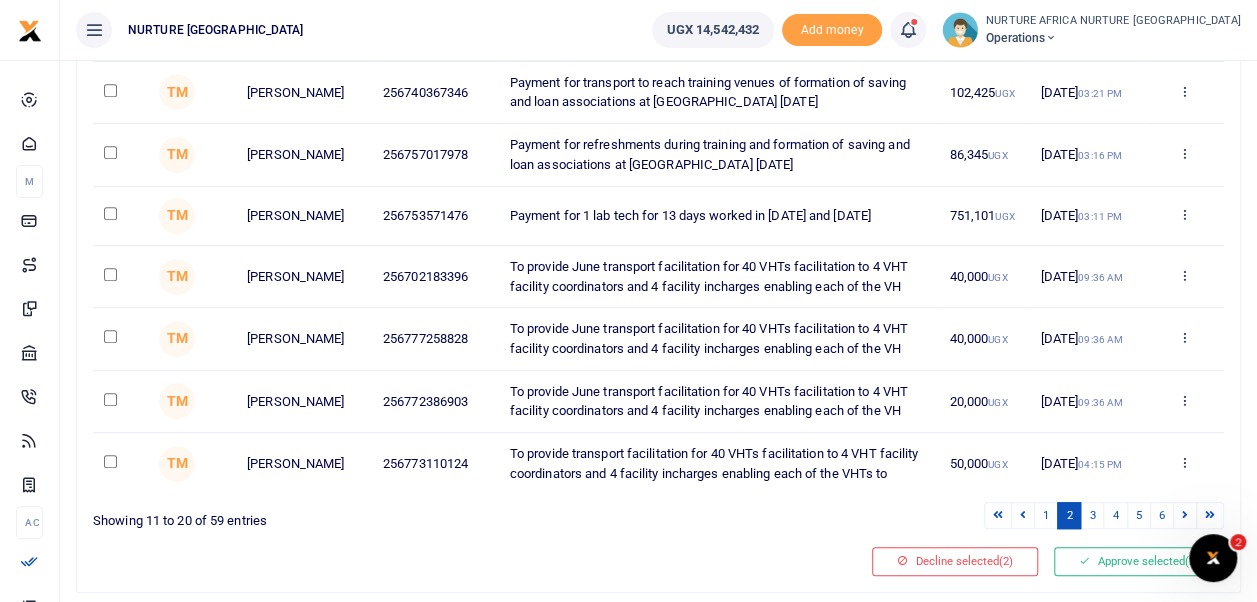 scroll, scrollTop: 435, scrollLeft: 0, axis: vertical 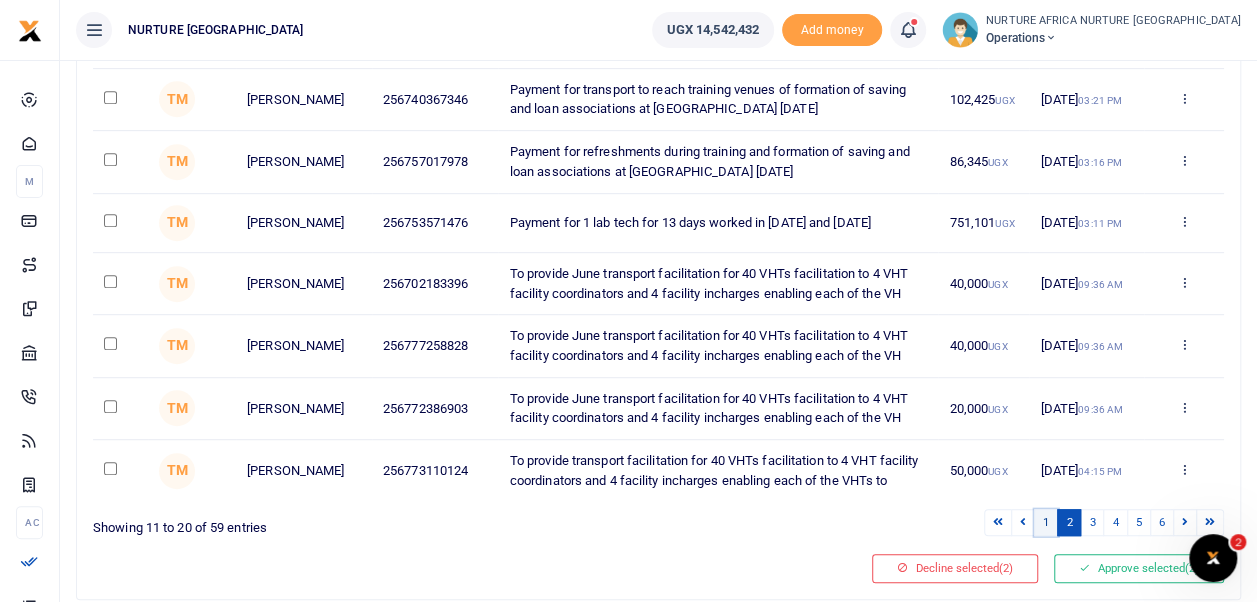 click on "1" at bounding box center [1046, 522] 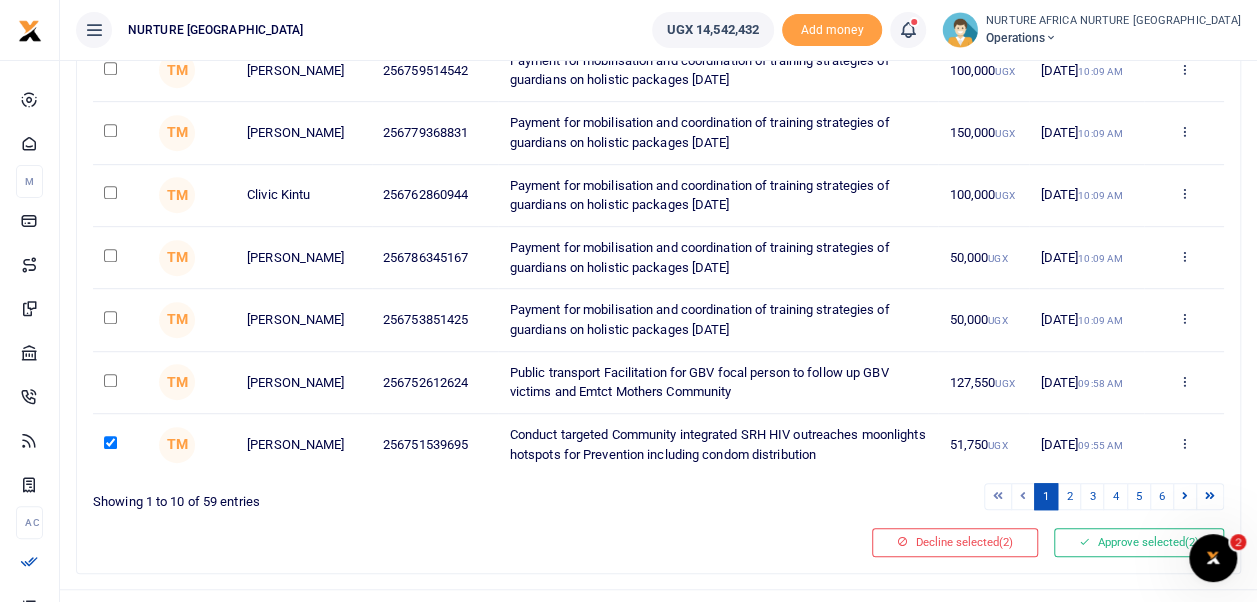 scroll, scrollTop: 464, scrollLeft: 0, axis: vertical 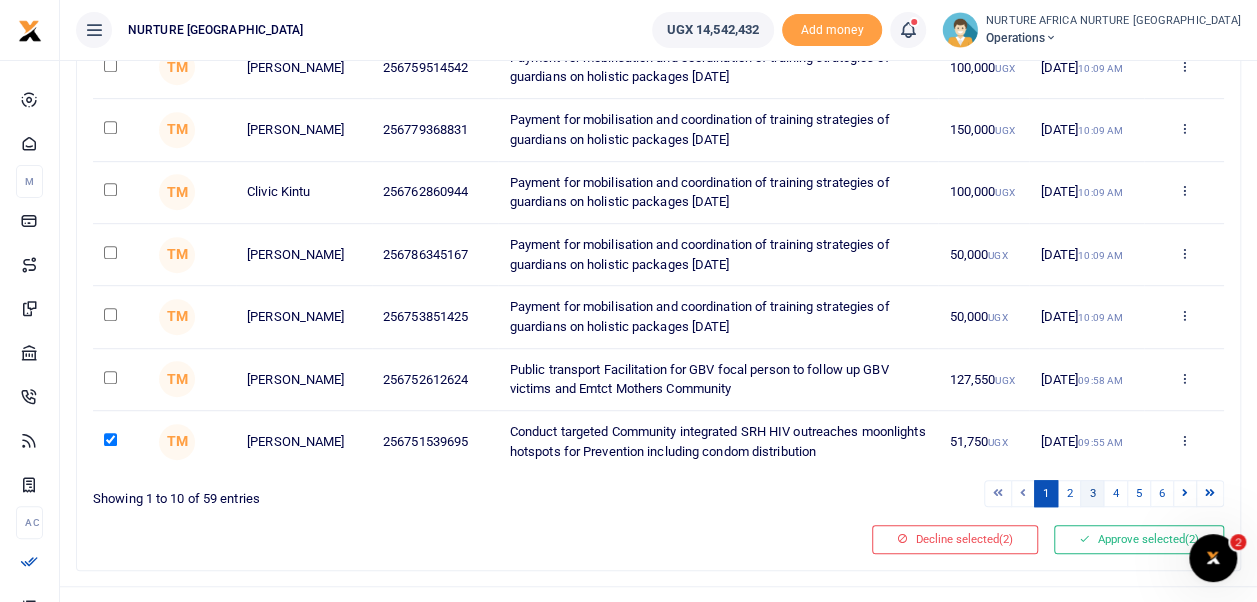 click on "3" at bounding box center (1092, 493) 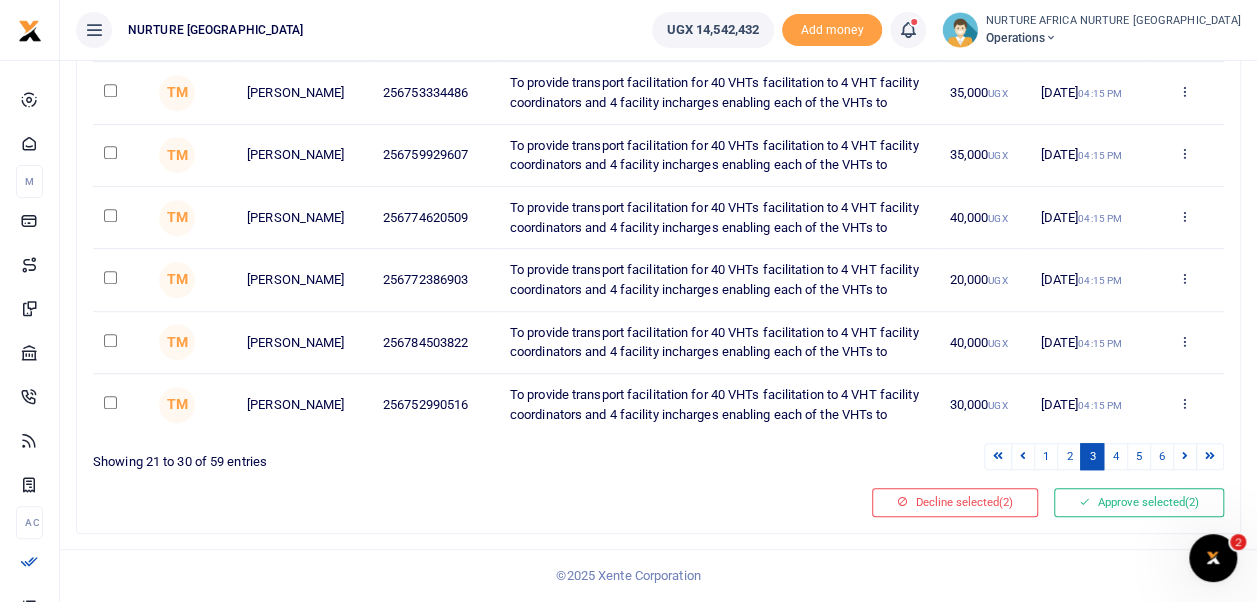 scroll, scrollTop: 663, scrollLeft: 0, axis: vertical 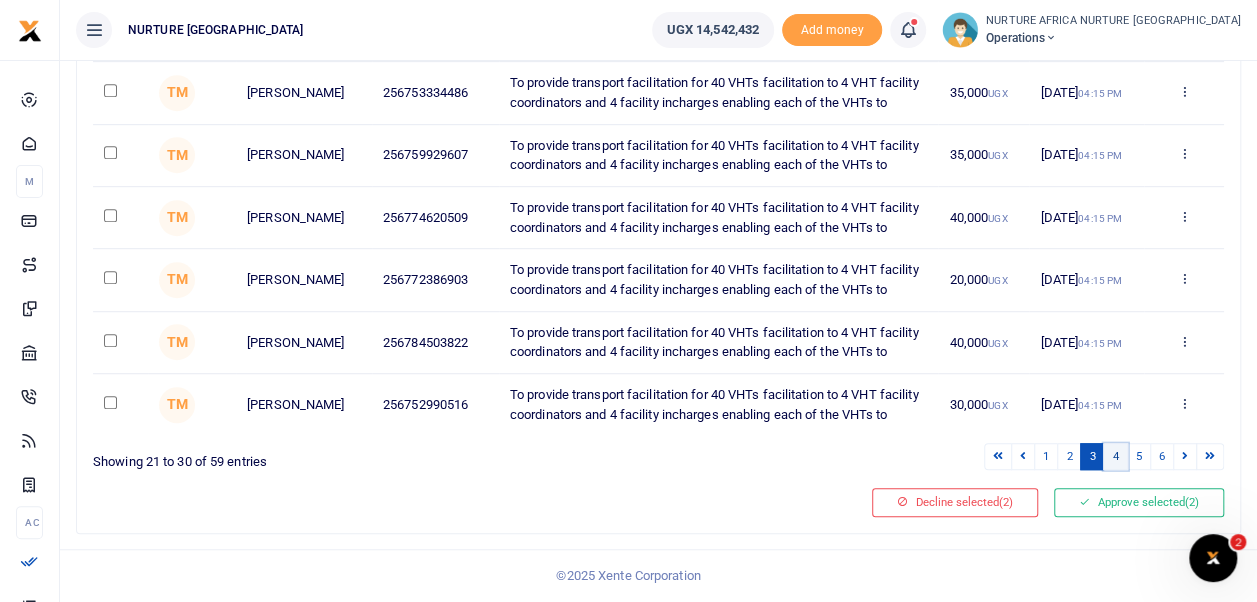 click on "4" at bounding box center (1115, 456) 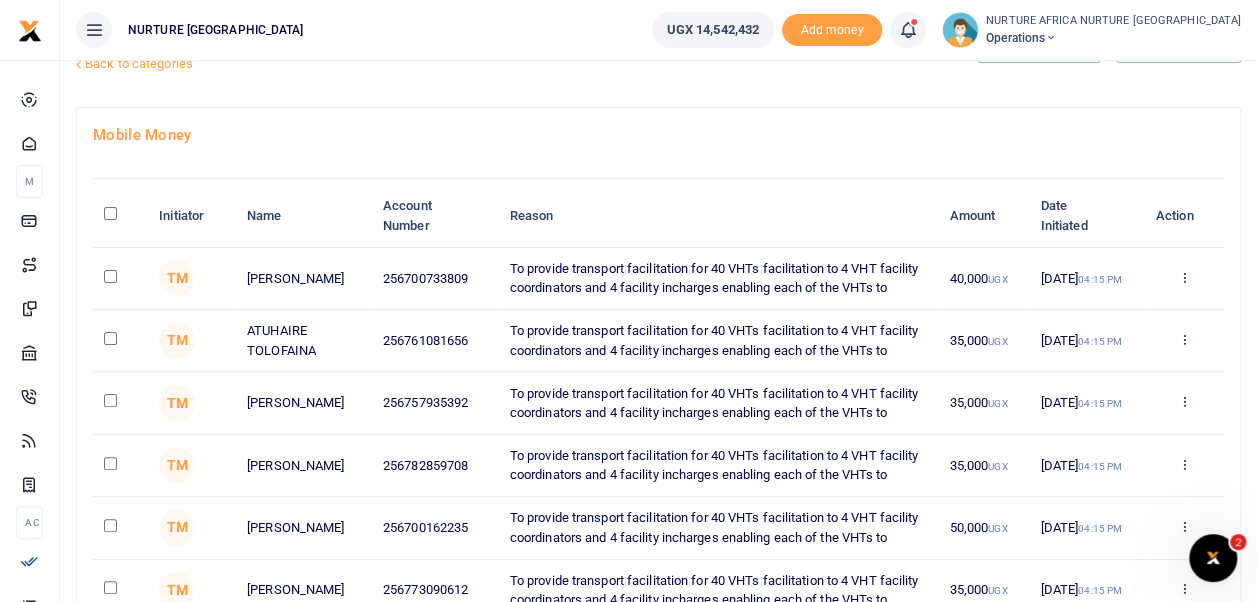 scroll, scrollTop: 82, scrollLeft: 0, axis: vertical 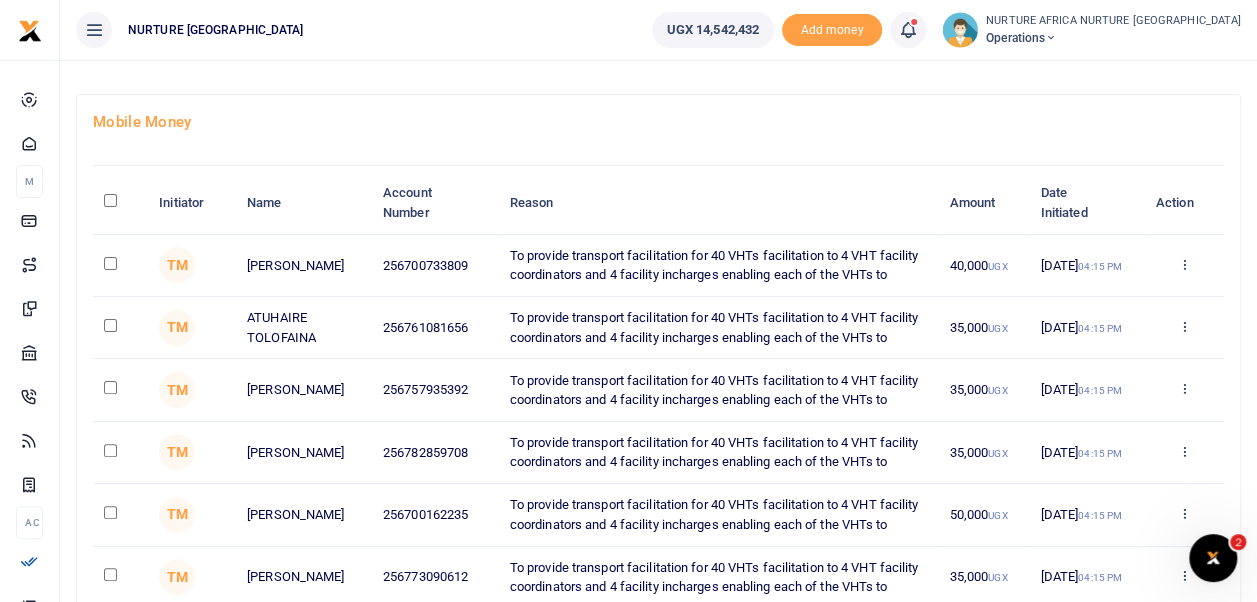 click at bounding box center (110, 200) 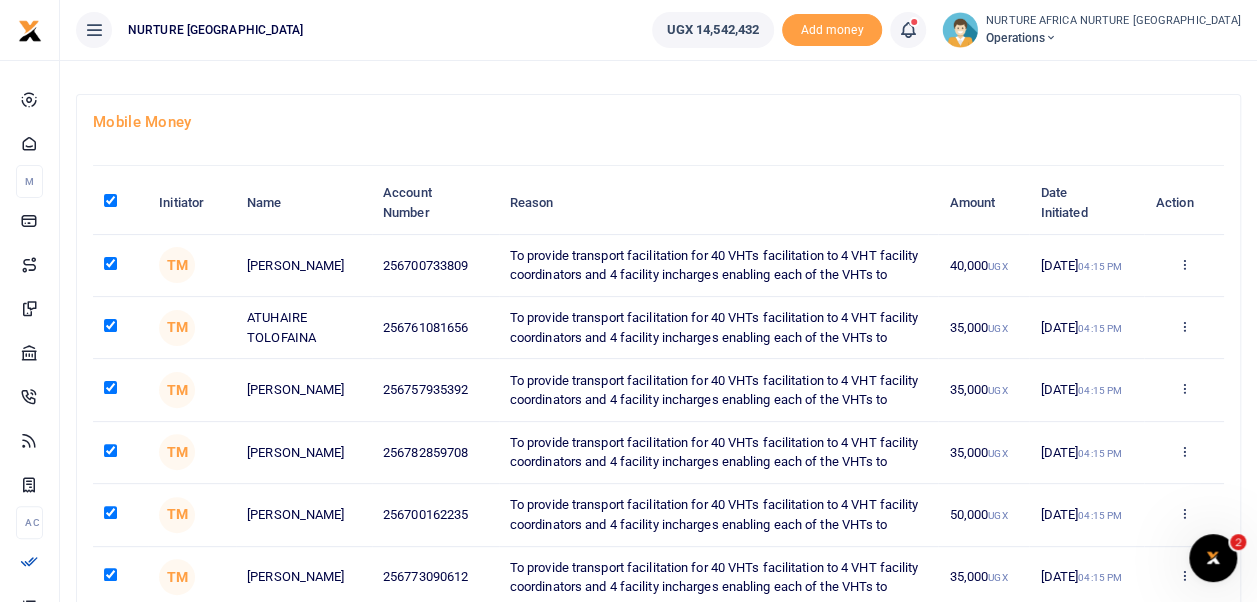 checkbox on "true" 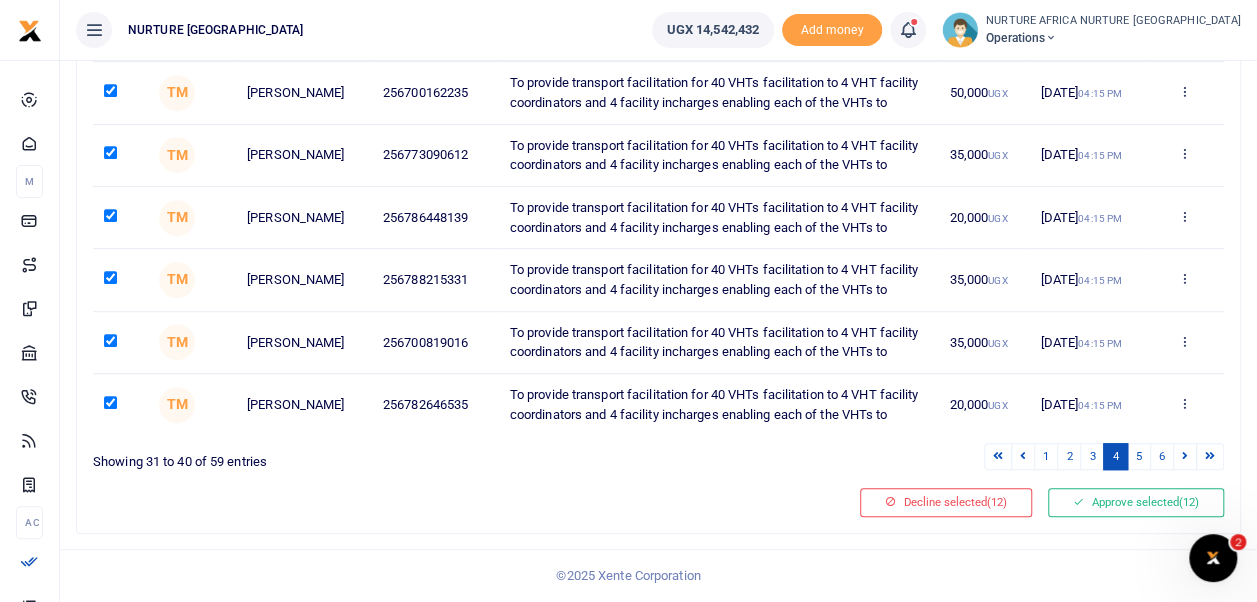 scroll, scrollTop: 692, scrollLeft: 0, axis: vertical 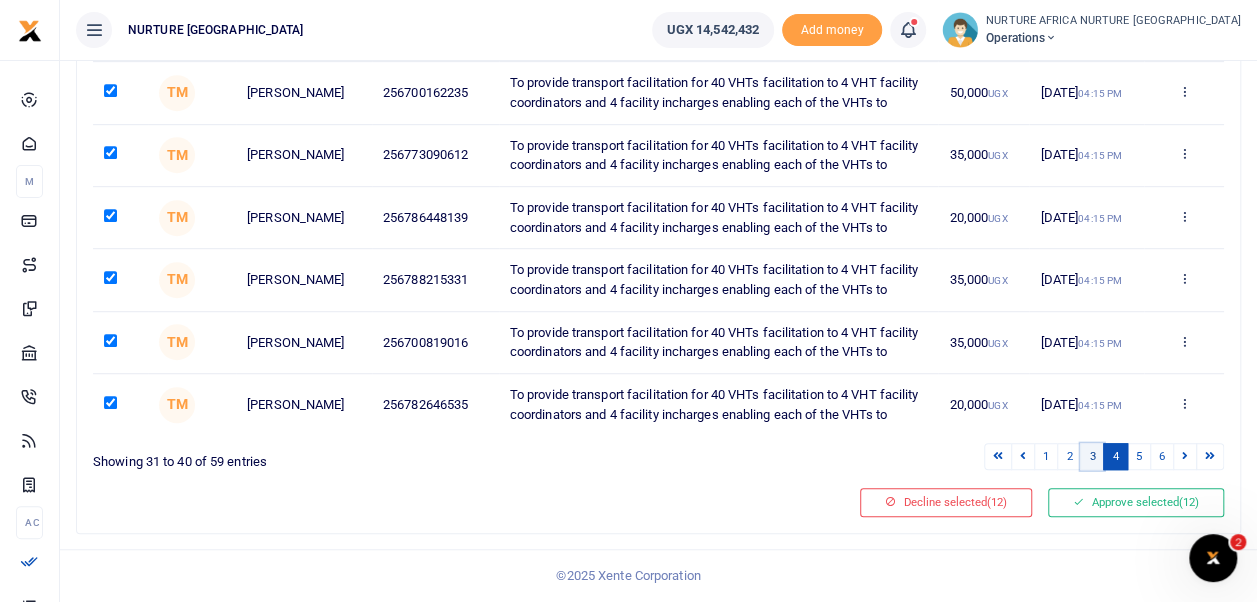 click on "3" at bounding box center [1092, 456] 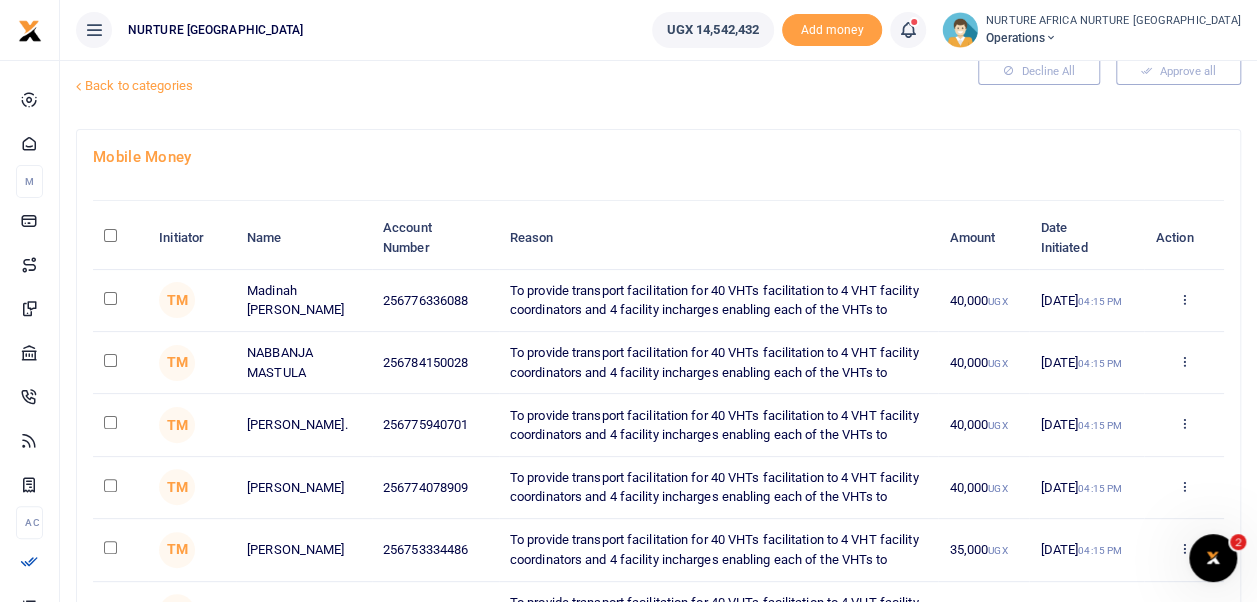 scroll, scrollTop: 40, scrollLeft: 0, axis: vertical 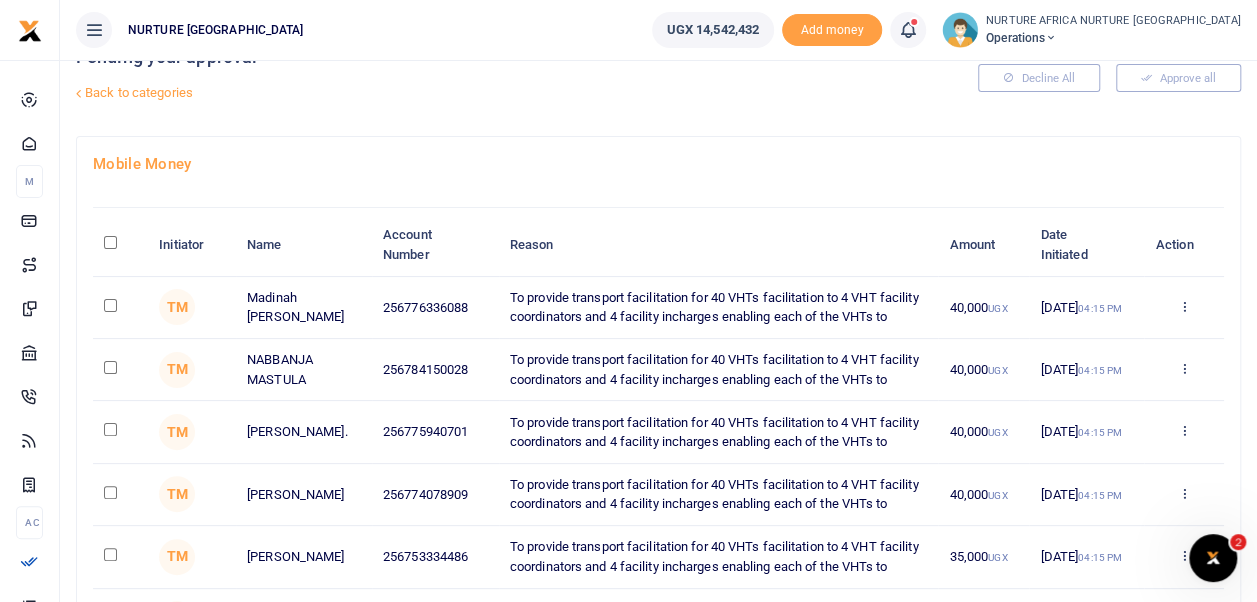 click at bounding box center [110, 242] 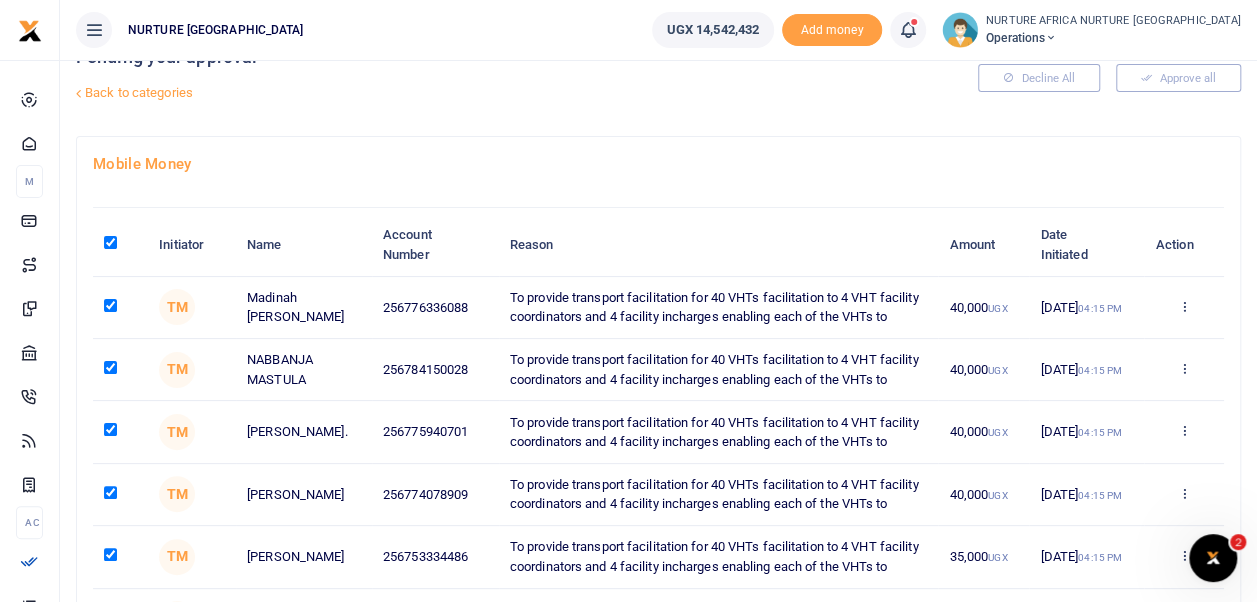 checkbox on "true" 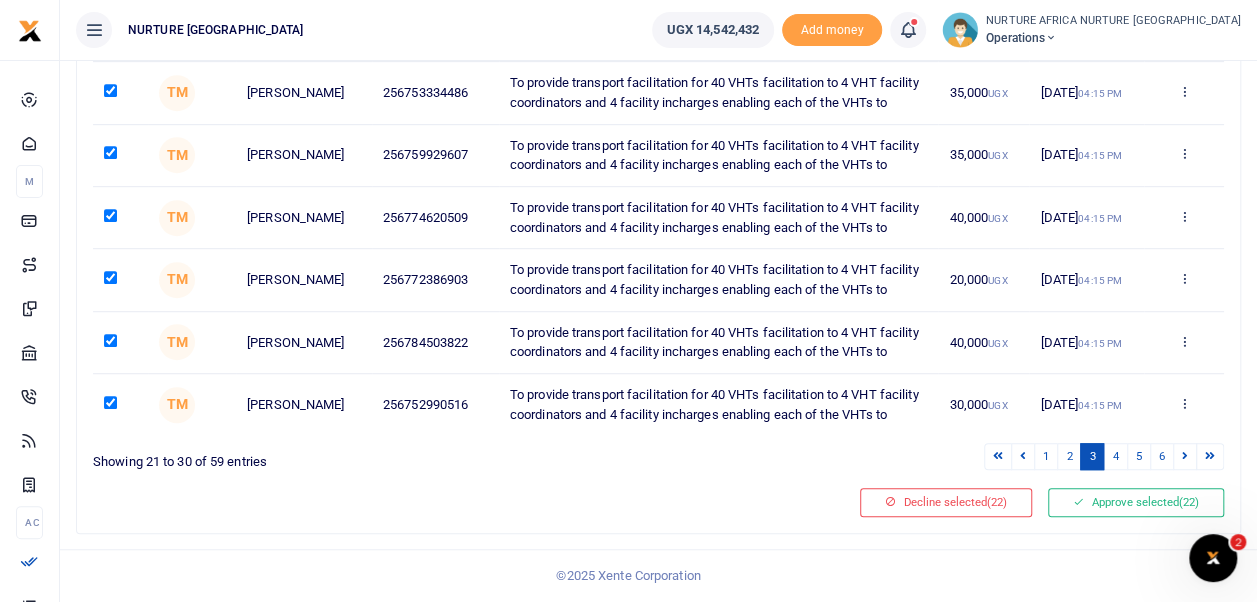 scroll, scrollTop: 692, scrollLeft: 0, axis: vertical 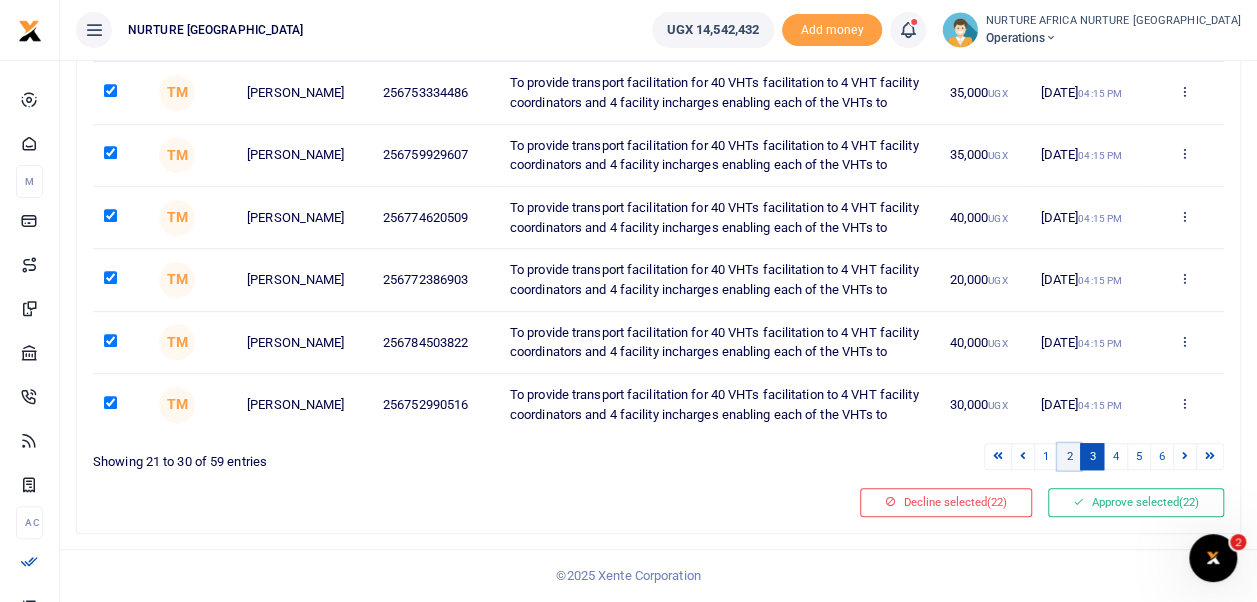 click on "2" at bounding box center (1069, 456) 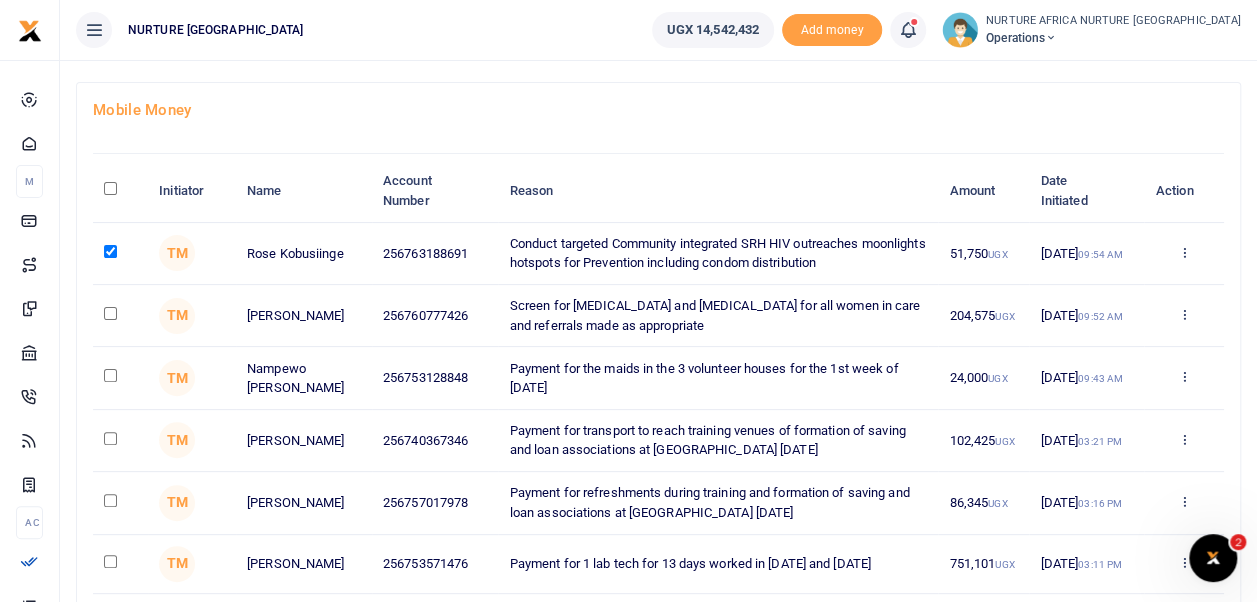 scroll, scrollTop: 93, scrollLeft: 0, axis: vertical 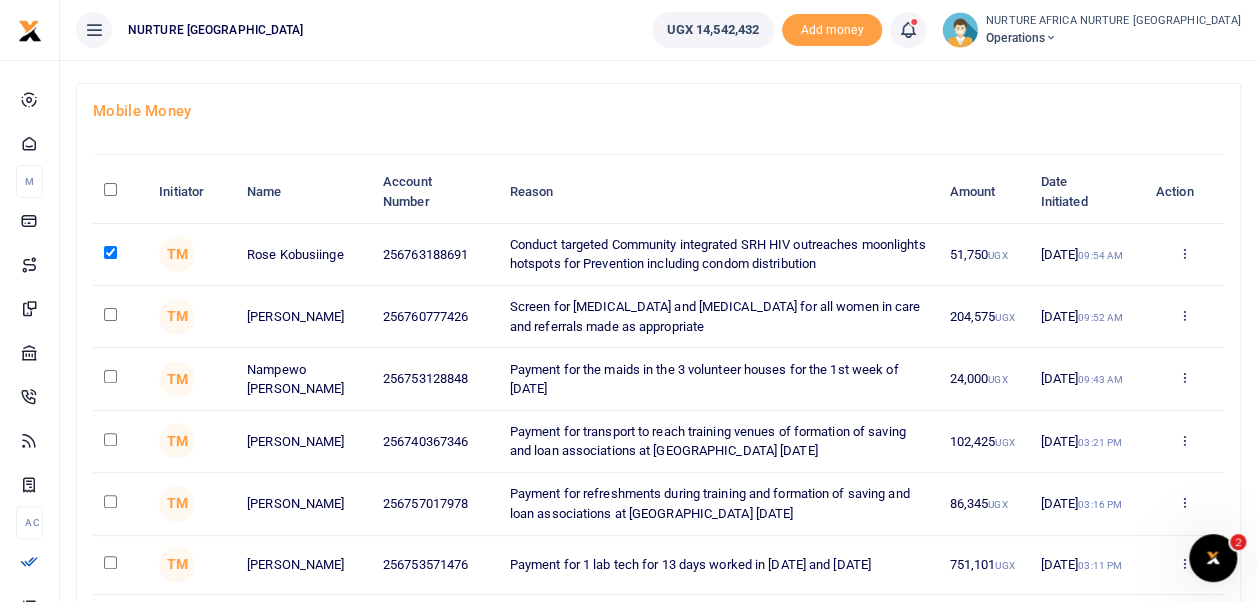 click at bounding box center [110, 189] 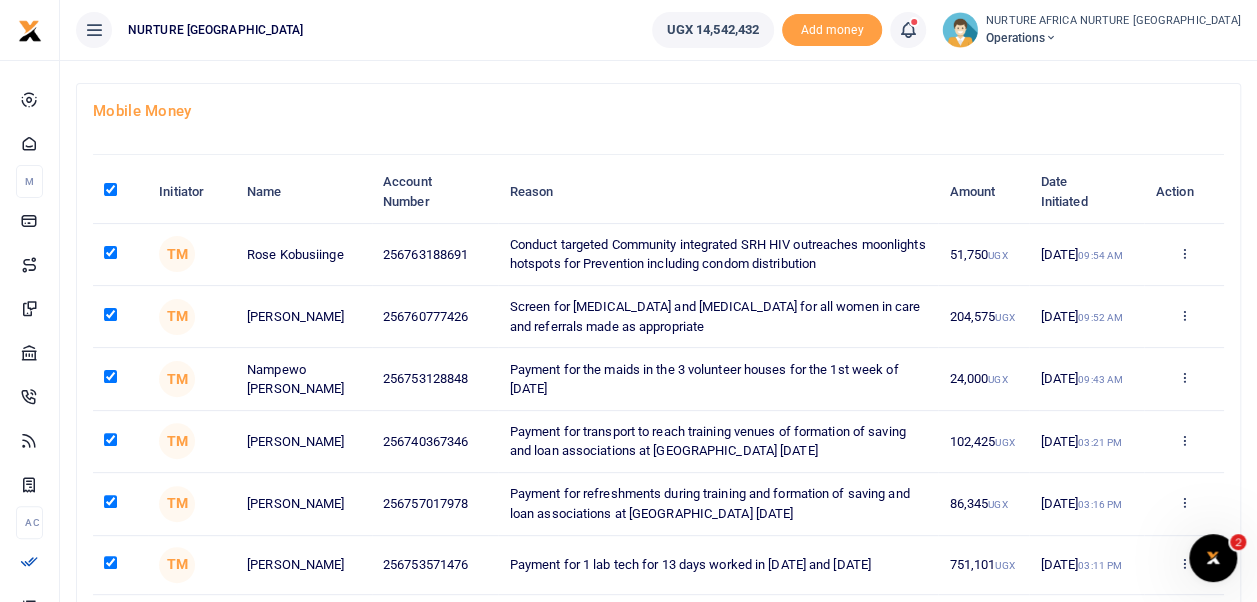 checkbox on "true" 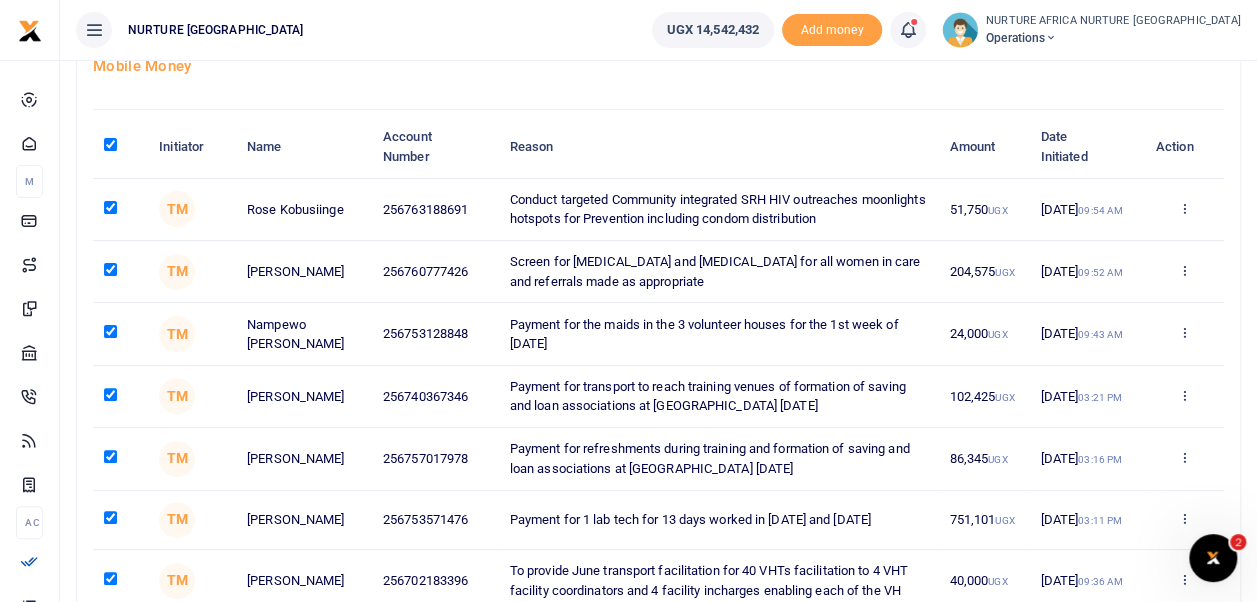 scroll, scrollTop: 142, scrollLeft: 0, axis: vertical 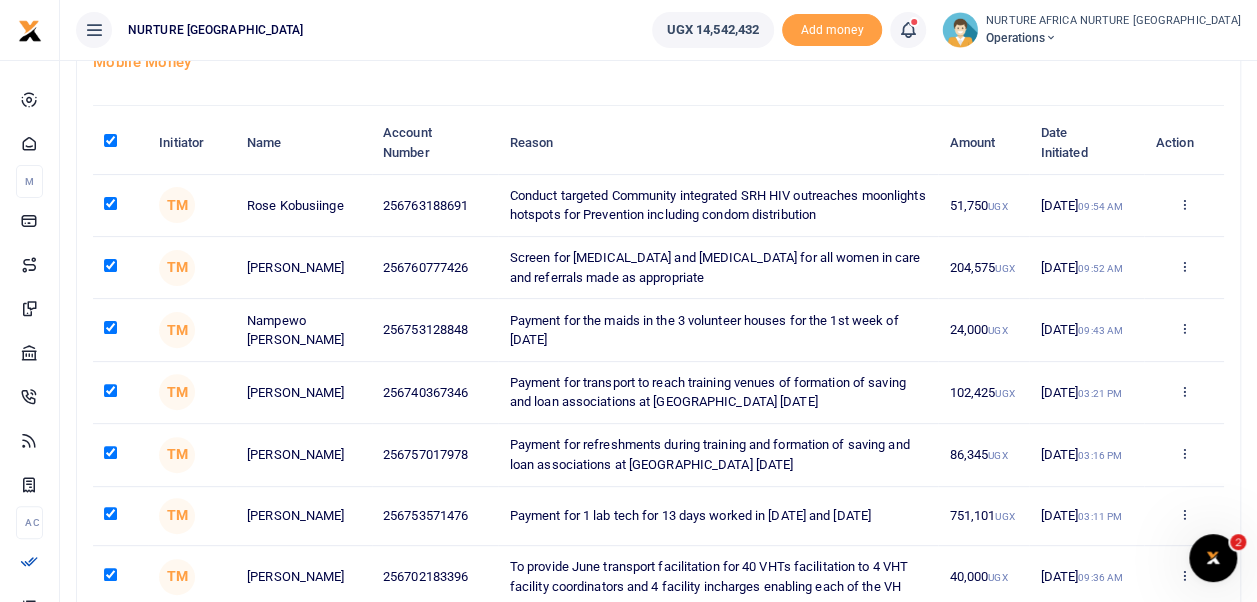 click at bounding box center (110, 327) 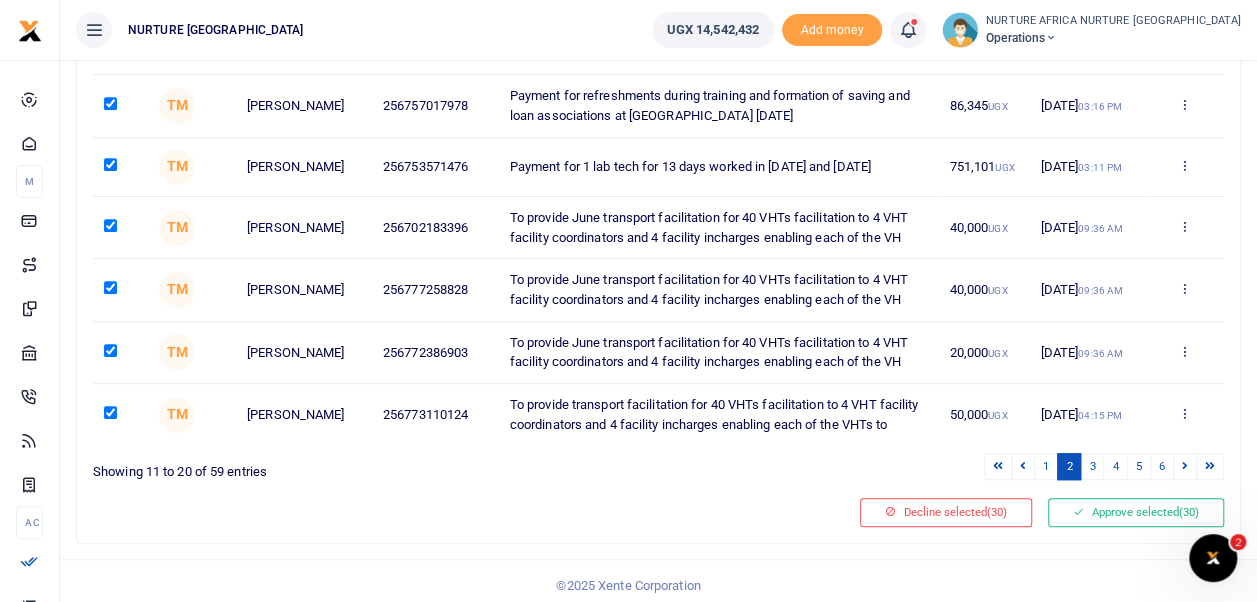 scroll, scrollTop: 492, scrollLeft: 0, axis: vertical 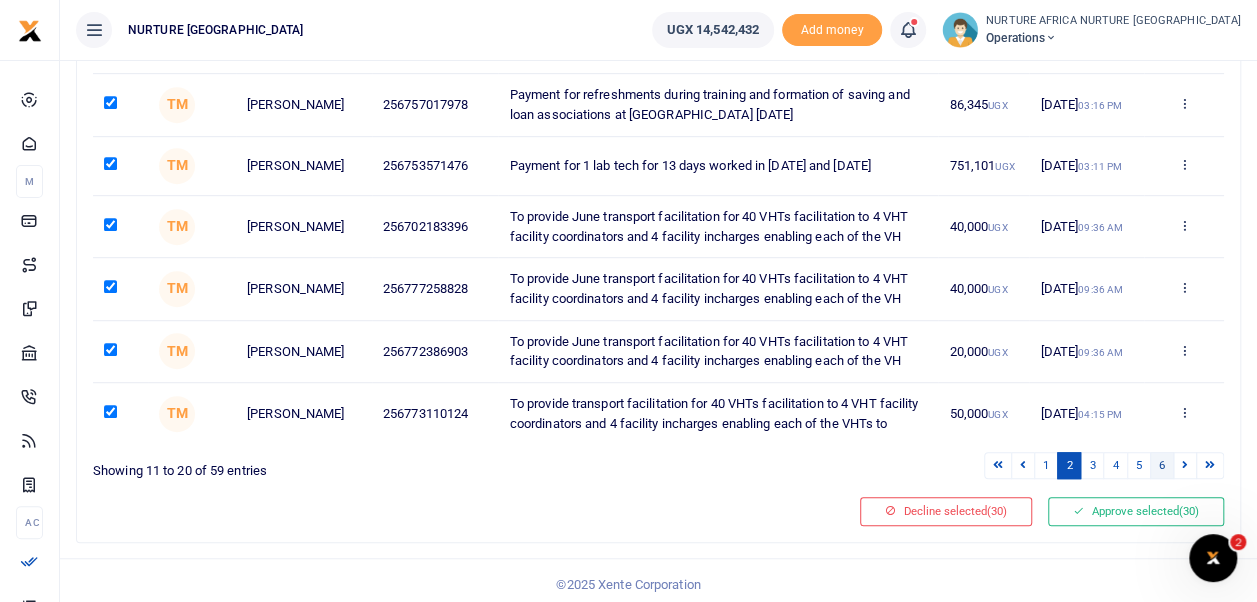 click on "6" at bounding box center (1162, 465) 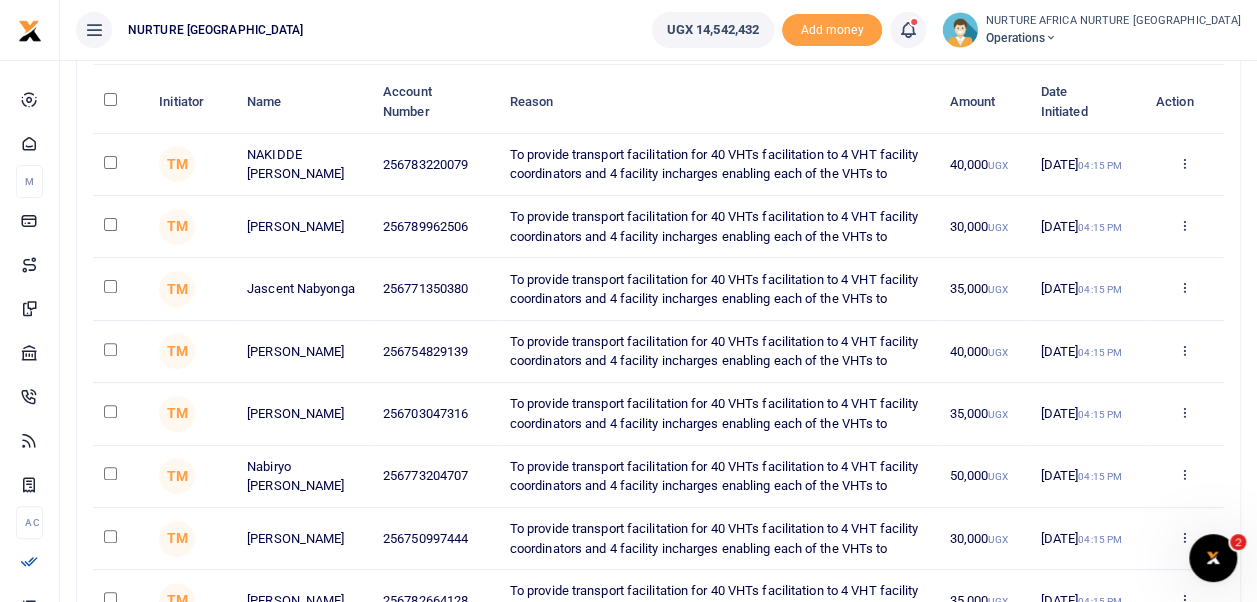 scroll, scrollTop: 0, scrollLeft: 0, axis: both 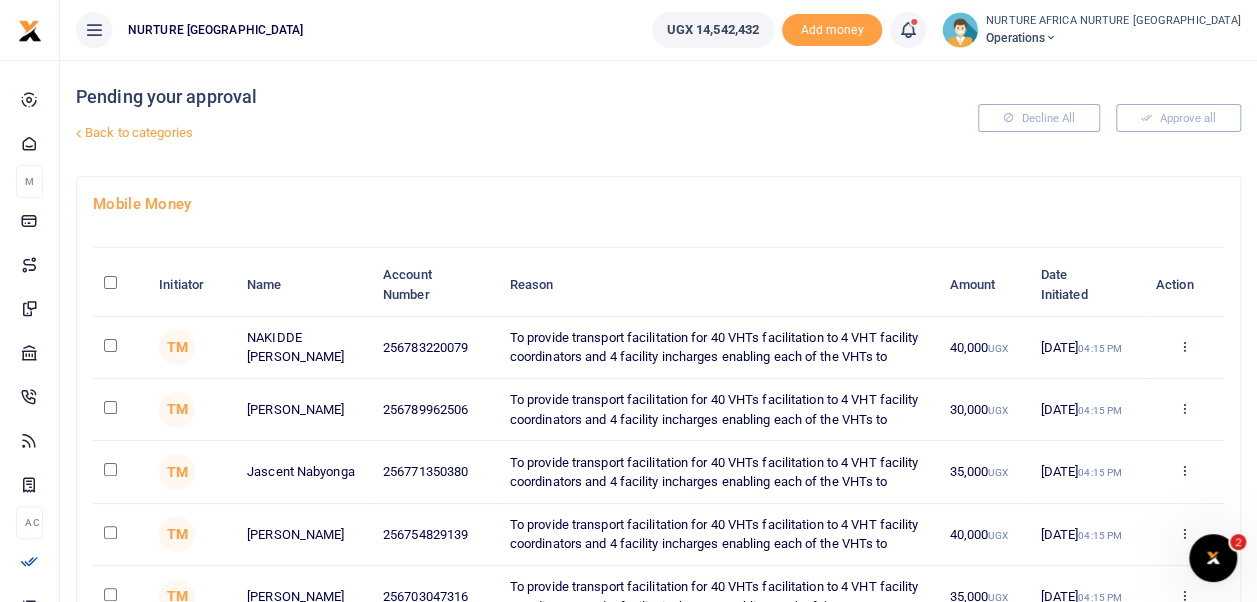 click at bounding box center (110, 282) 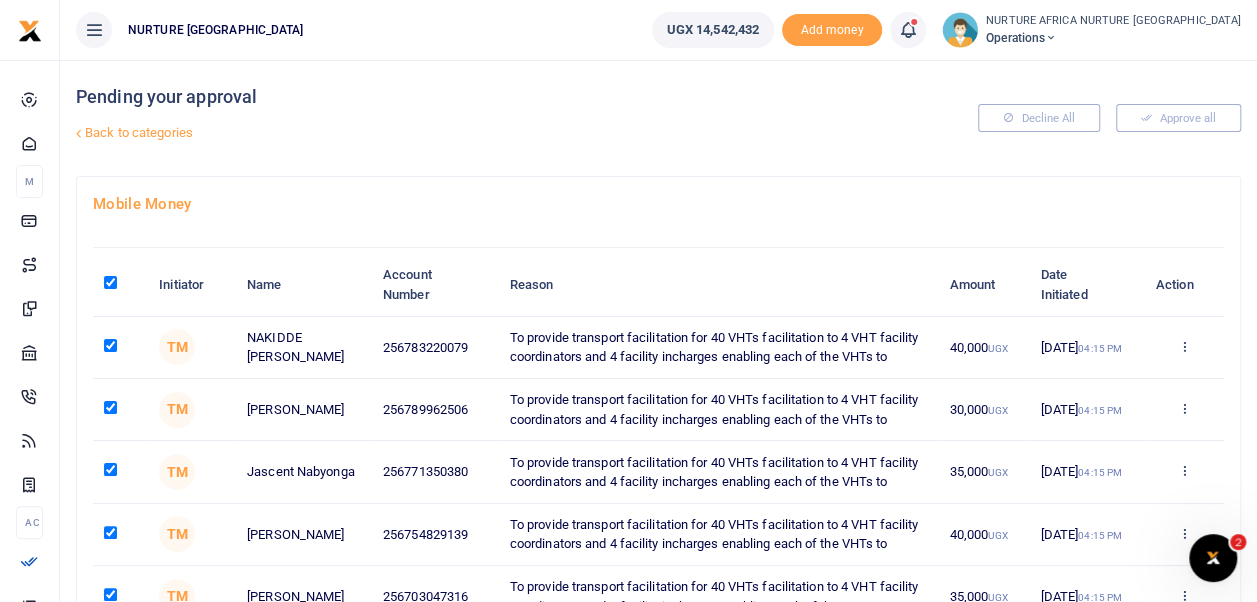 checkbox on "true" 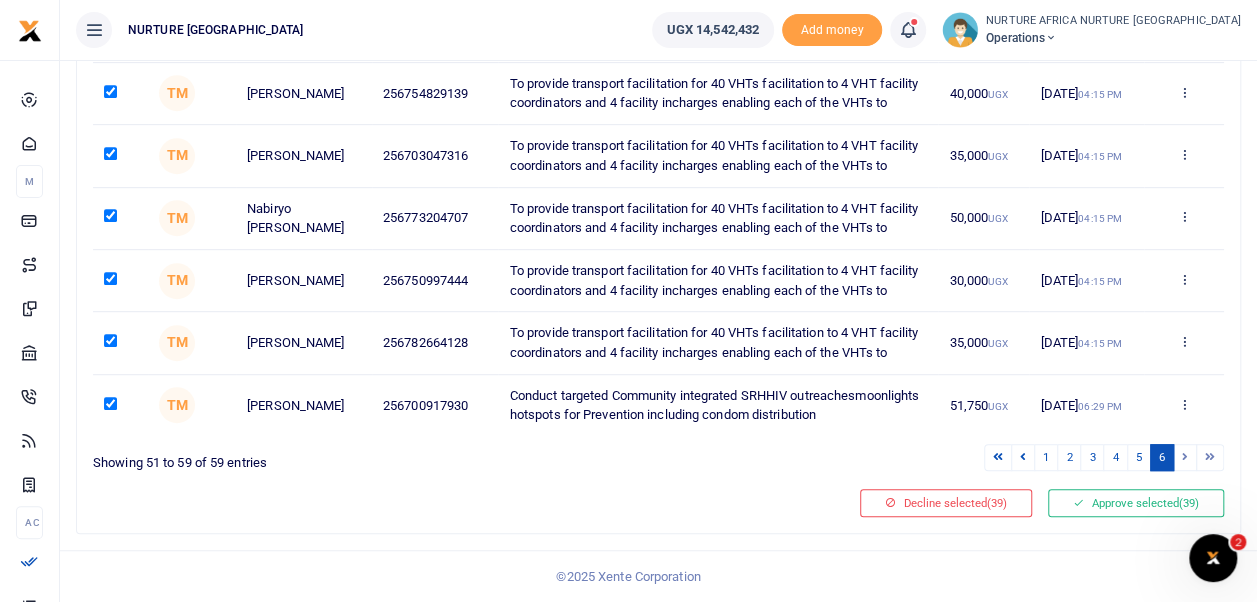 scroll, scrollTop: 610, scrollLeft: 0, axis: vertical 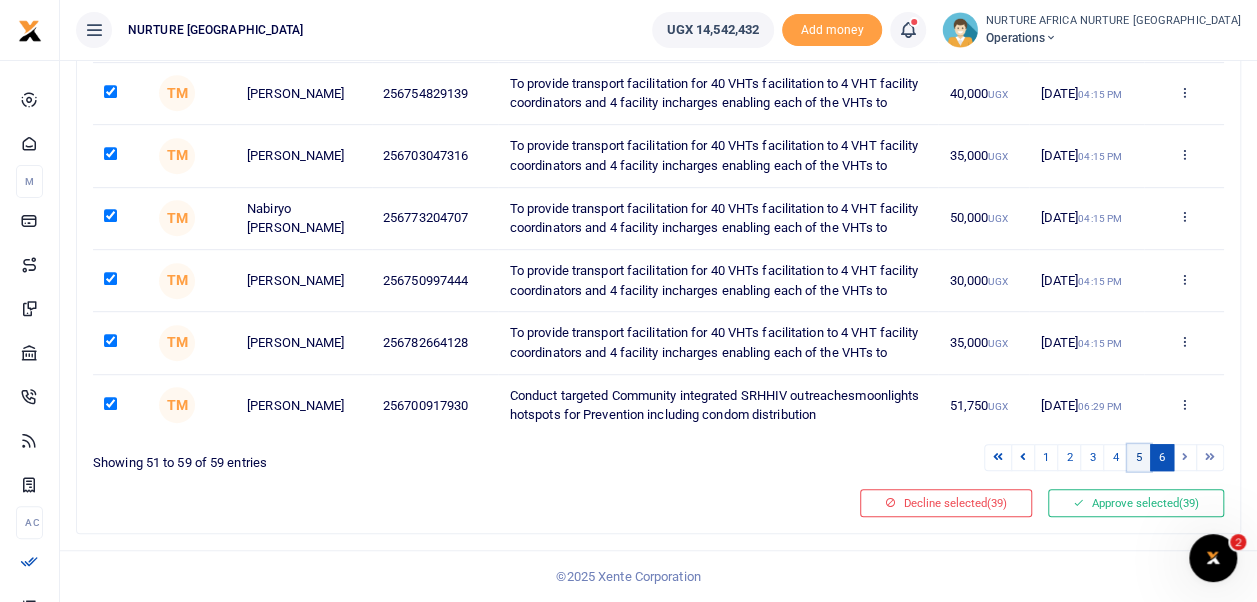 click on "5" at bounding box center (1139, 457) 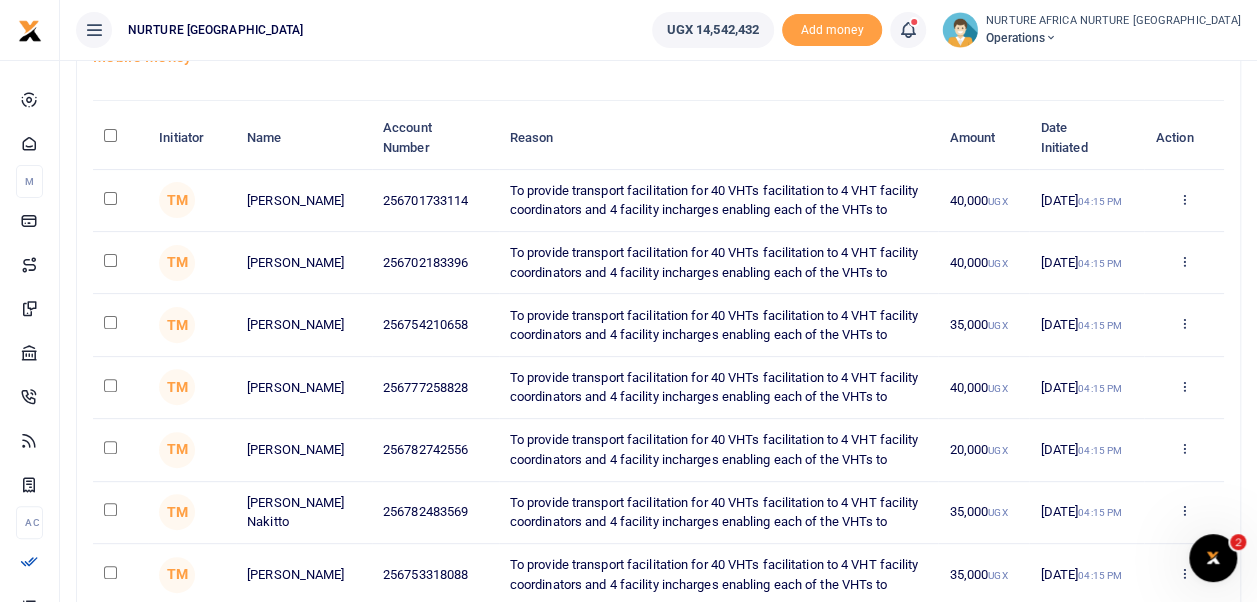 scroll, scrollTop: 146, scrollLeft: 0, axis: vertical 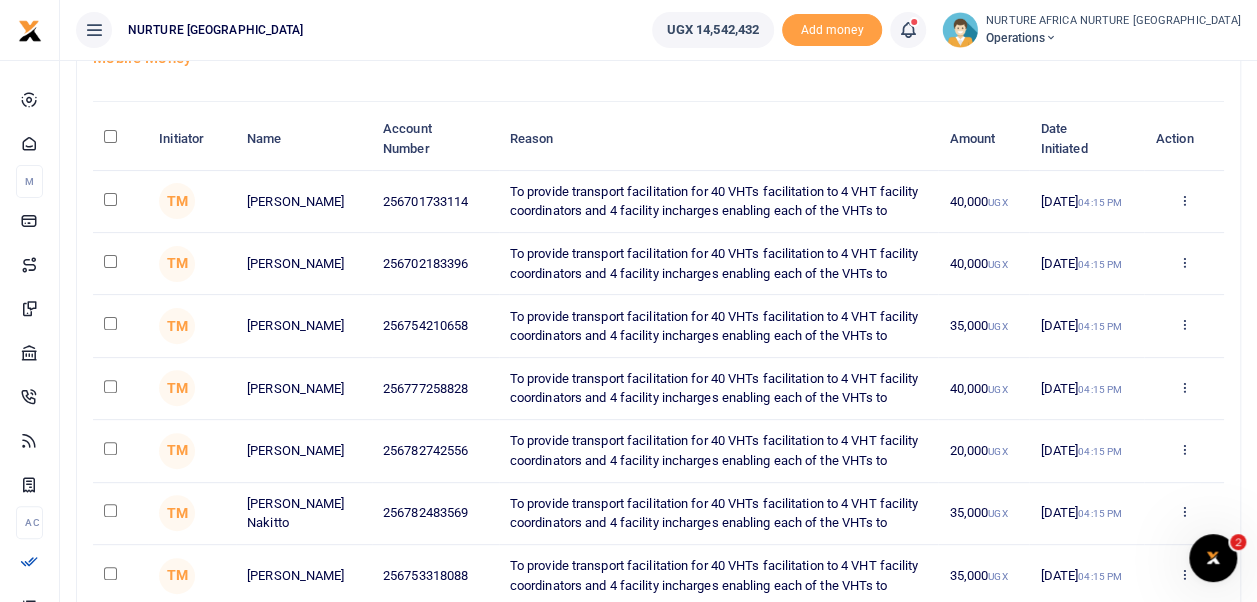 click at bounding box center (110, 136) 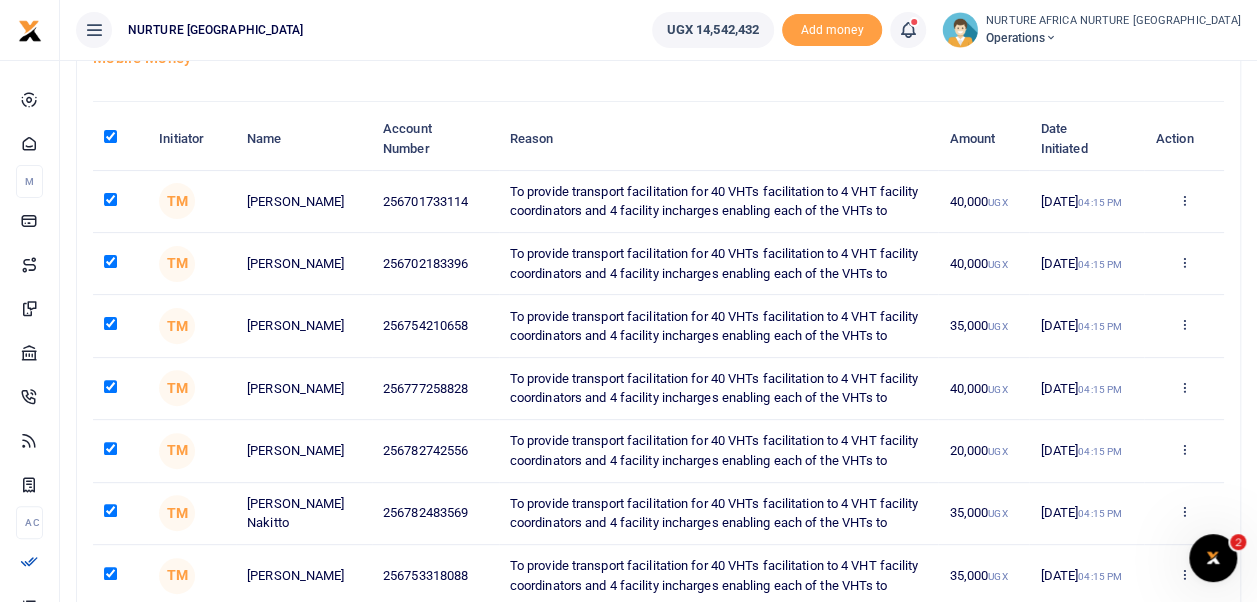 checkbox on "true" 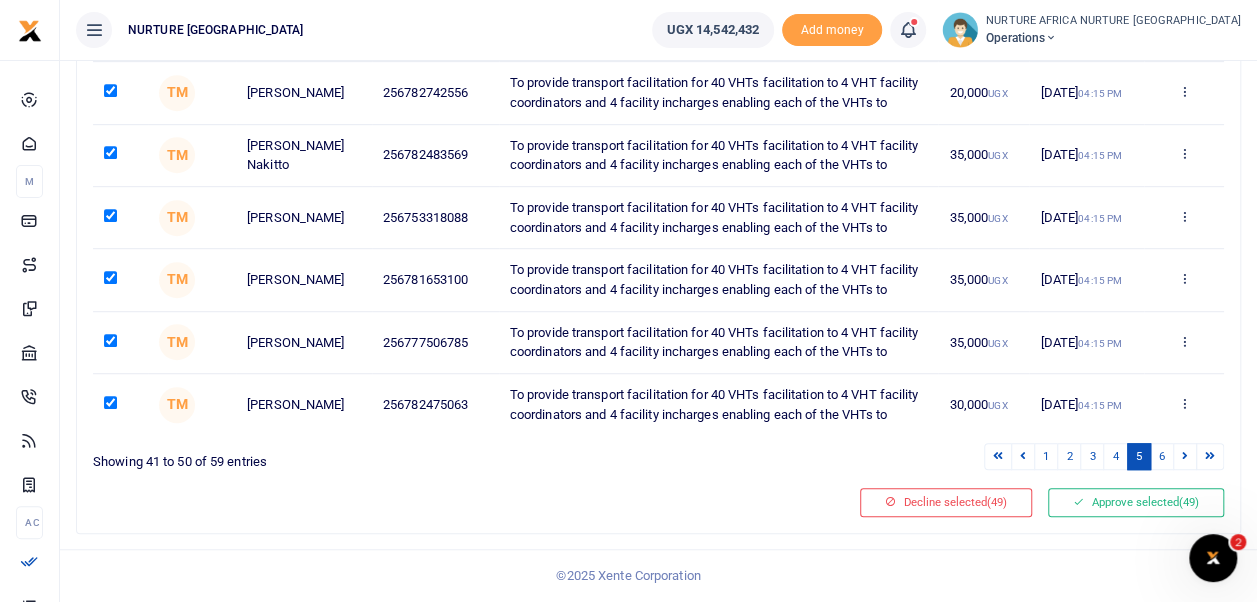 scroll, scrollTop: 692, scrollLeft: 0, axis: vertical 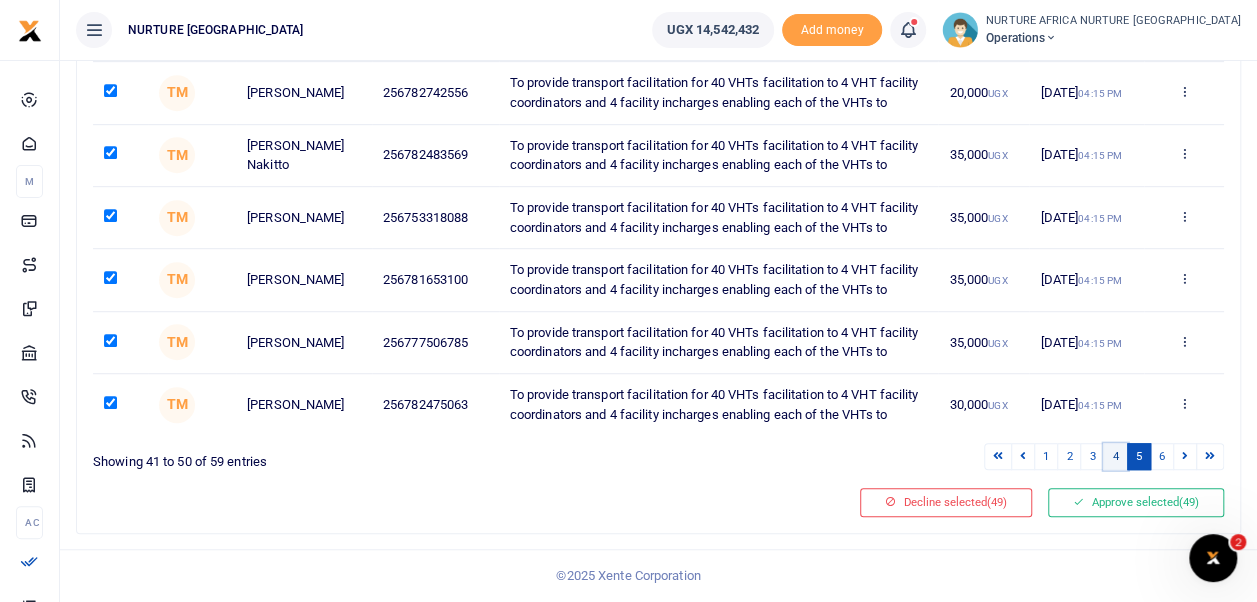 click on "4" at bounding box center [1115, 456] 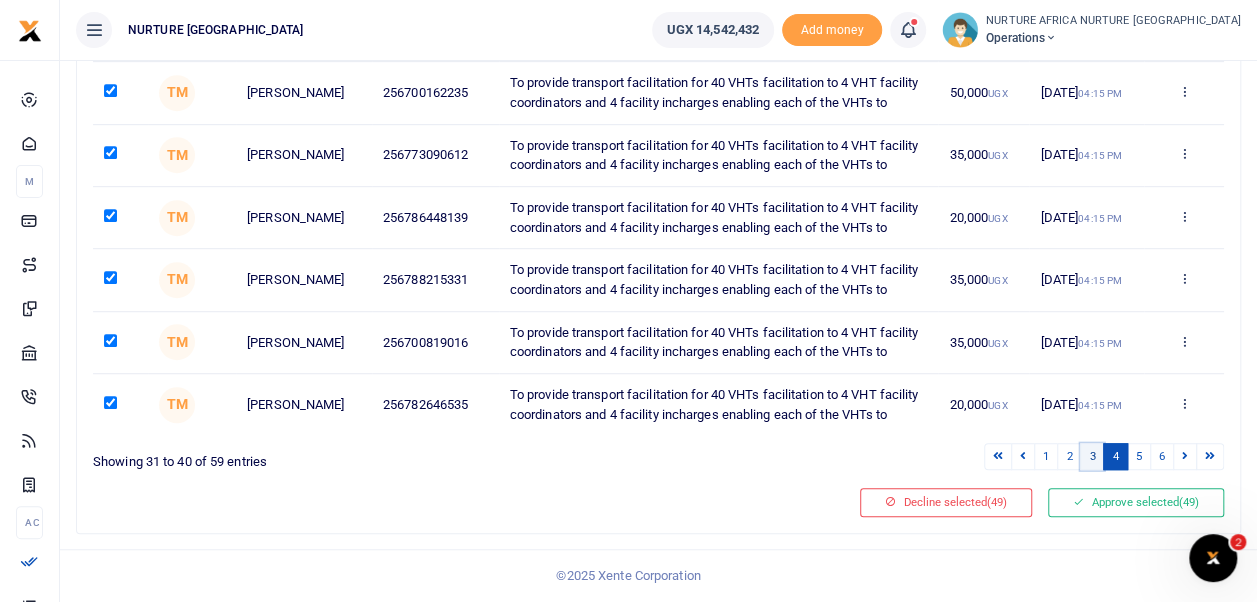 click on "3" at bounding box center [1092, 456] 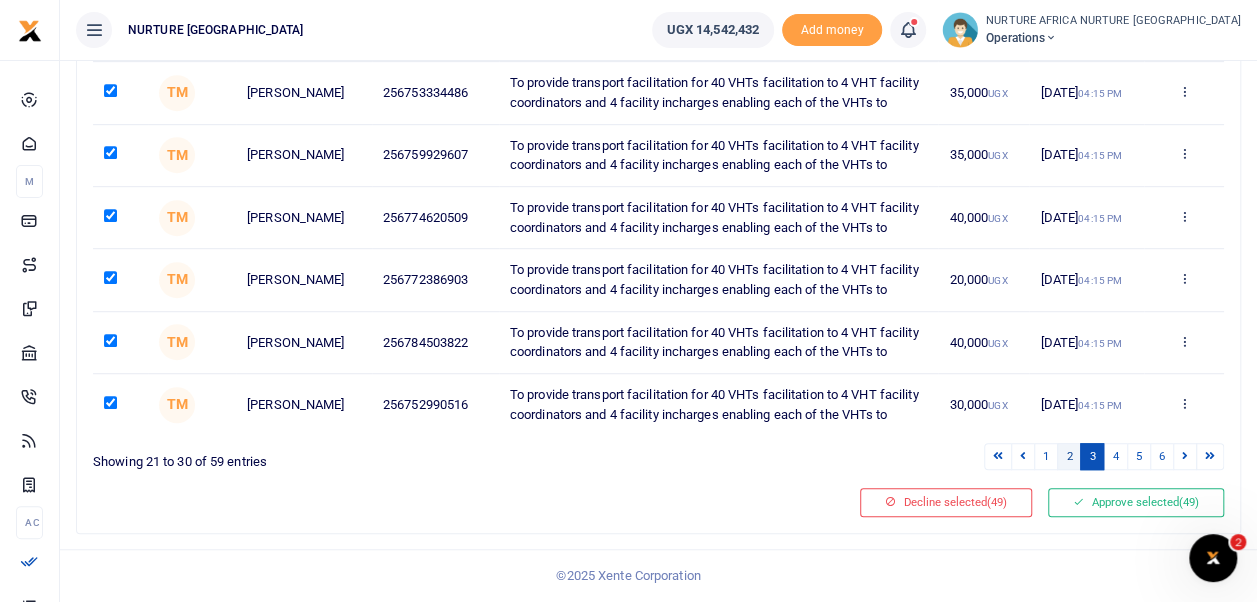 click on "2" at bounding box center (1069, 456) 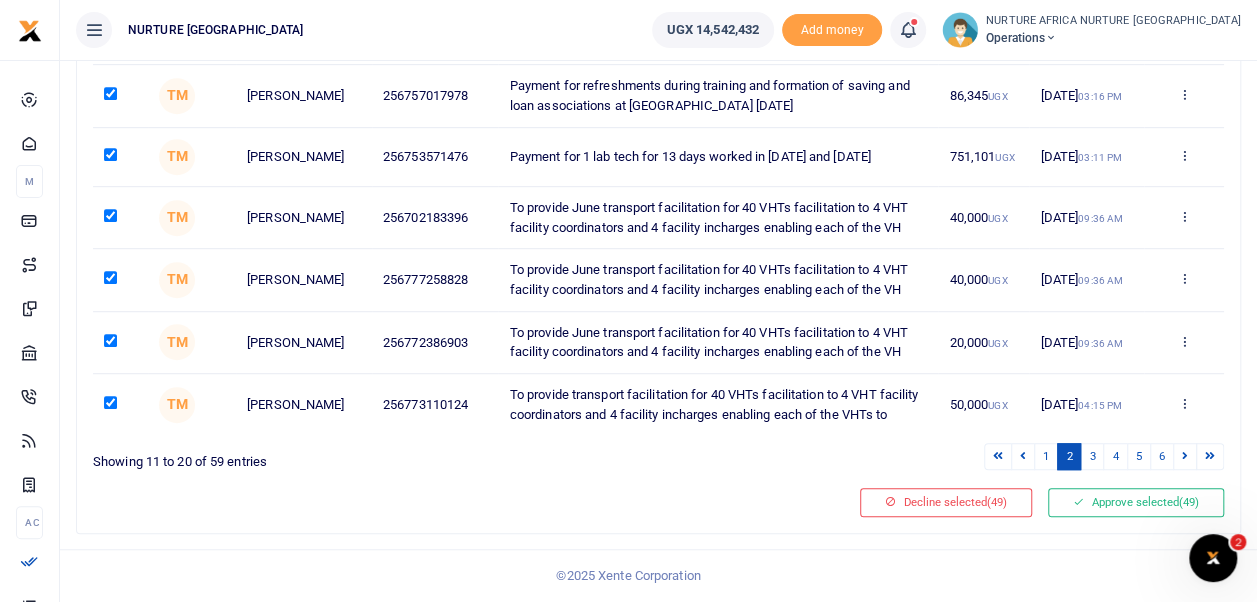 scroll, scrollTop: 516, scrollLeft: 0, axis: vertical 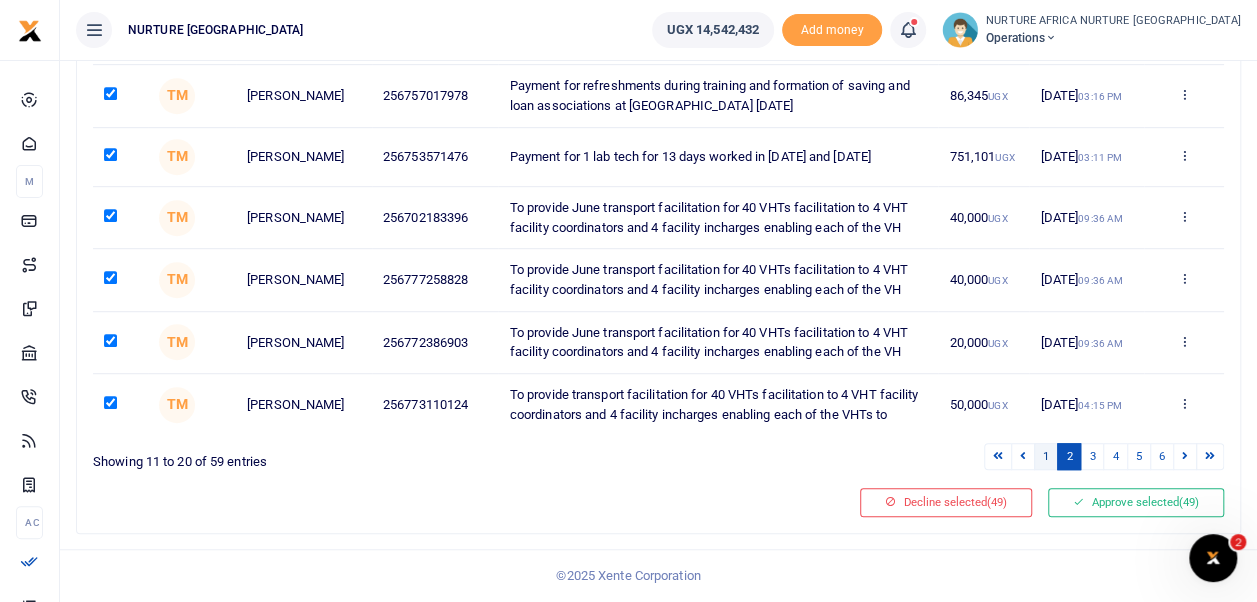 click on "1" at bounding box center [1046, 456] 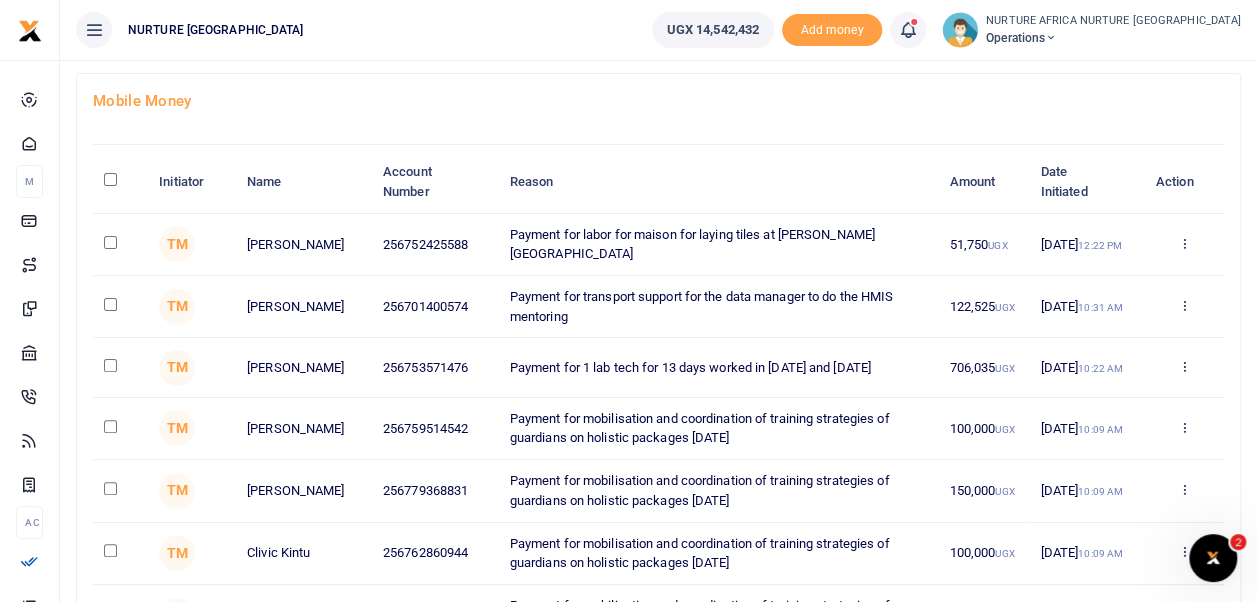 scroll, scrollTop: 101, scrollLeft: 0, axis: vertical 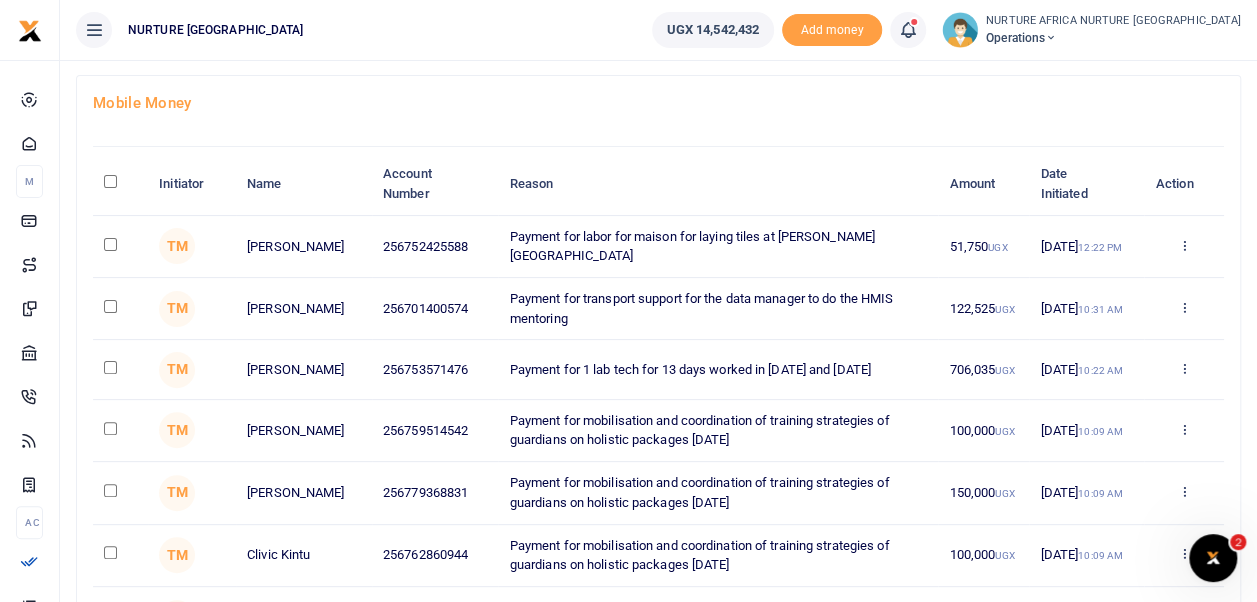 click at bounding box center (110, 181) 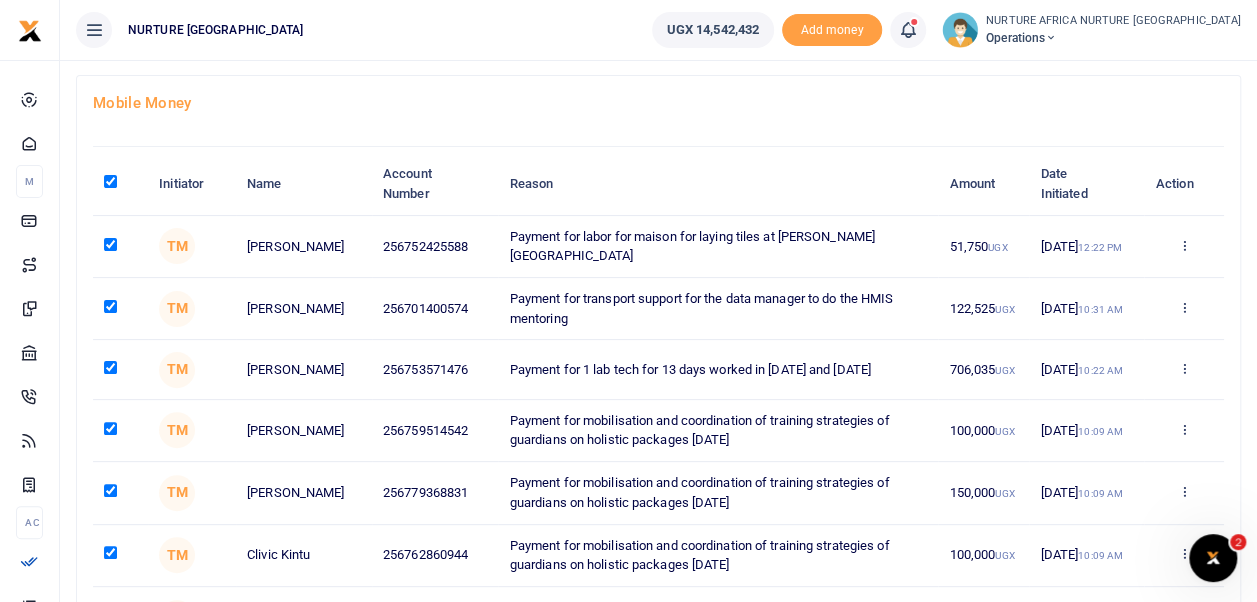 checkbox on "true" 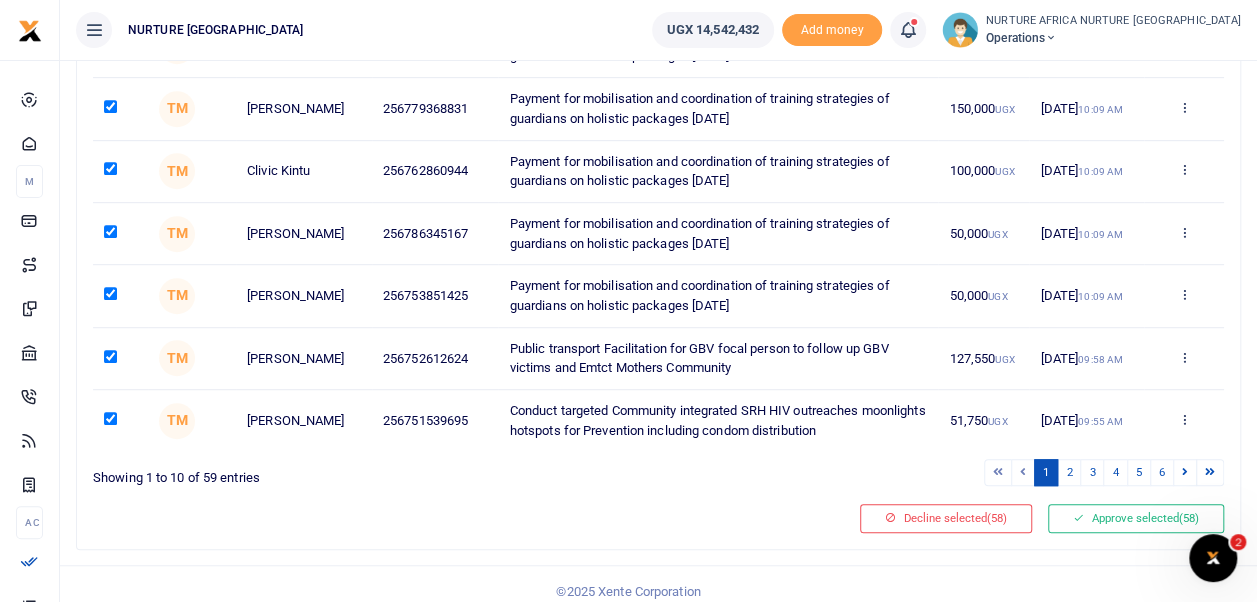 scroll, scrollTop: 497, scrollLeft: 0, axis: vertical 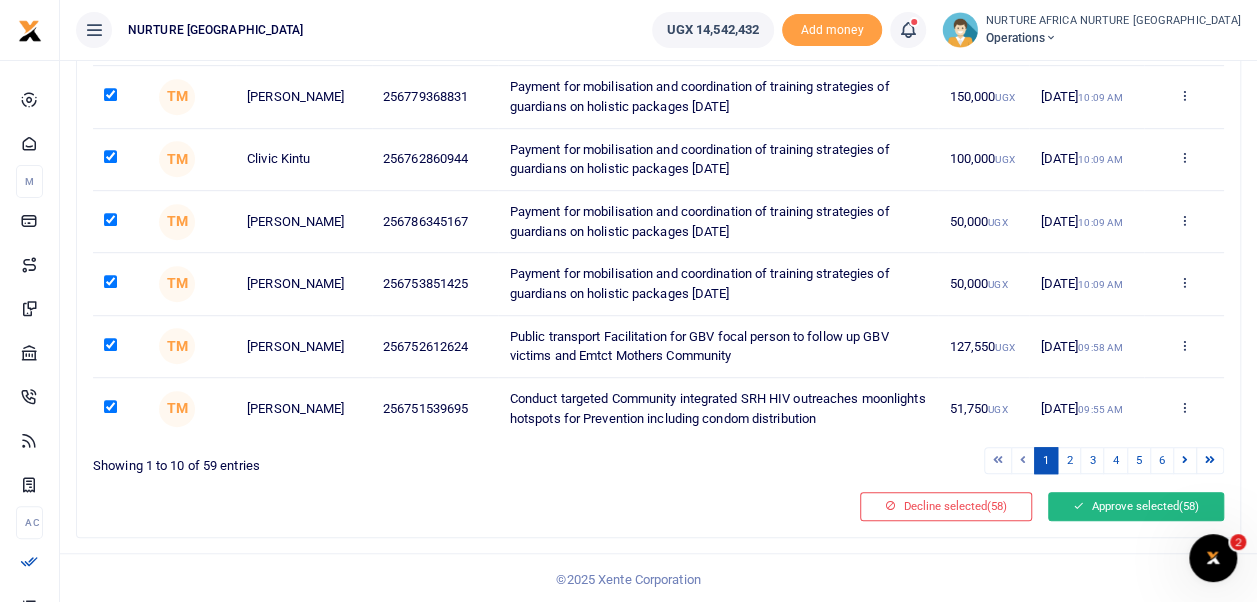 click on "Approve selected  (58)" at bounding box center [1136, 506] 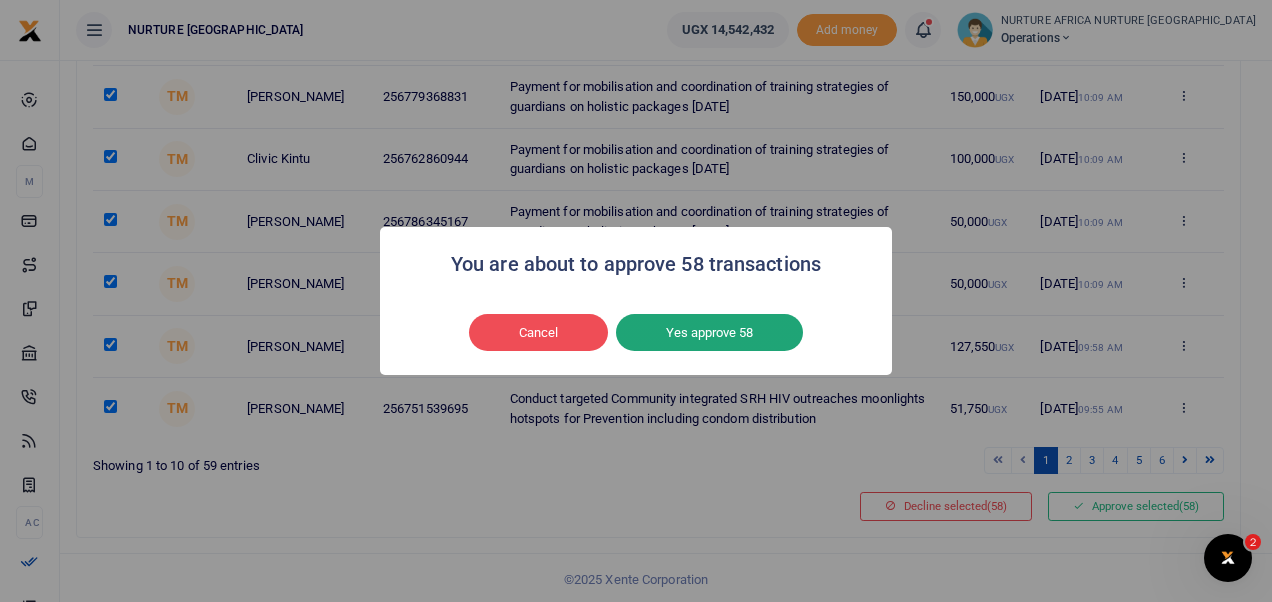 click on "Yes approve 58" at bounding box center (709, 333) 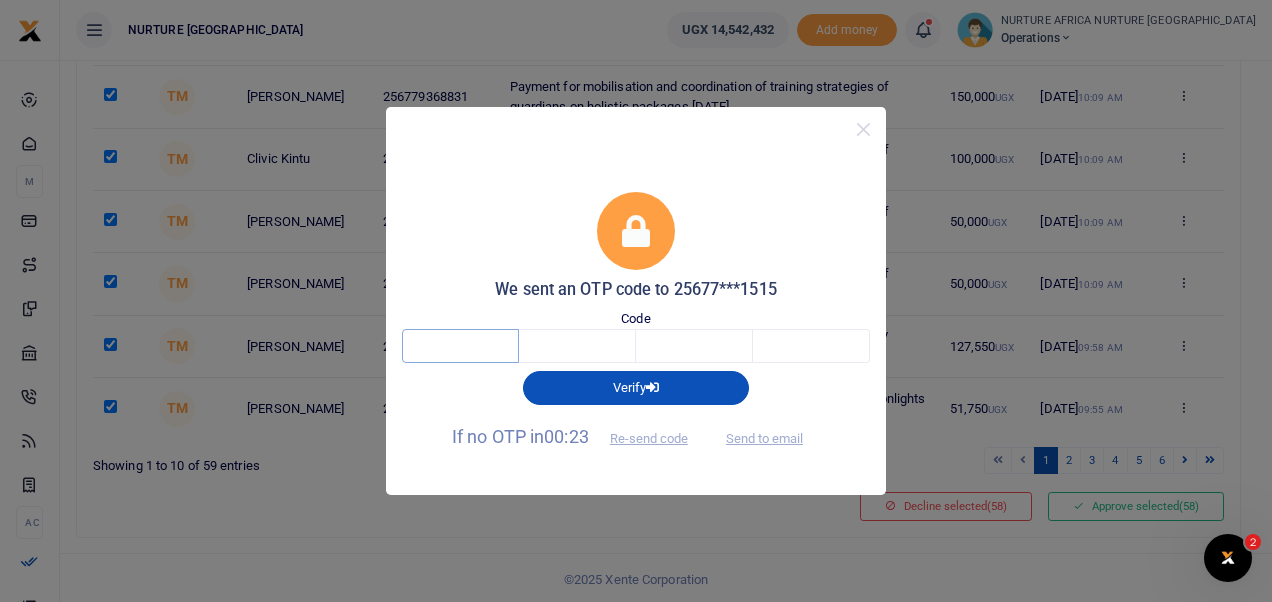 click at bounding box center (460, 346) 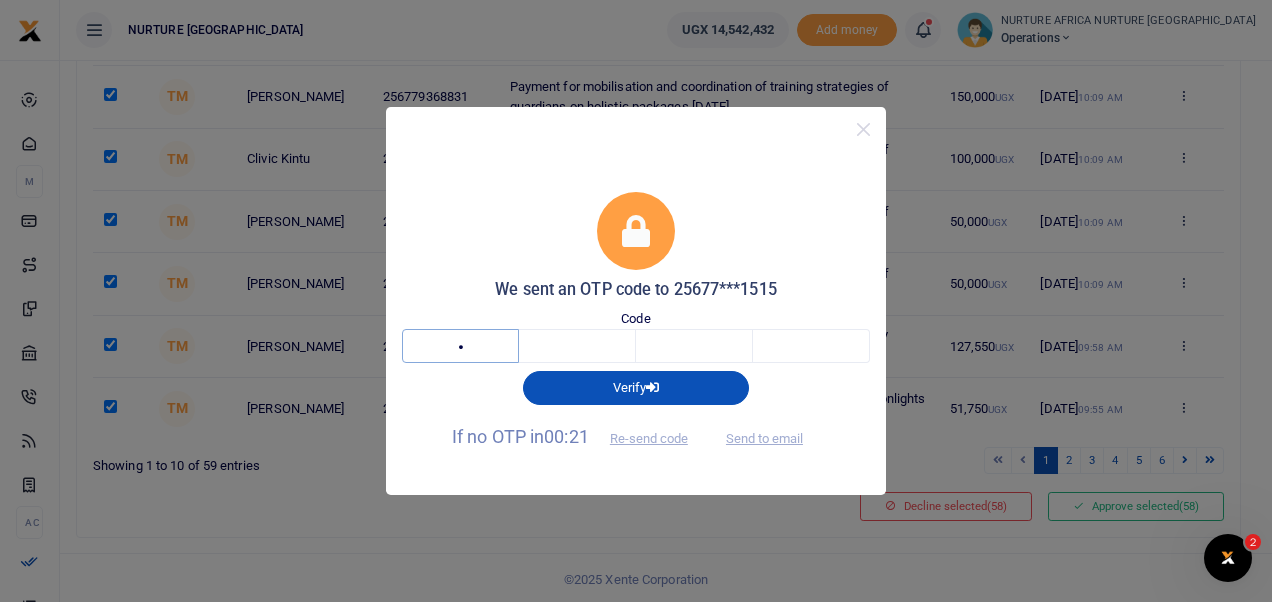 type on "6" 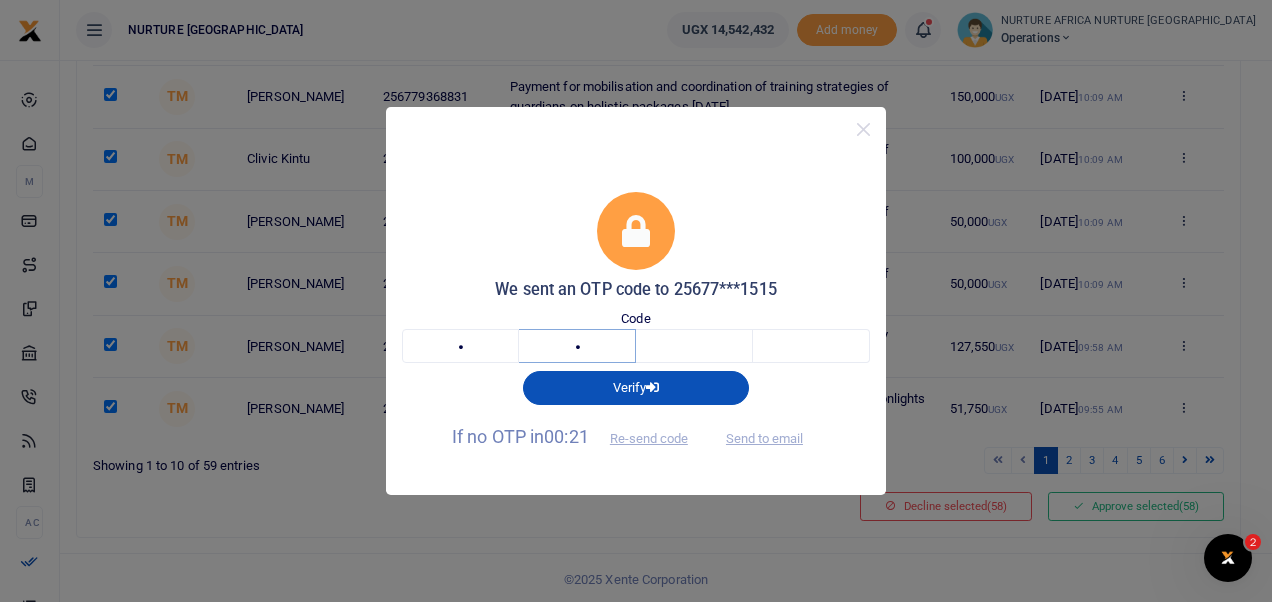type on "6" 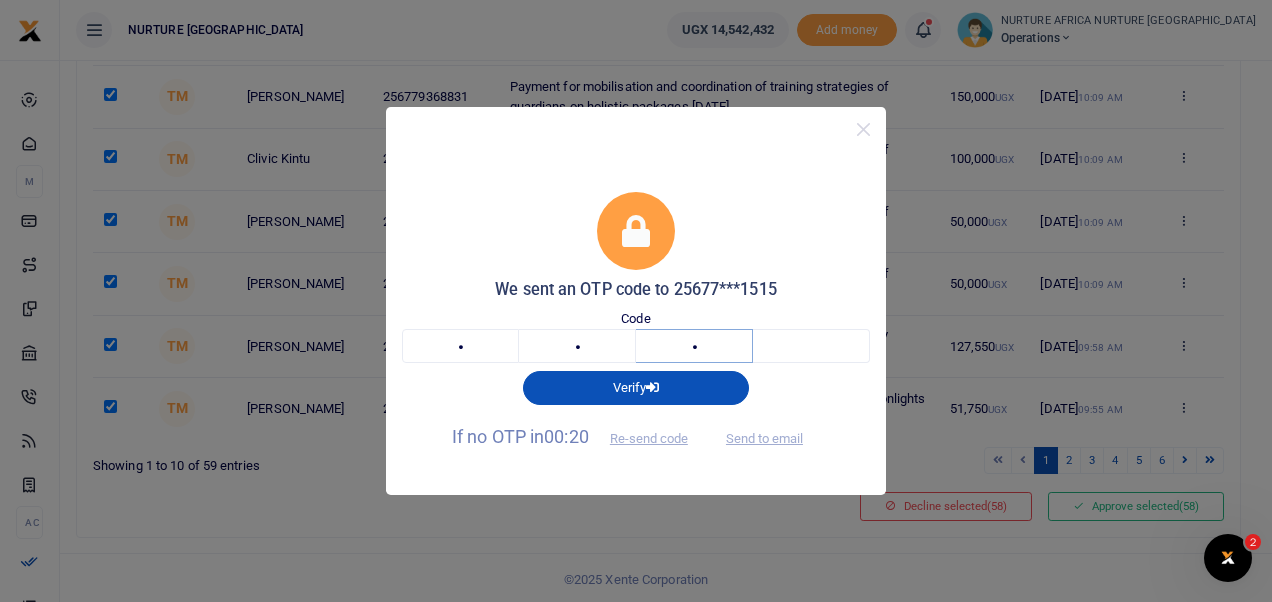 type on "8" 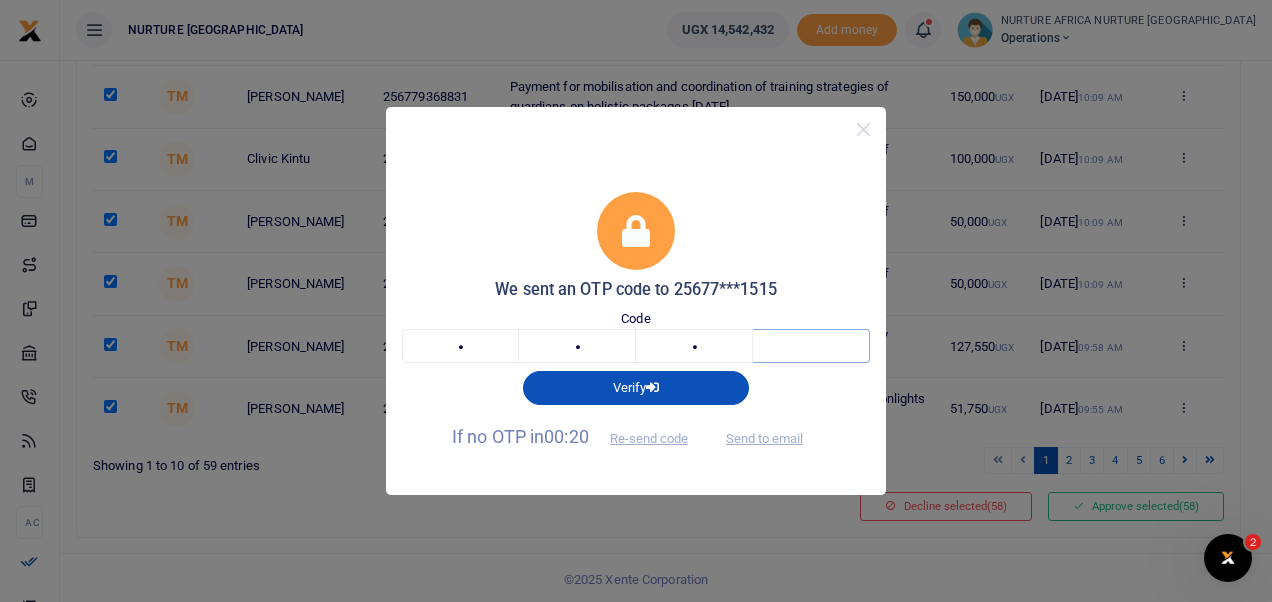 type on "1" 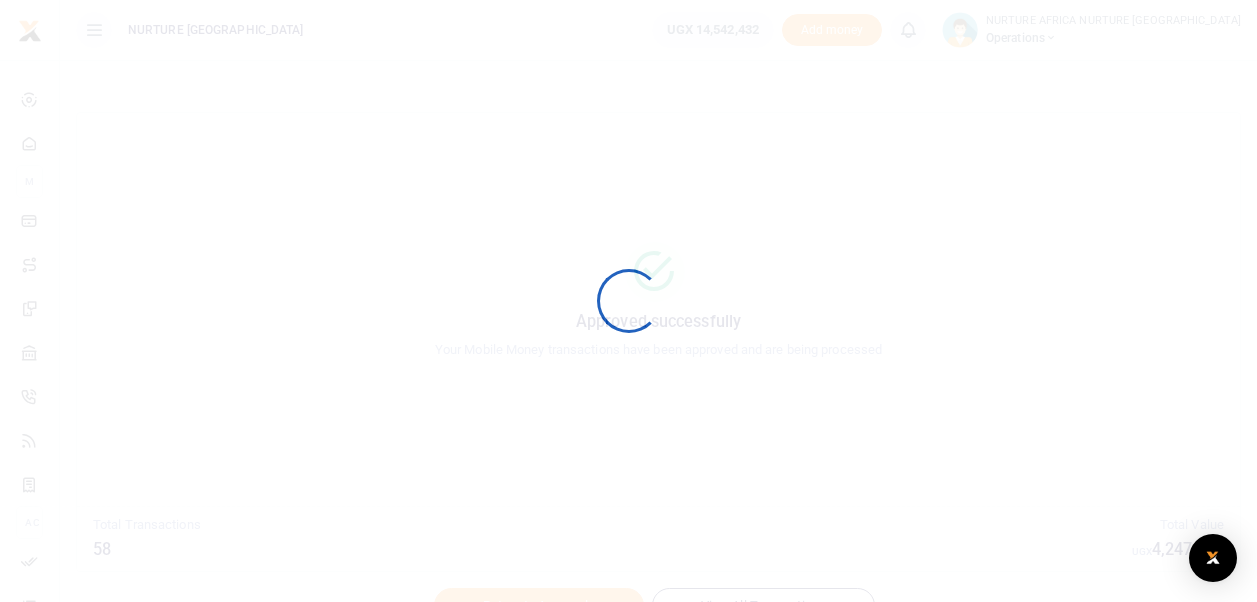 scroll, scrollTop: 0, scrollLeft: 0, axis: both 